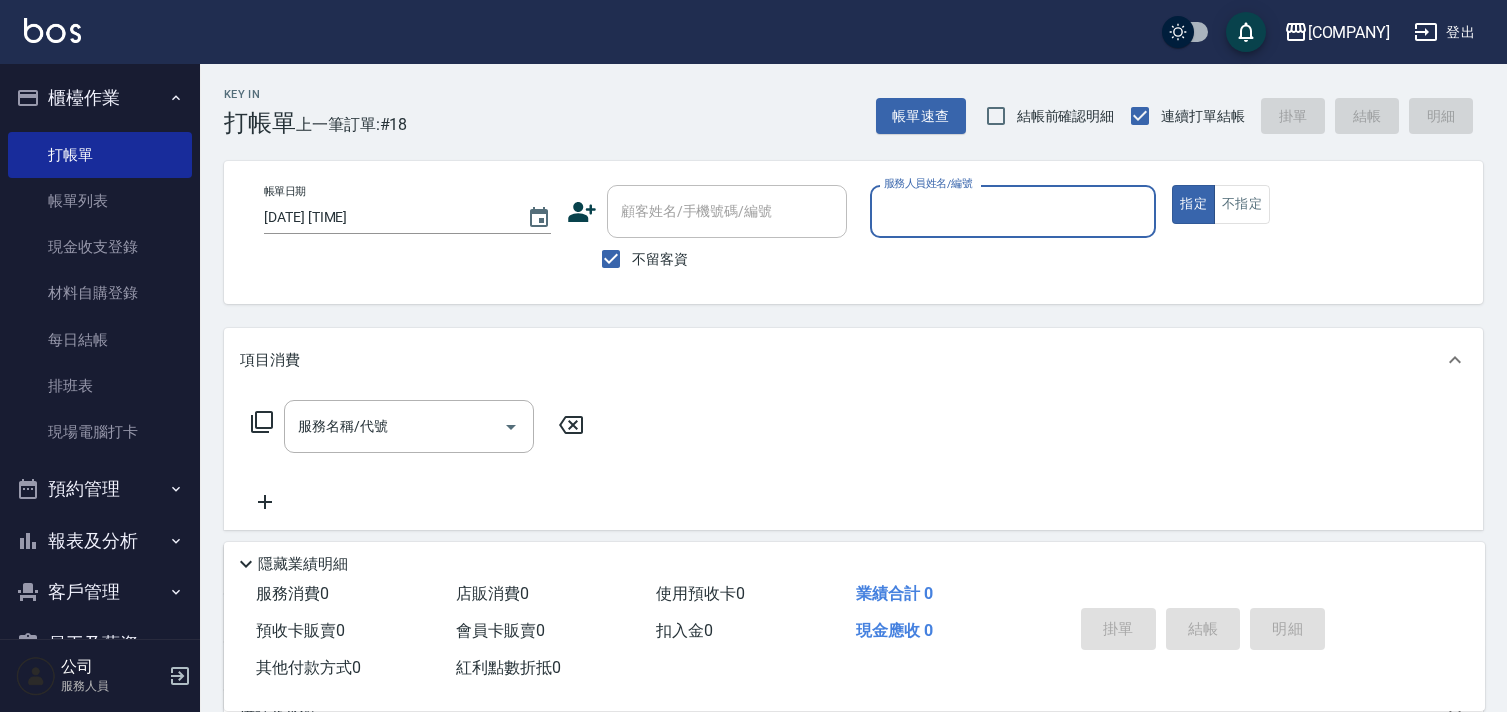 scroll, scrollTop: 0, scrollLeft: 0, axis: both 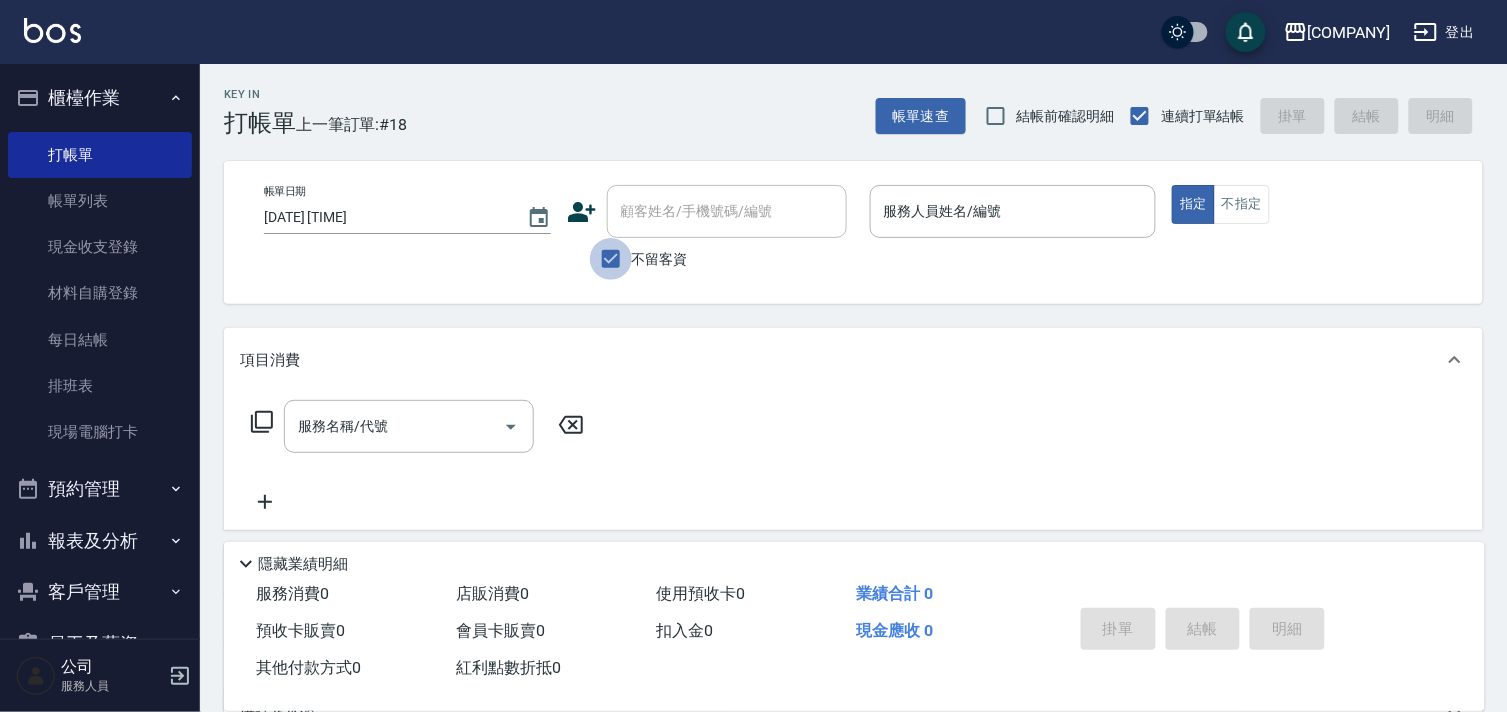 drag, startPoint x: 605, startPoint y: 254, endPoint x: 645, endPoint y: 255, distance: 40.012497 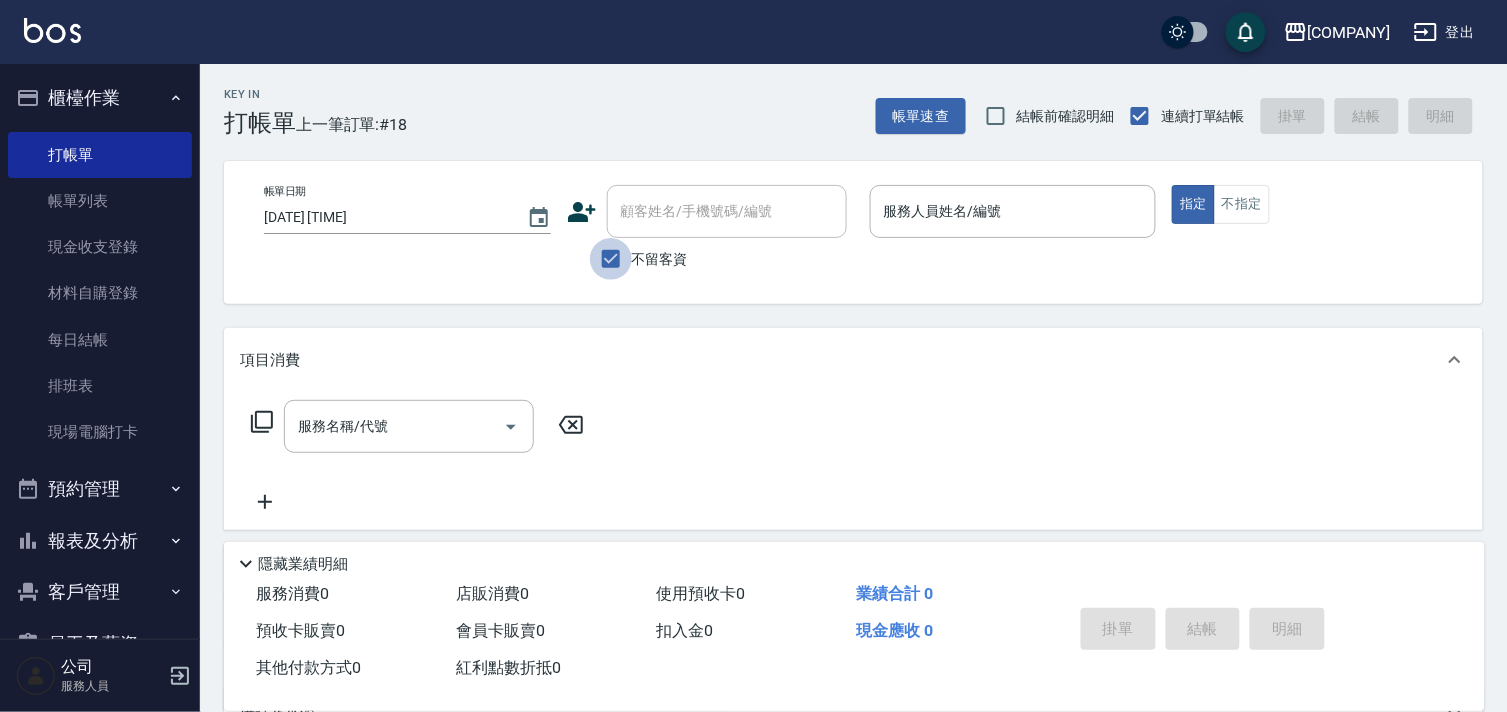 click on "不留客資" at bounding box center [611, 259] 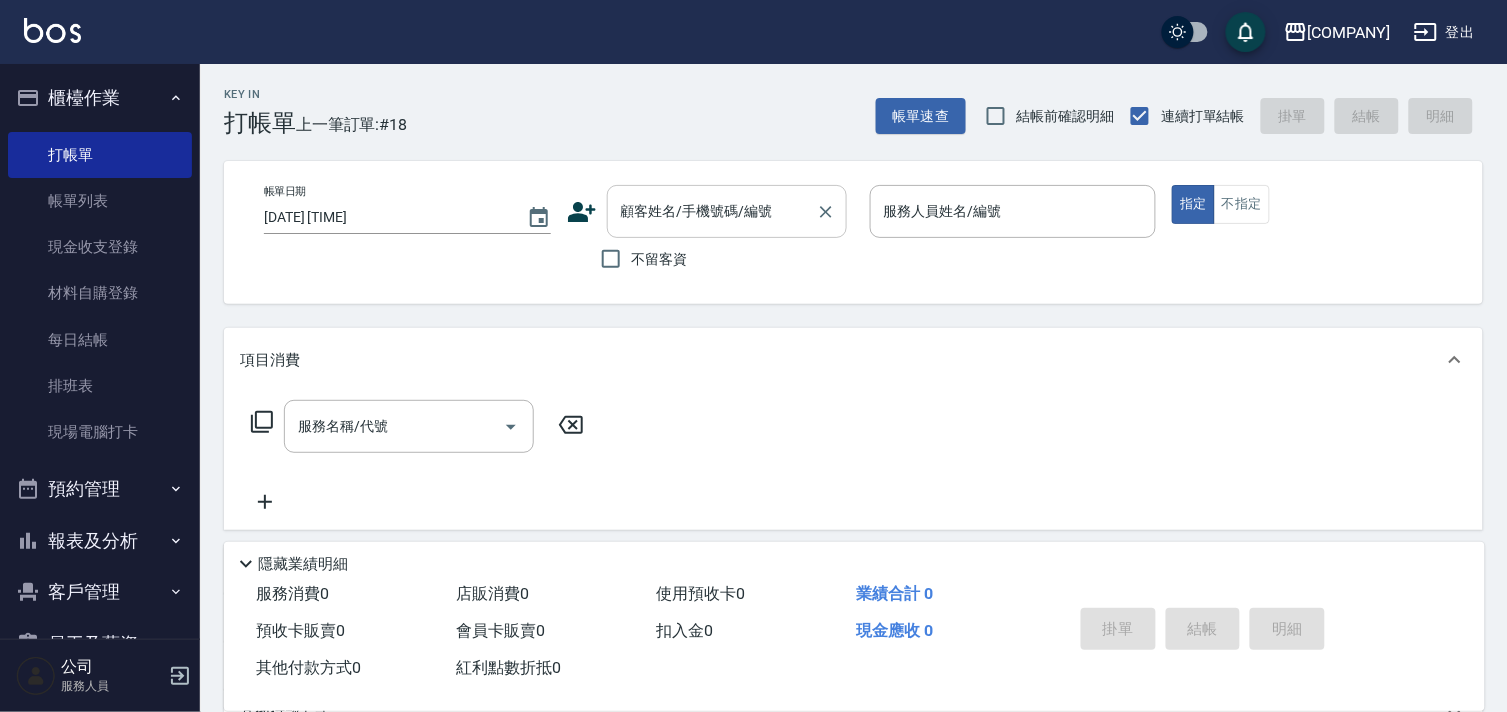click on "顧客姓名/手機號碼/編號 顧客姓名/手機號碼/編號" at bounding box center (727, 211) 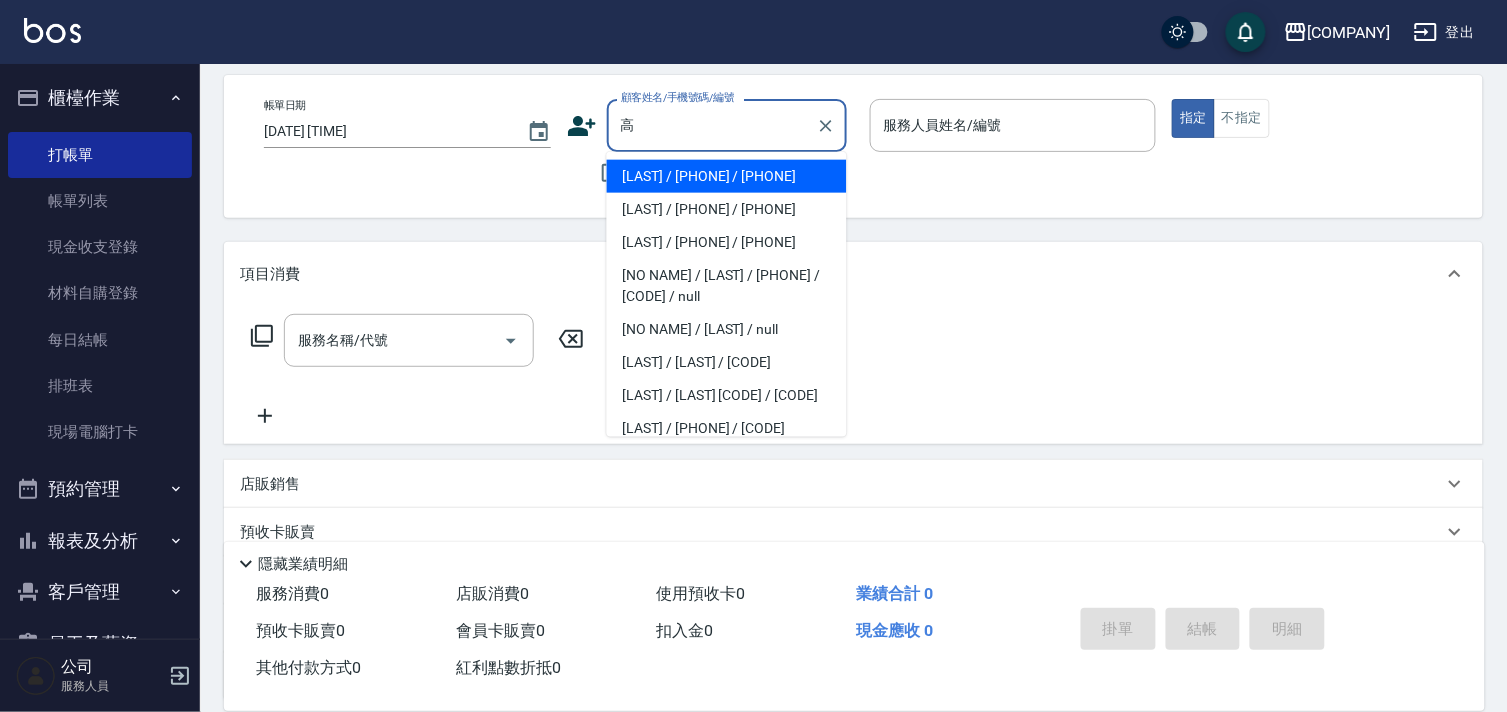 scroll, scrollTop: 111, scrollLeft: 0, axis: vertical 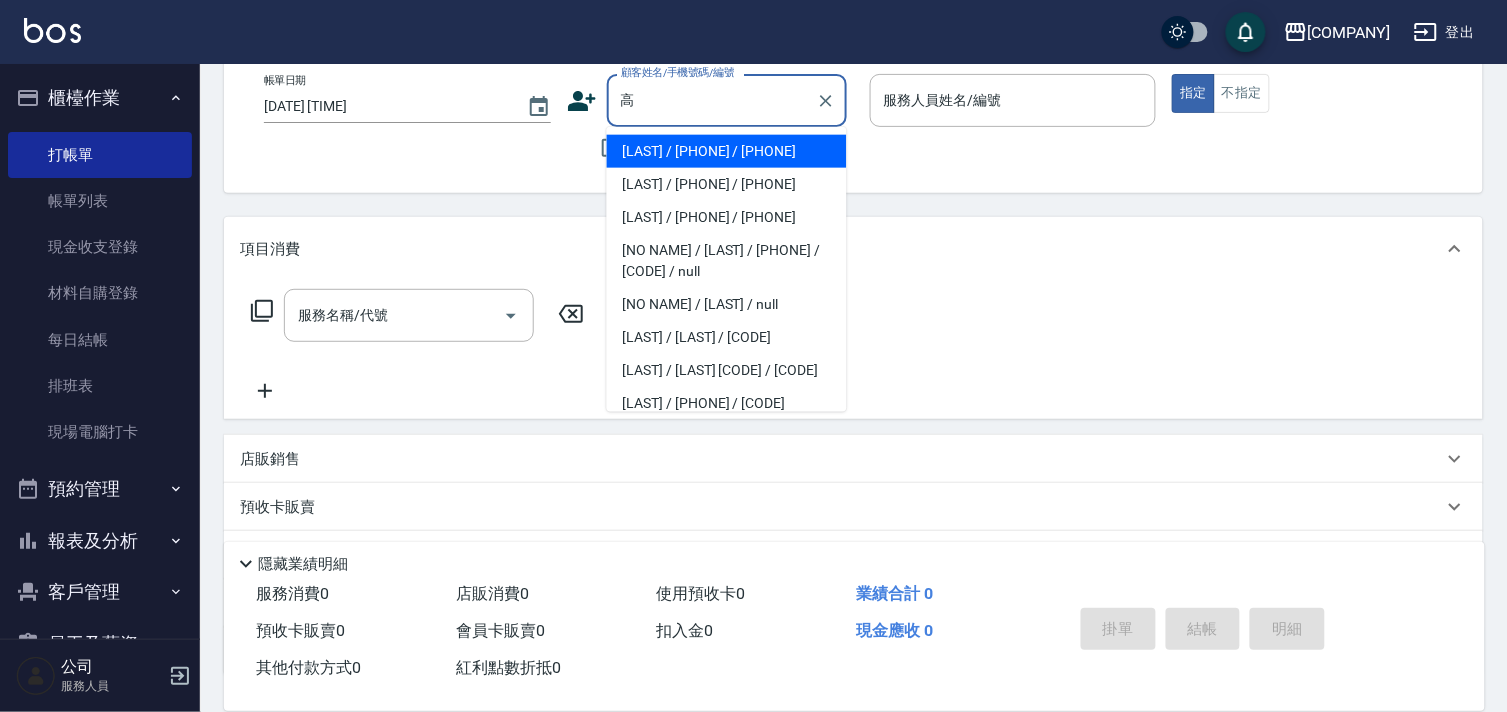 click on "[LAST] / [PHONE] / [PHONE]" at bounding box center (727, 151) 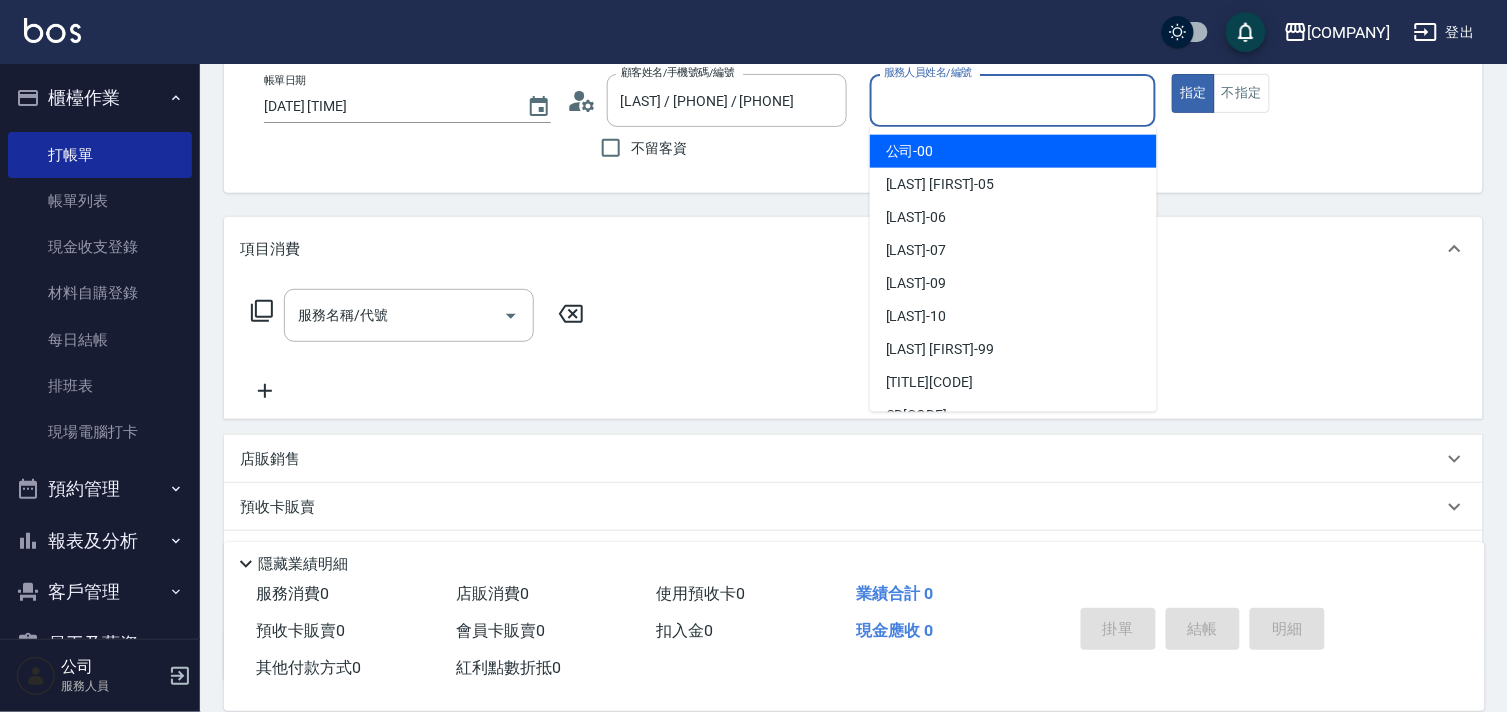 click on "服務人員姓名/編號" at bounding box center [1013, 100] 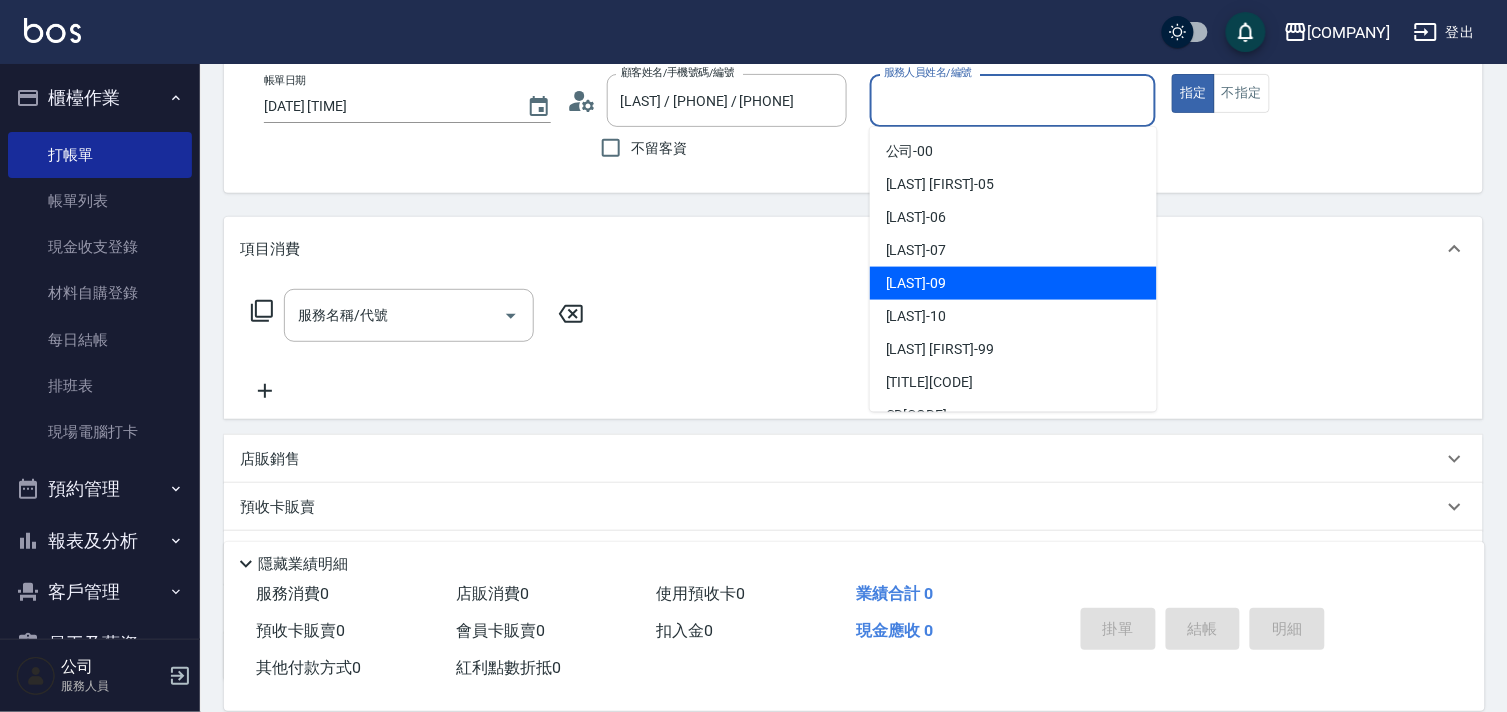 click on "[LAST] - [CODE]" at bounding box center (916, 283) 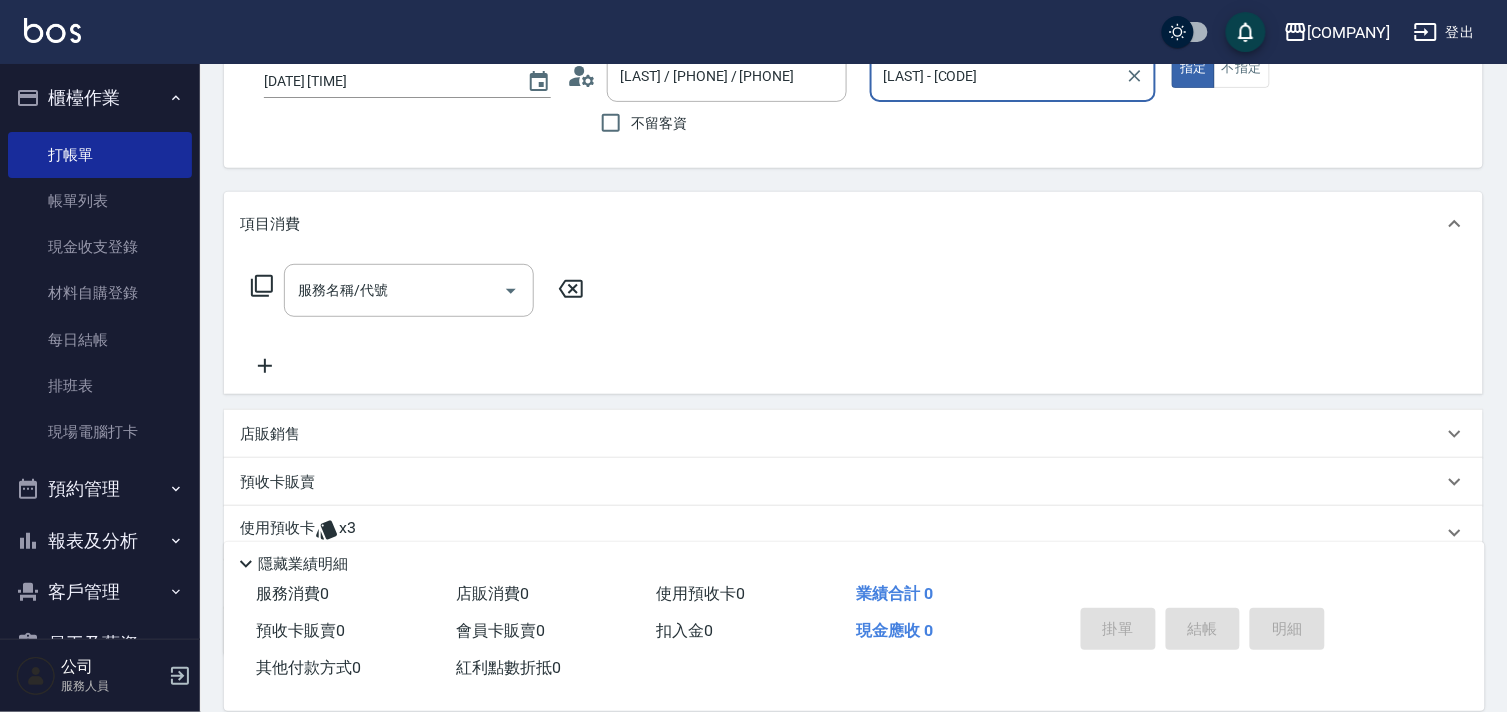 scroll, scrollTop: 268, scrollLeft: 0, axis: vertical 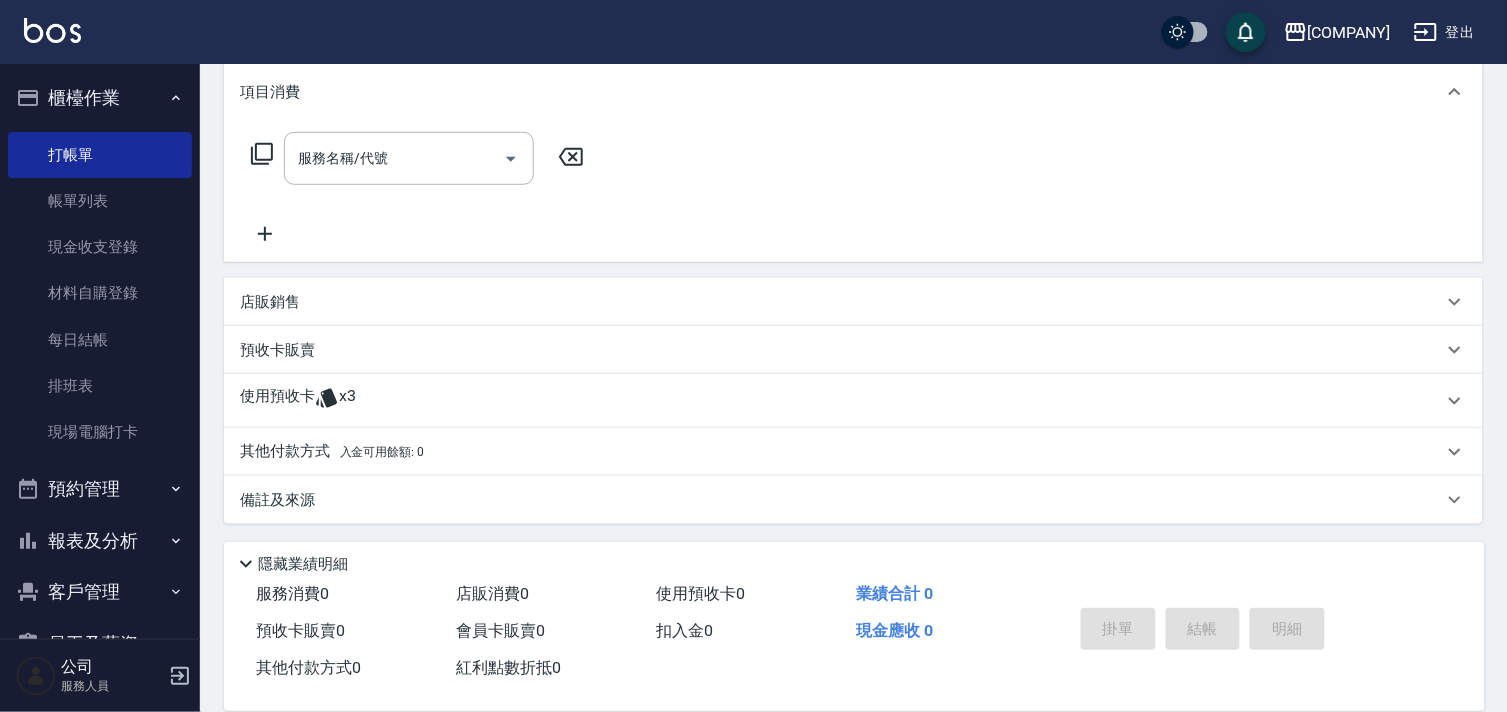 click on "使用預收卡" at bounding box center [277, 401] 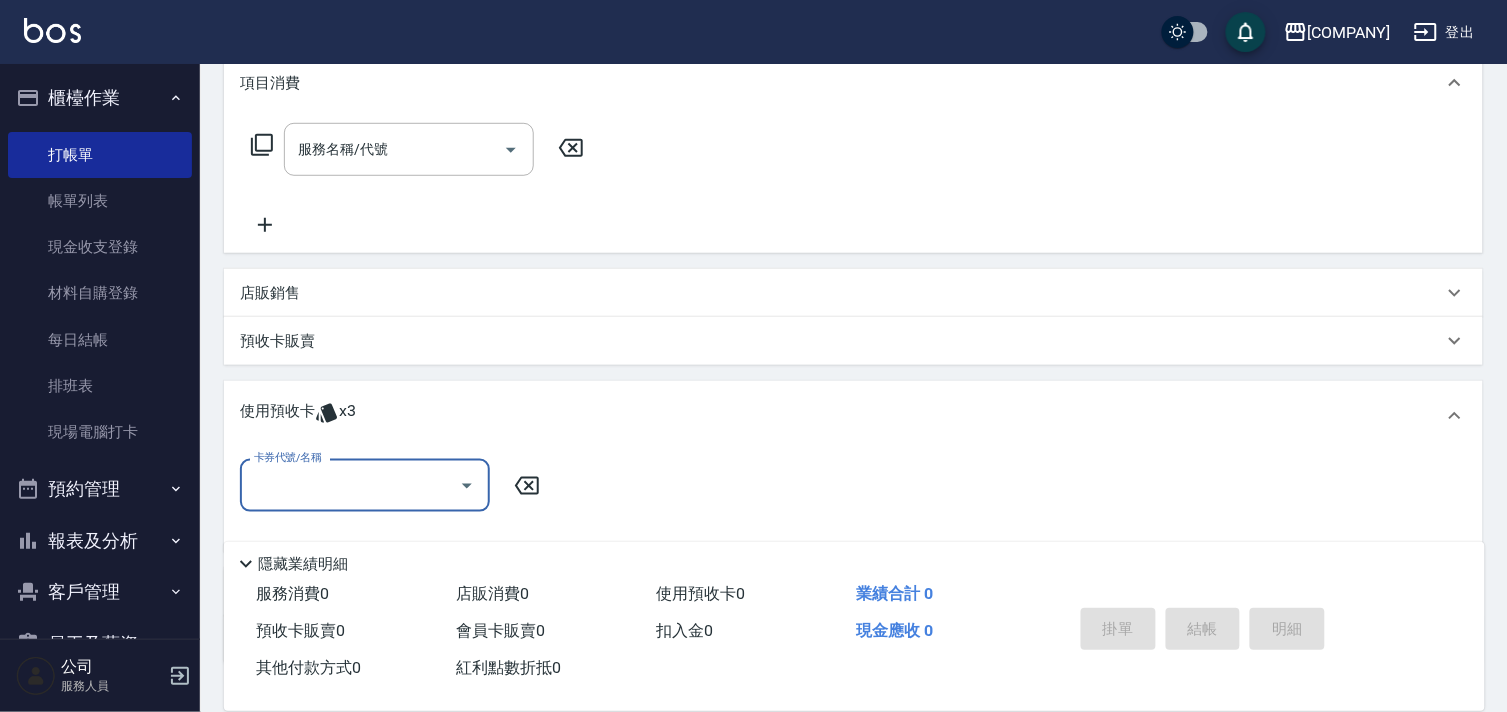 scroll, scrollTop: 305, scrollLeft: 0, axis: vertical 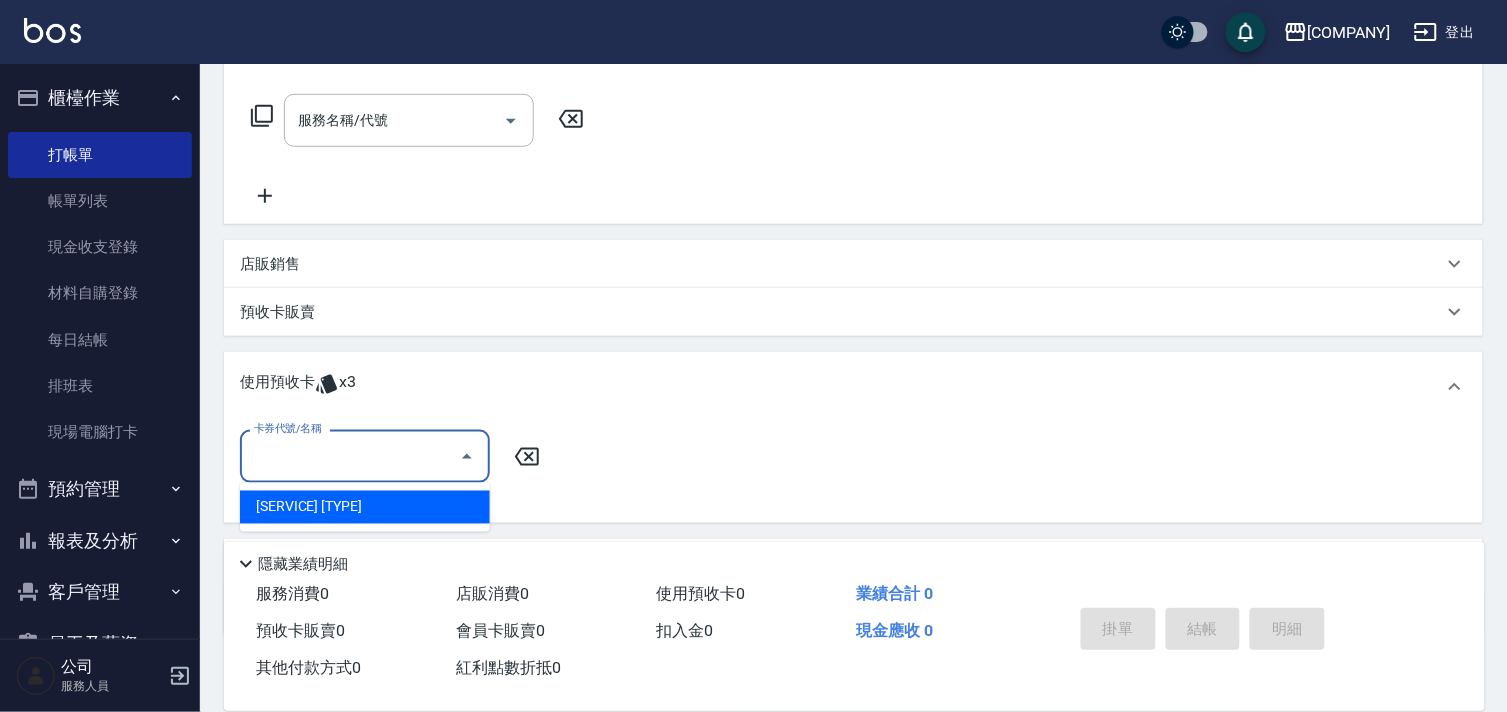 click on "卡券代號/名稱" at bounding box center [350, 456] 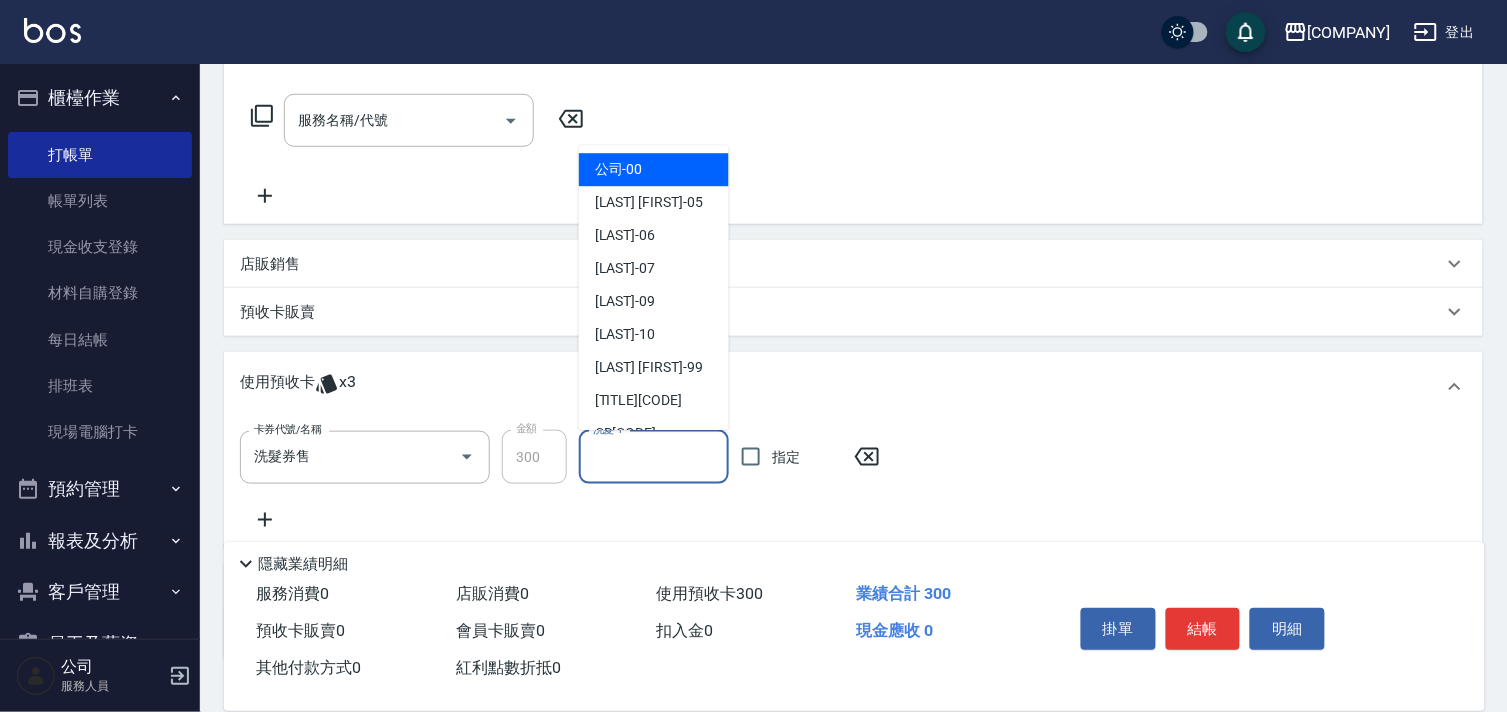 click on "洗髮-1" at bounding box center [654, 457] 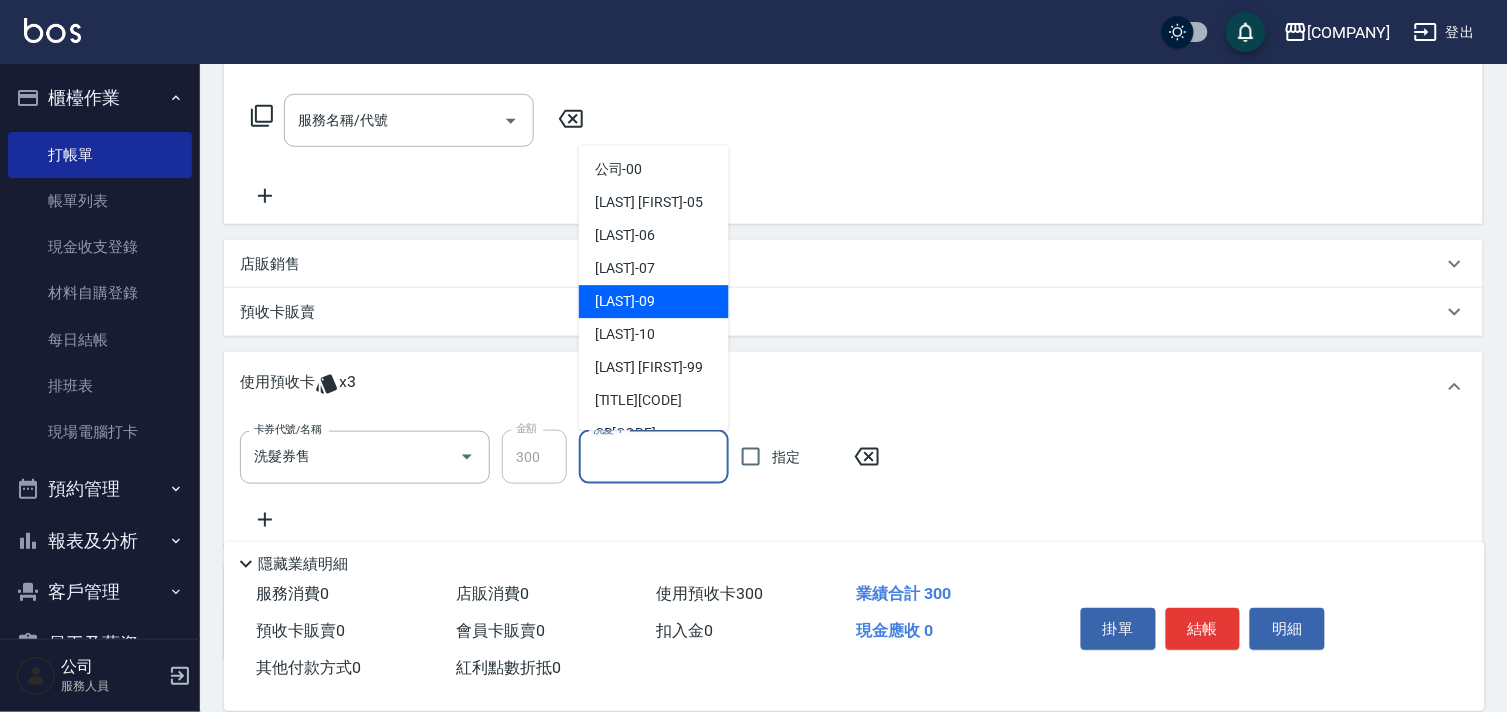 click on "[LAST] - [CODE]" at bounding box center [625, 302] 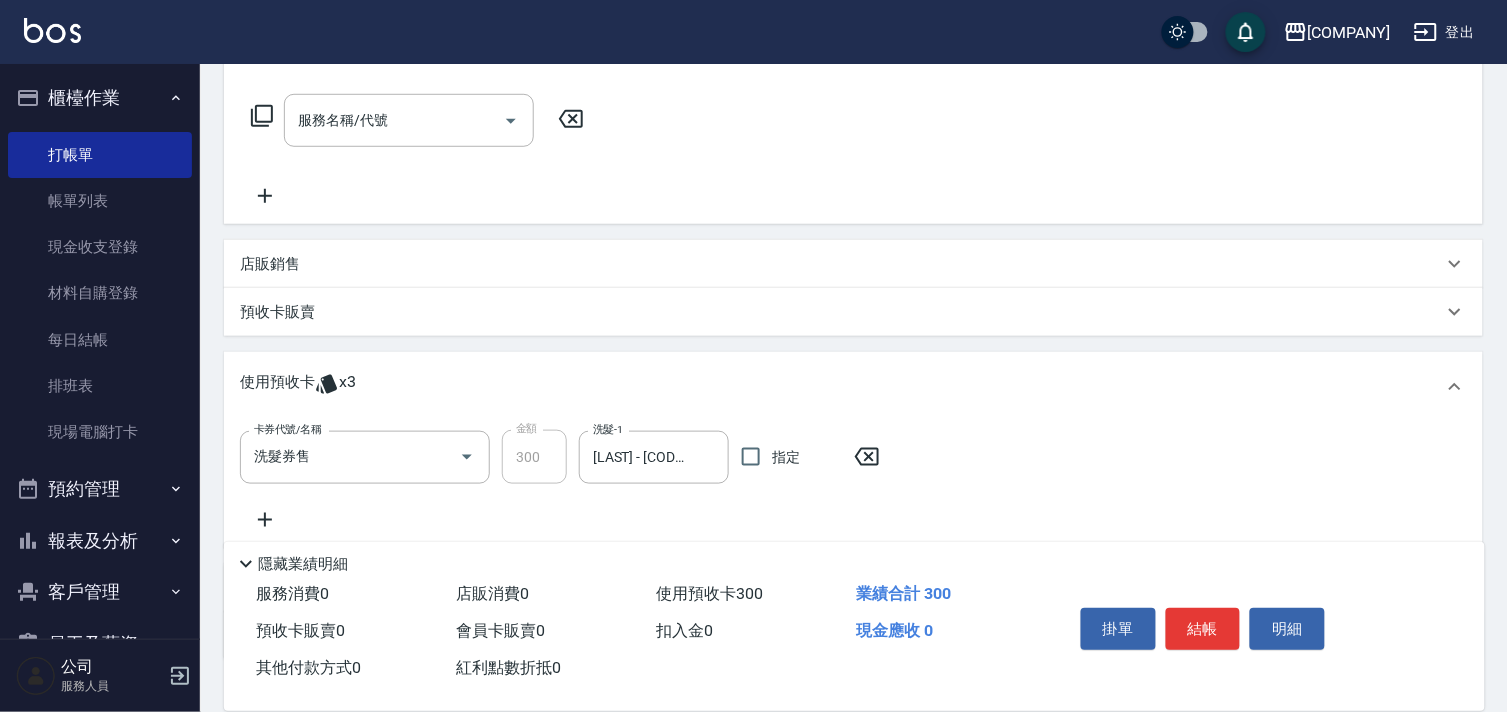 scroll, scrollTop: 0, scrollLeft: 0, axis: both 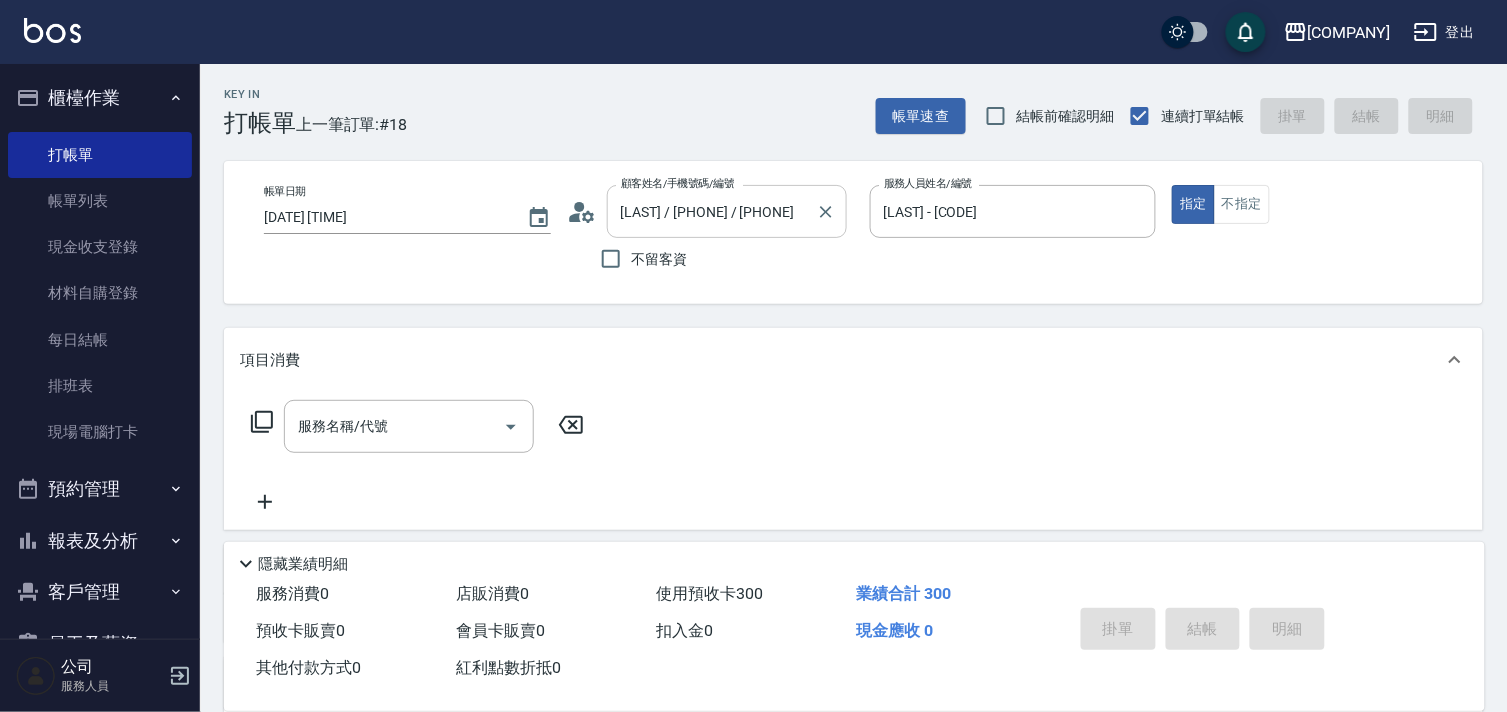type on "2025/08/02 18:30" 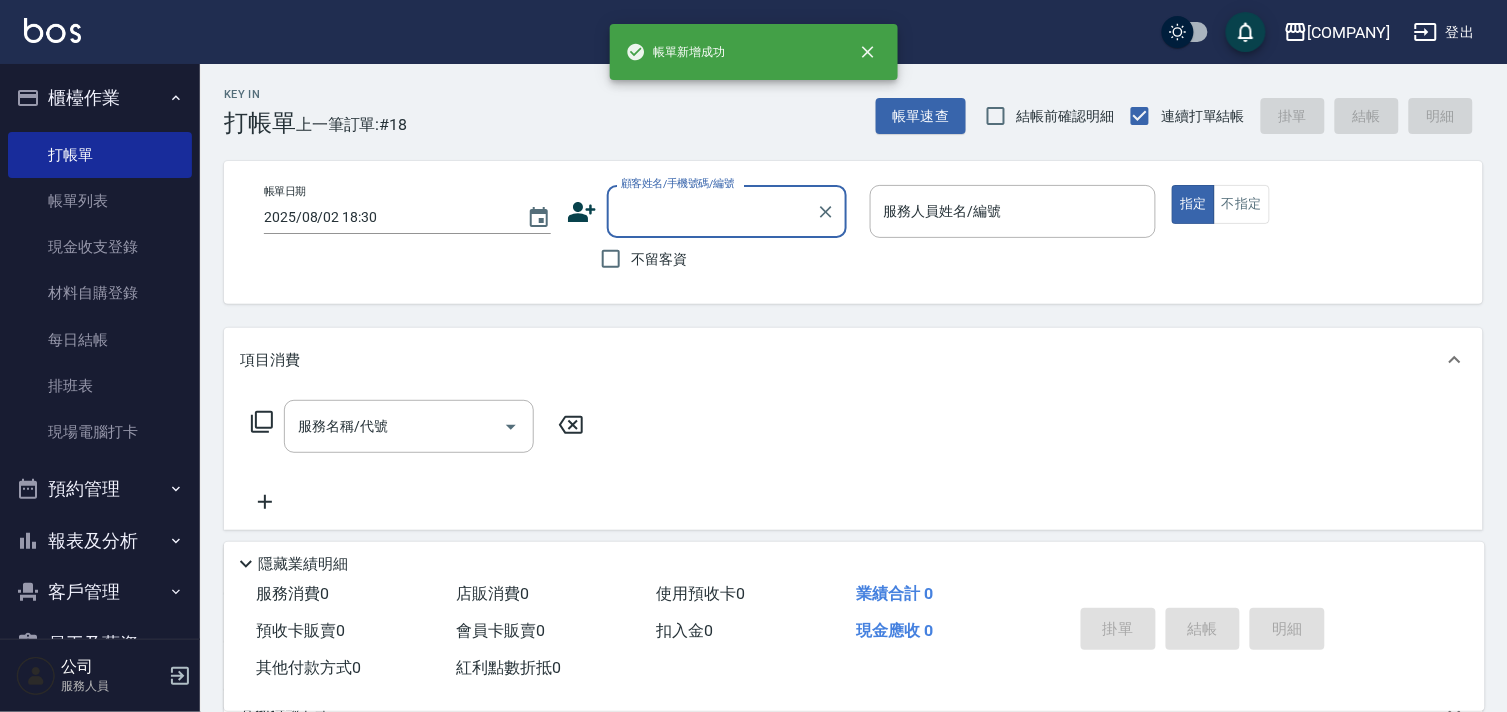 scroll, scrollTop: 0, scrollLeft: 0, axis: both 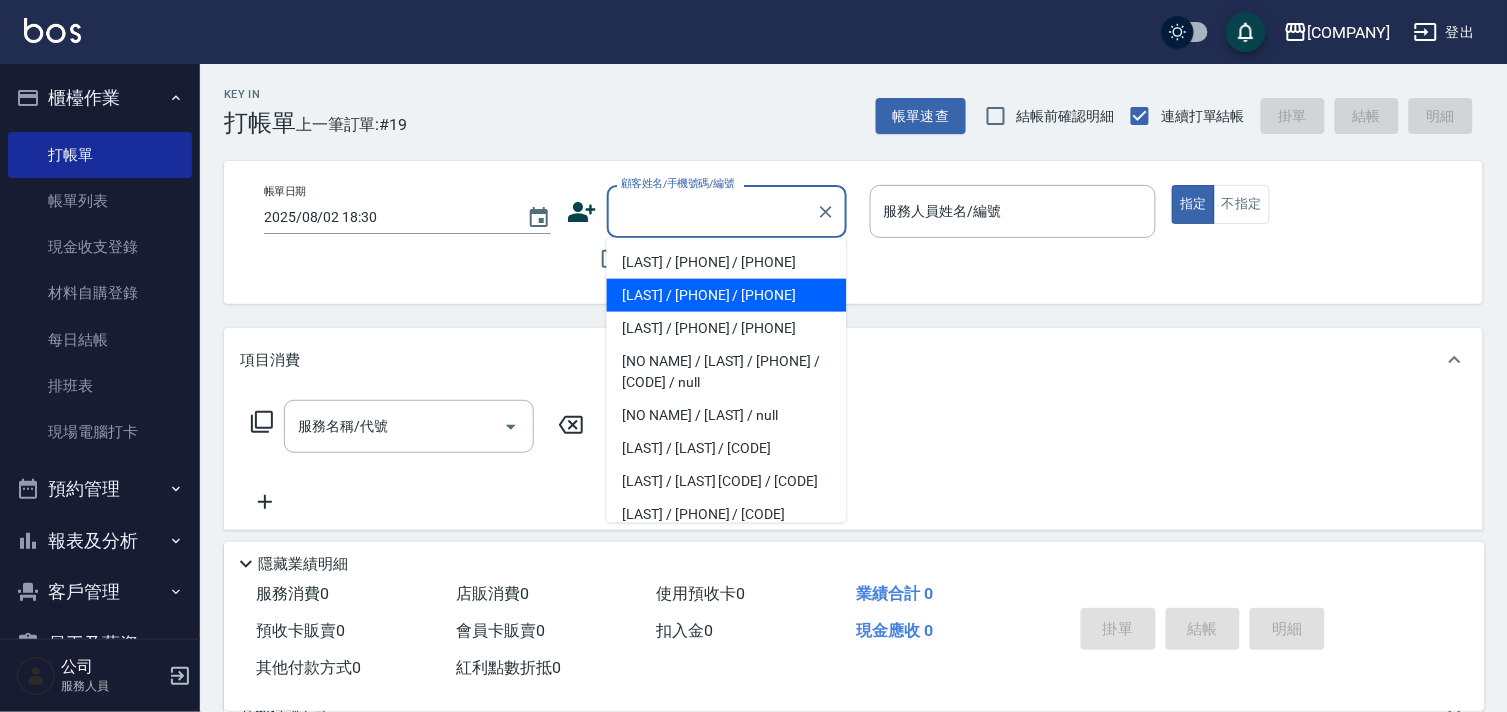 click on "[LAST] / [PHONE] / [PHONE]" at bounding box center [727, 295] 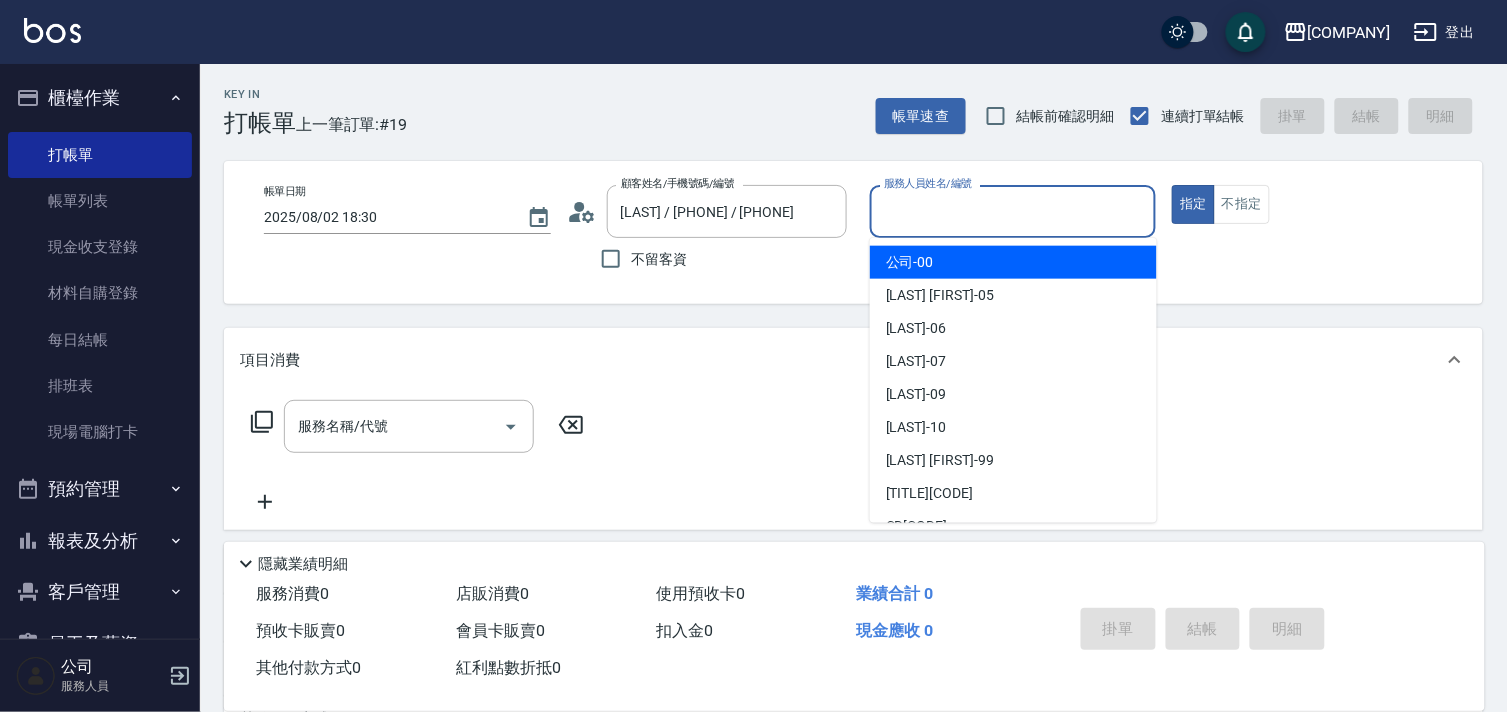 click on "服務人員姓名/編號" at bounding box center (1013, 211) 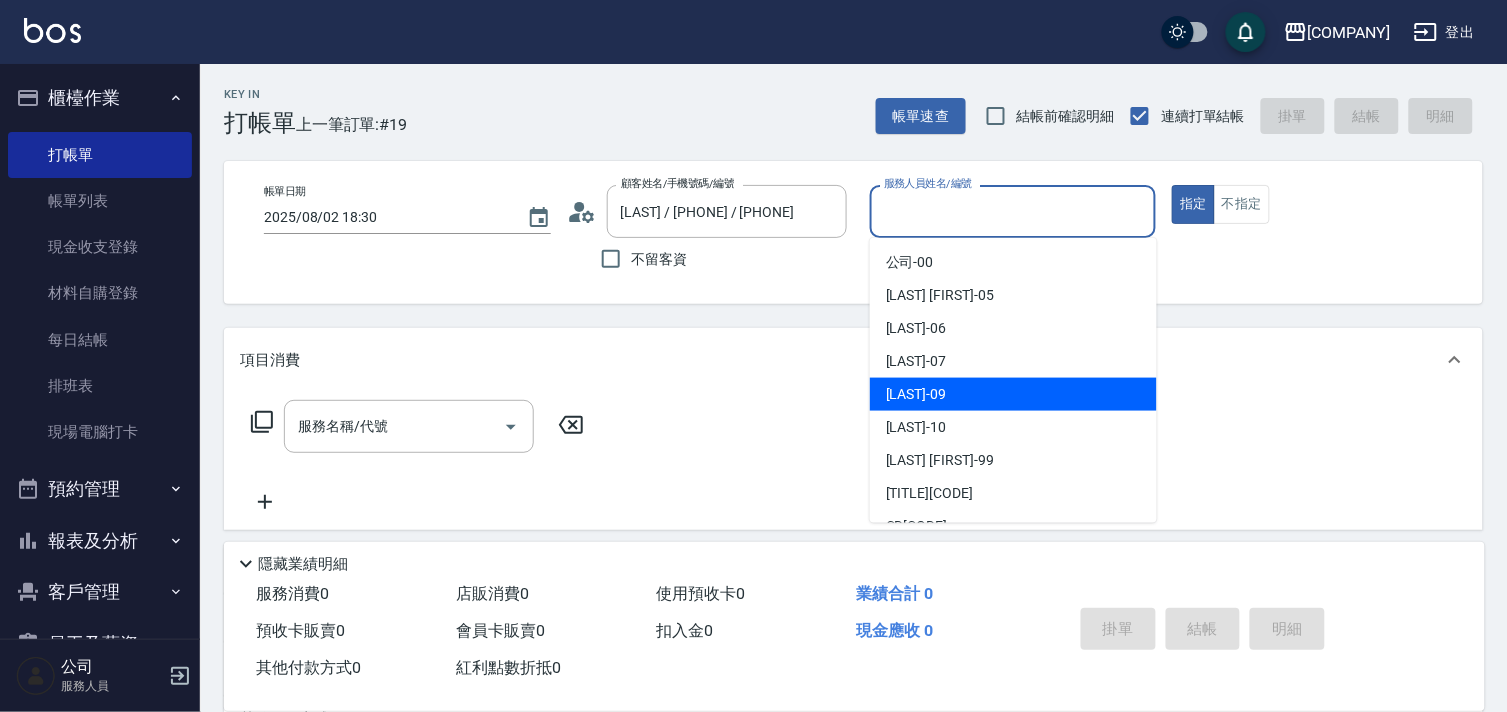 click on "[LAST] - [CODE]" at bounding box center (916, 394) 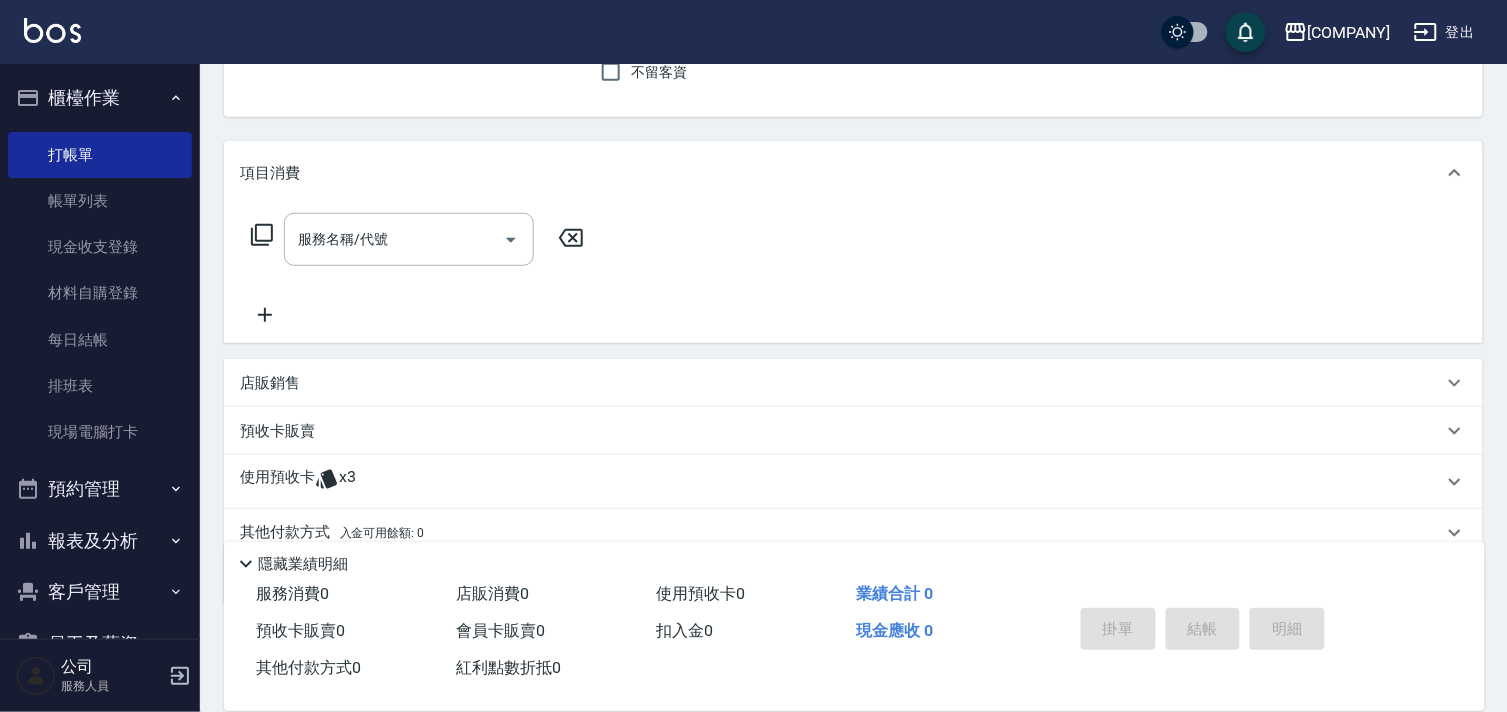 scroll, scrollTop: 268, scrollLeft: 0, axis: vertical 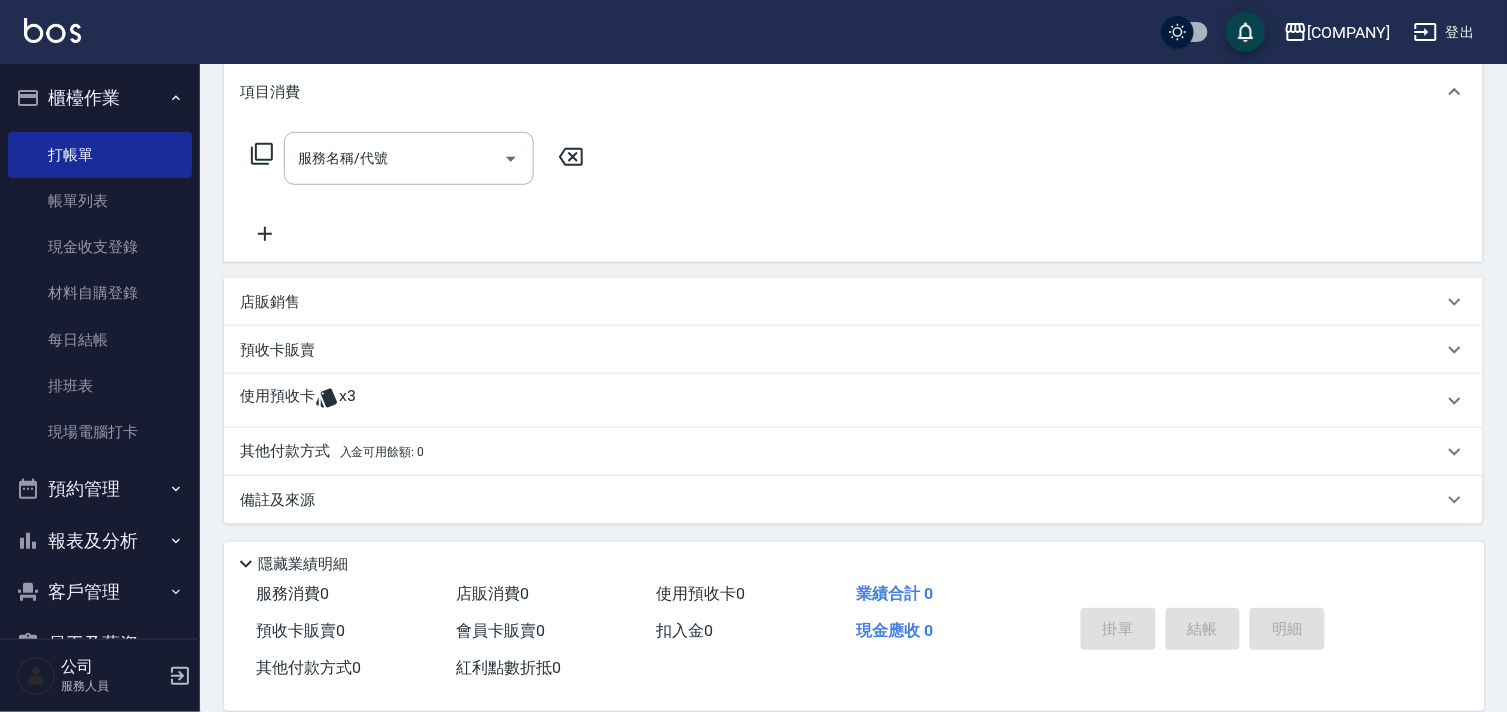 click on "使用預收卡" at bounding box center [277, 401] 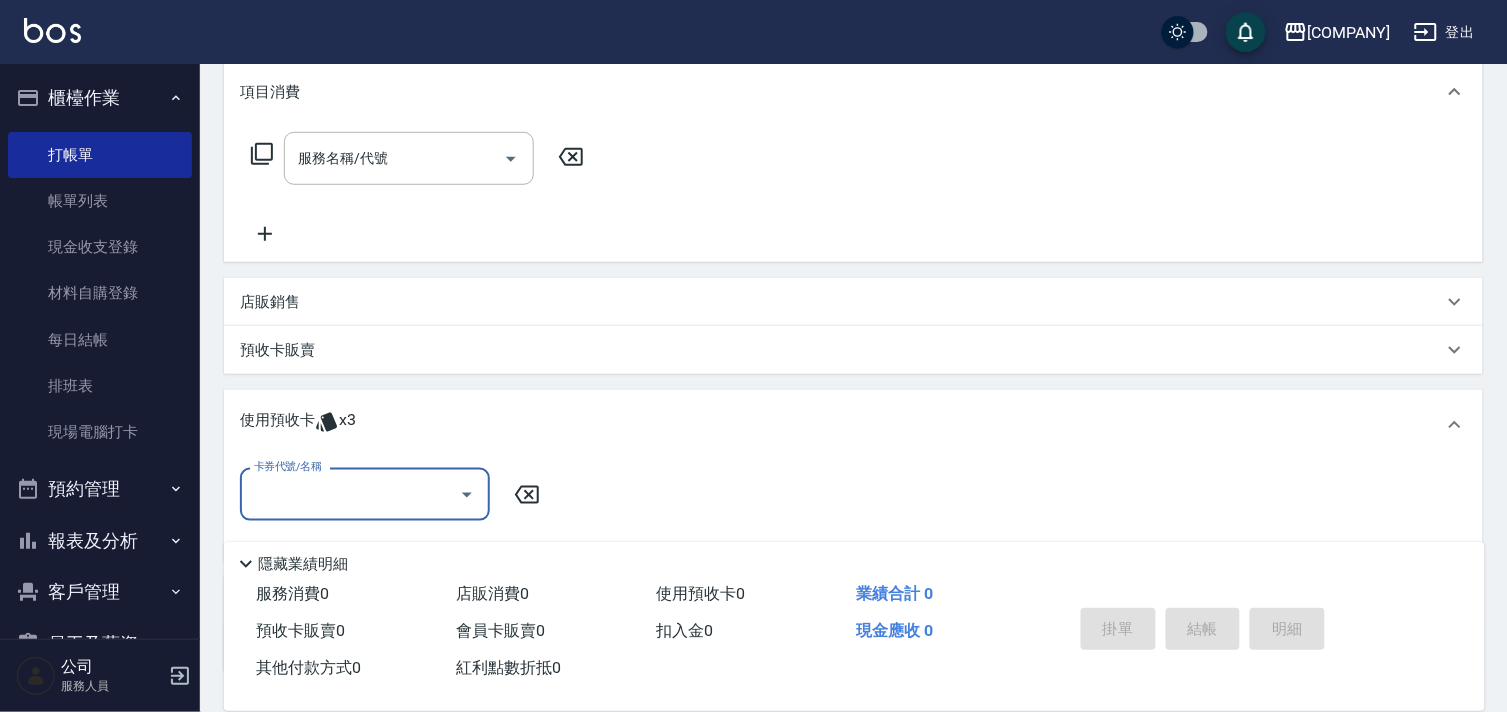 scroll, scrollTop: 270, scrollLeft: 0, axis: vertical 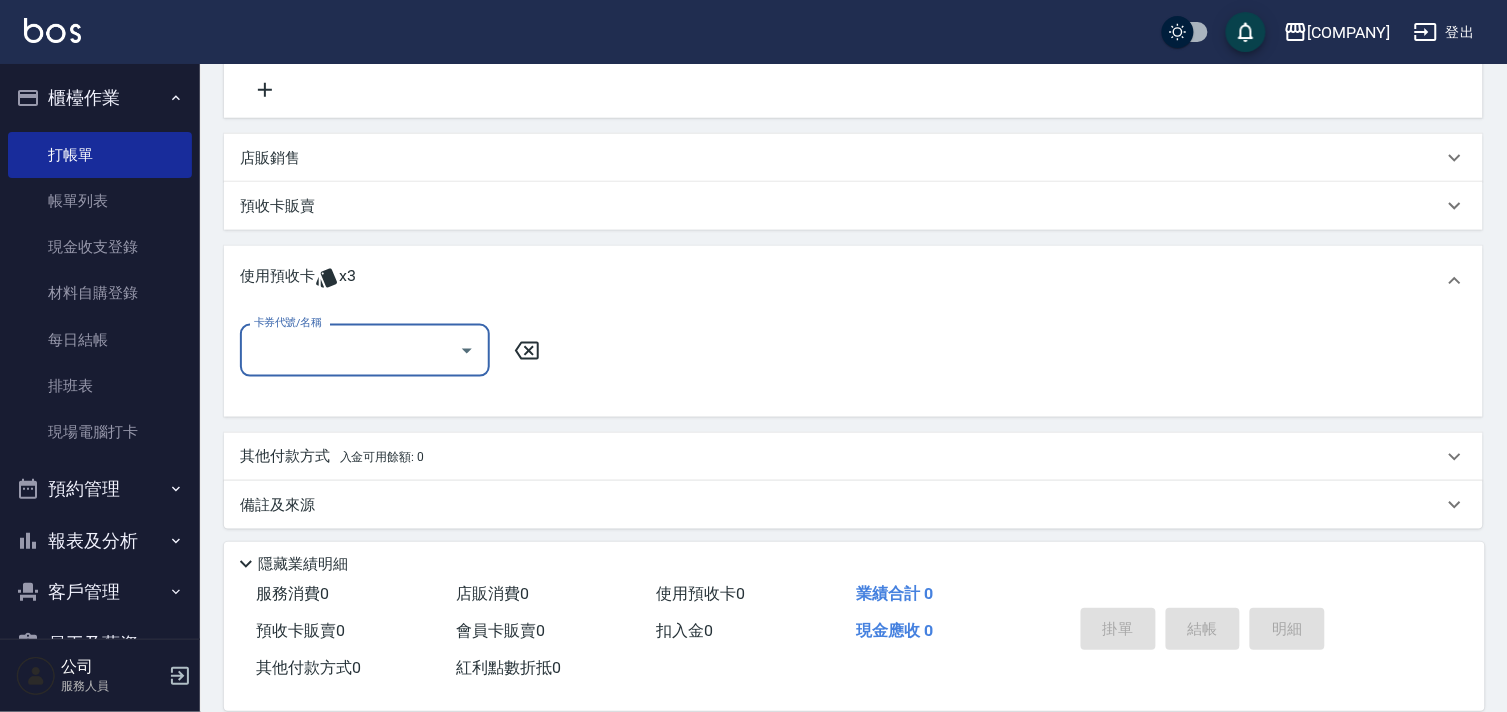 click on "卡券代號/名稱" at bounding box center [350, 350] 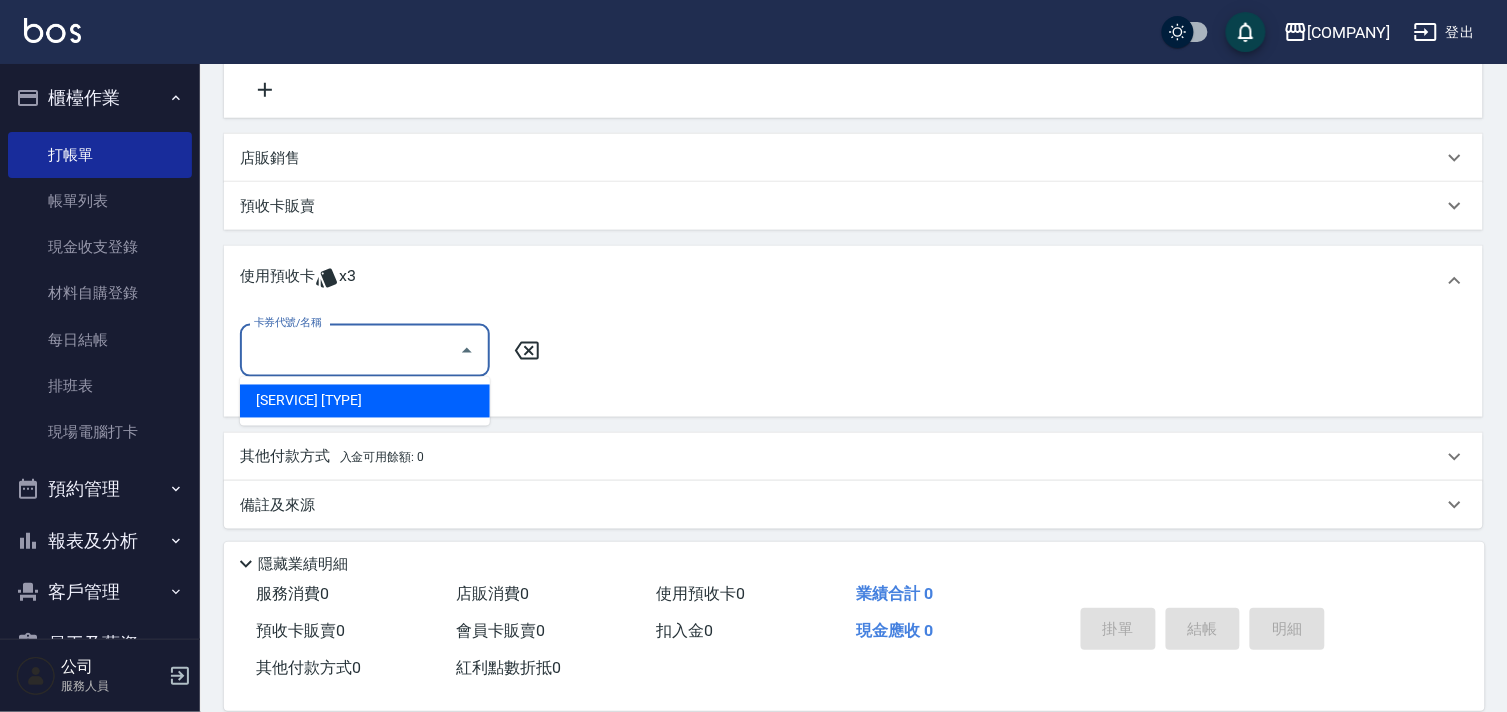 click on "[SERVICE] [TYPE]" at bounding box center (365, 401) 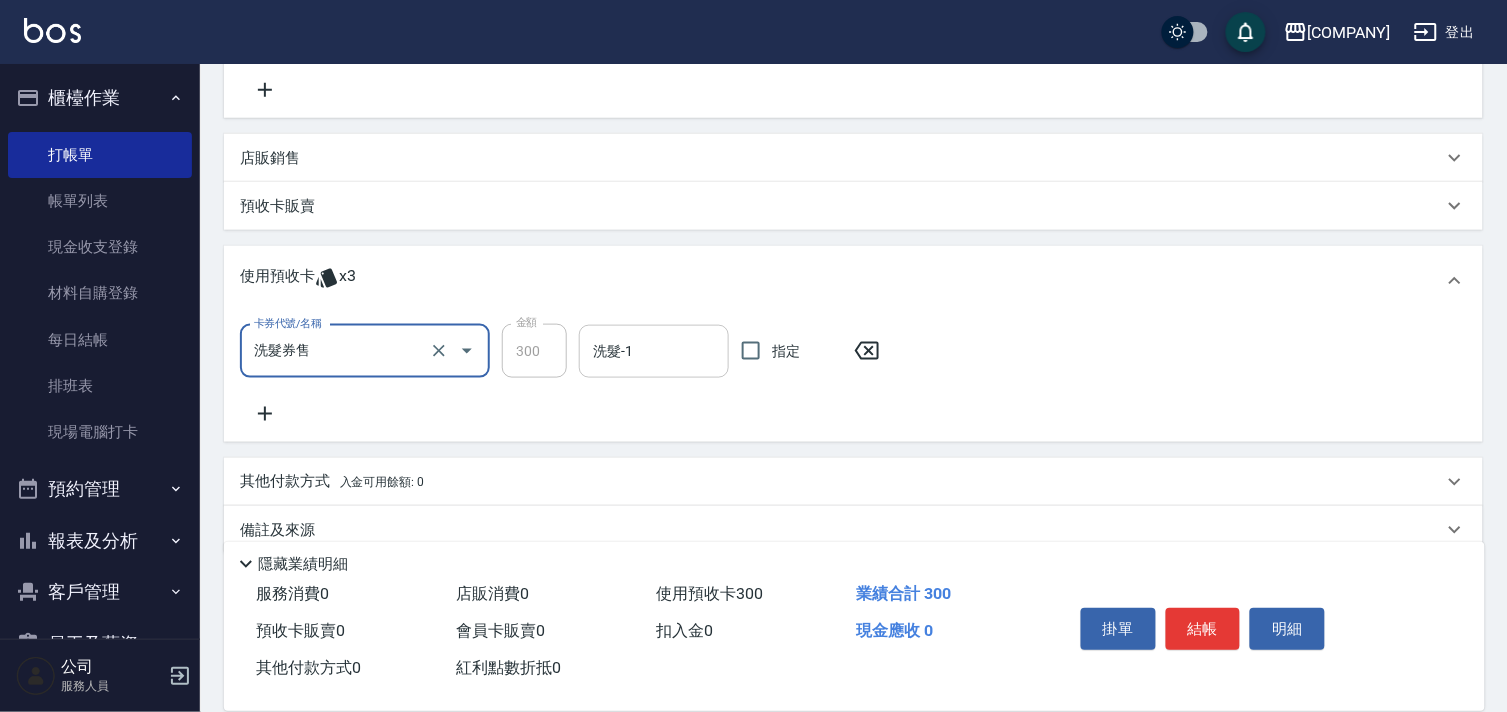 click on "洗髮-1" at bounding box center (654, 351) 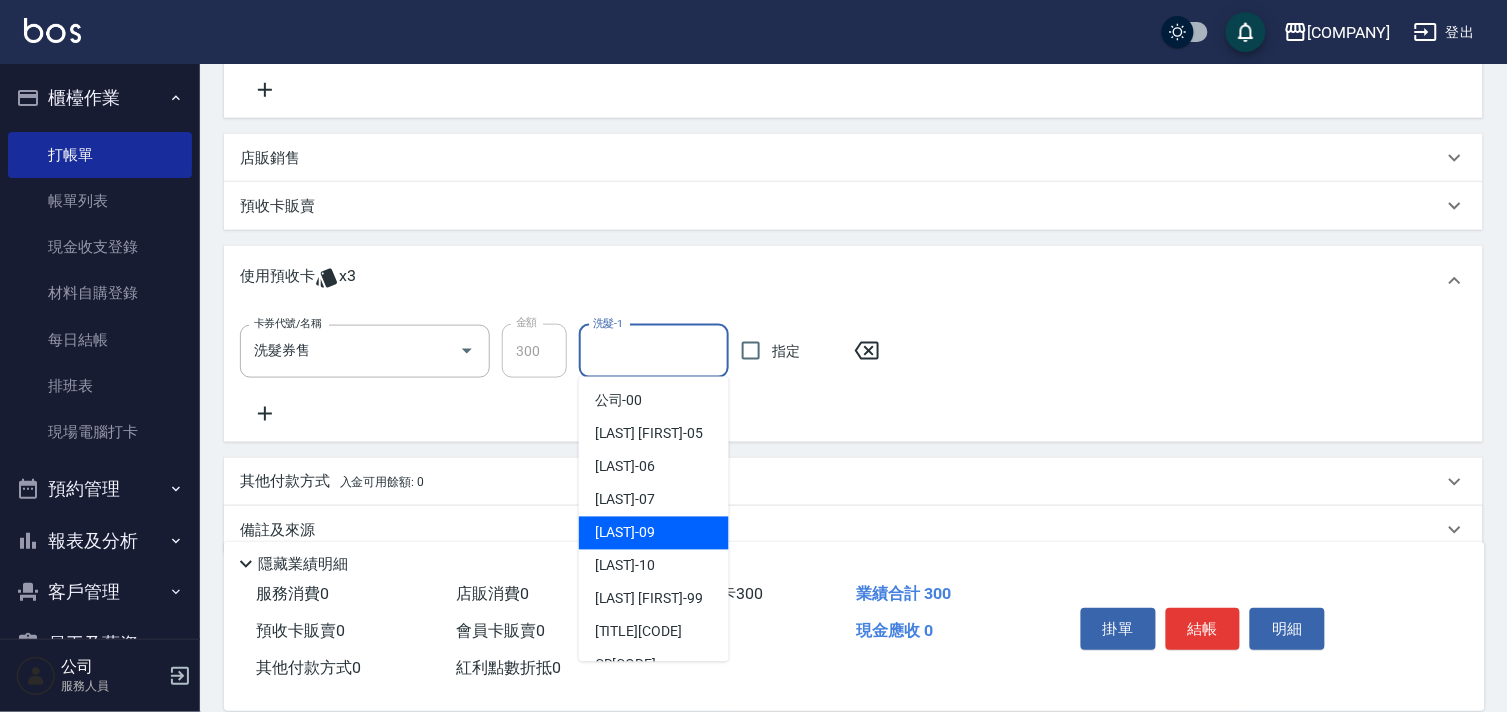 drag, startPoint x: 637, startPoint y: 537, endPoint x: 653, endPoint y: 532, distance: 16.763054 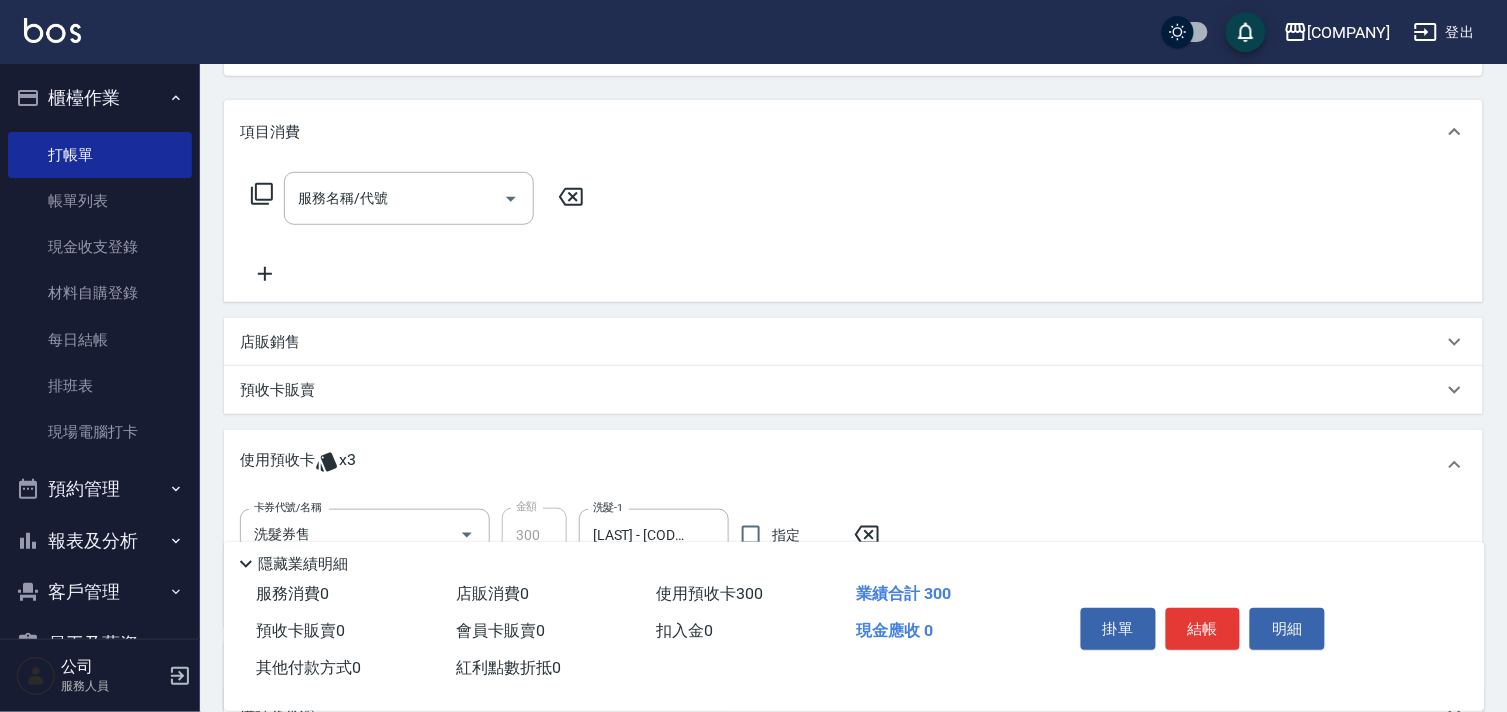 scroll, scrollTop: 0, scrollLeft: 0, axis: both 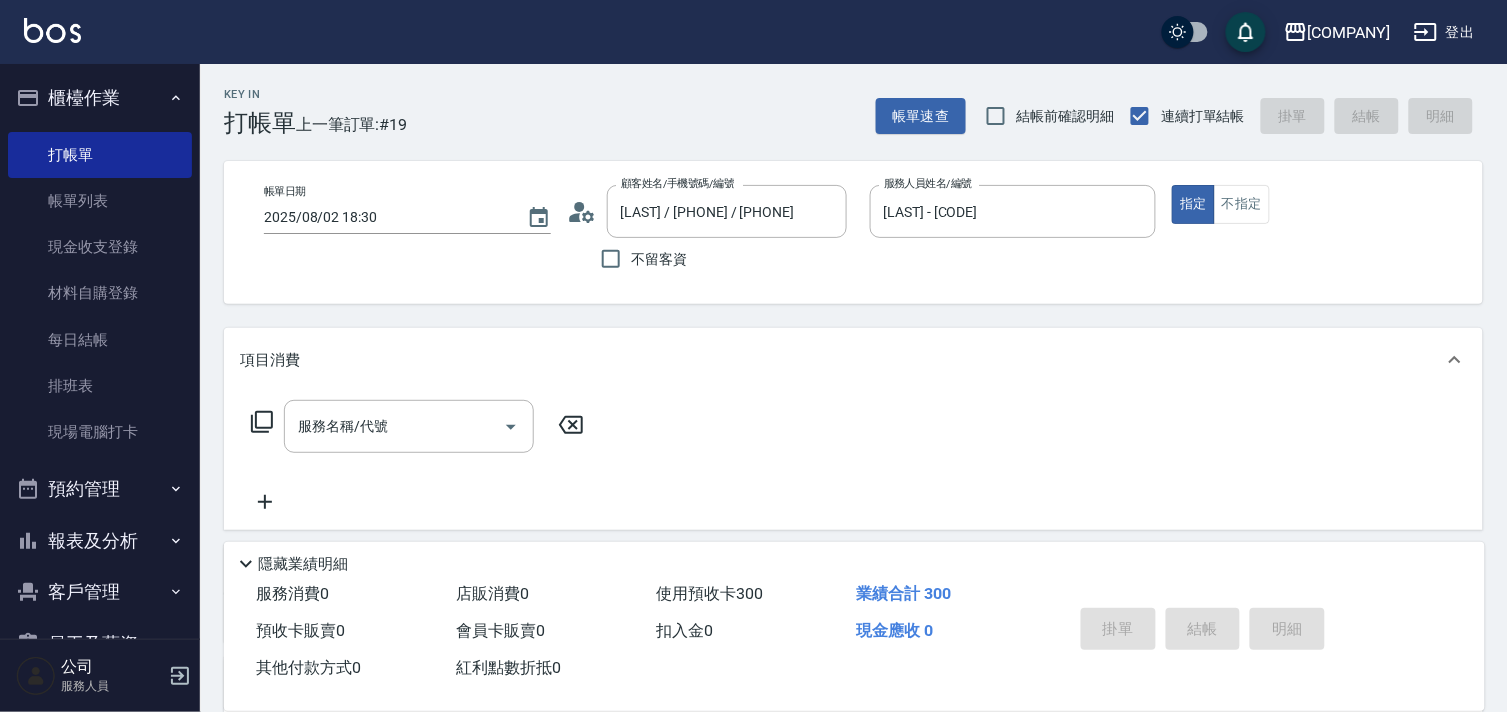 type 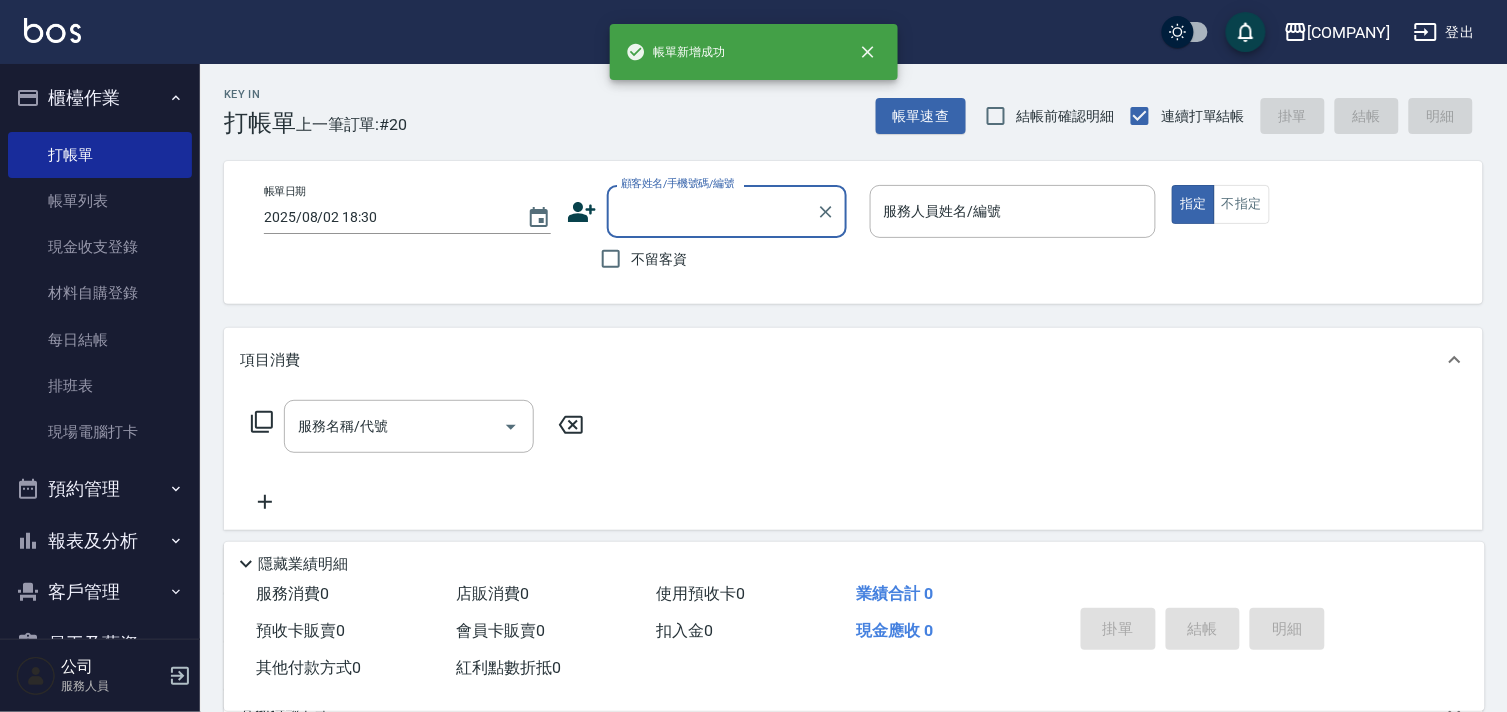 scroll, scrollTop: 0, scrollLeft: 0, axis: both 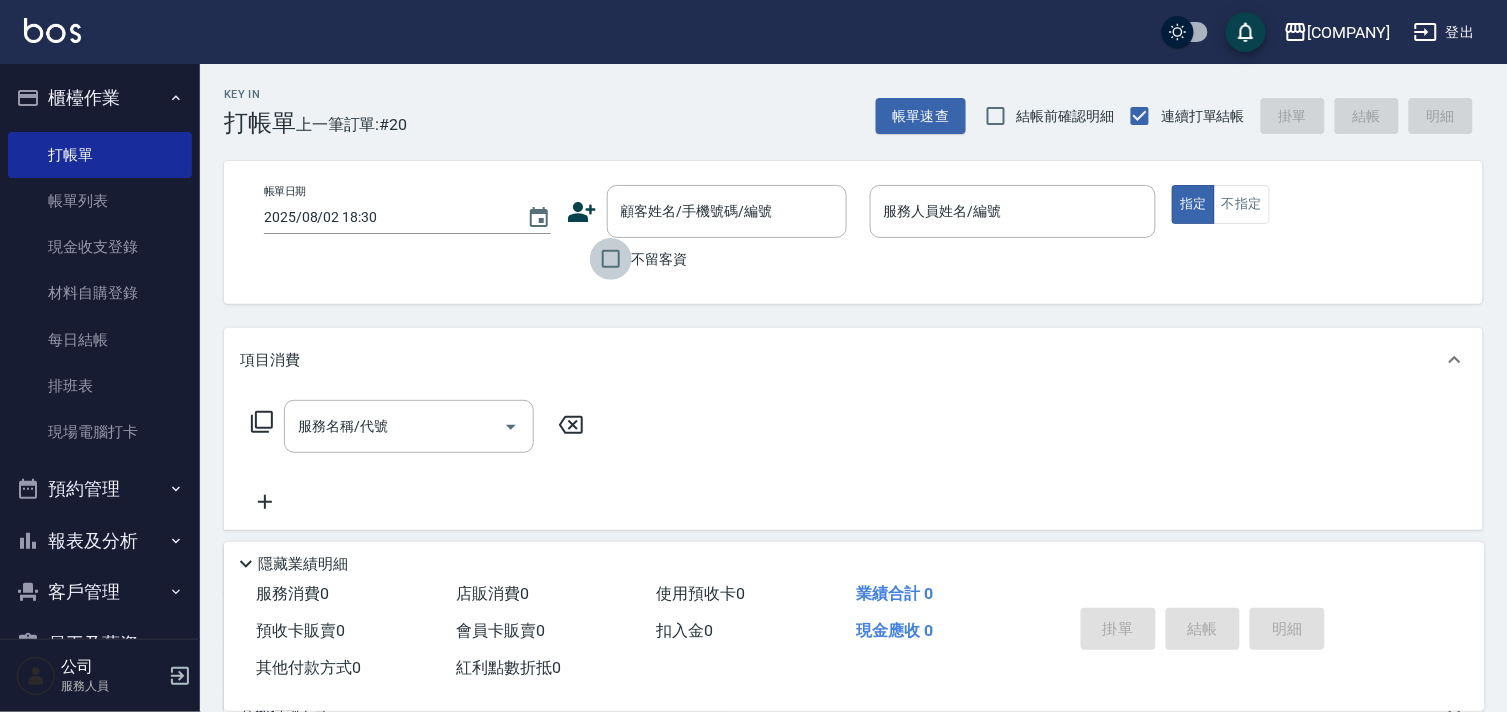 click on "不留客資" at bounding box center (611, 259) 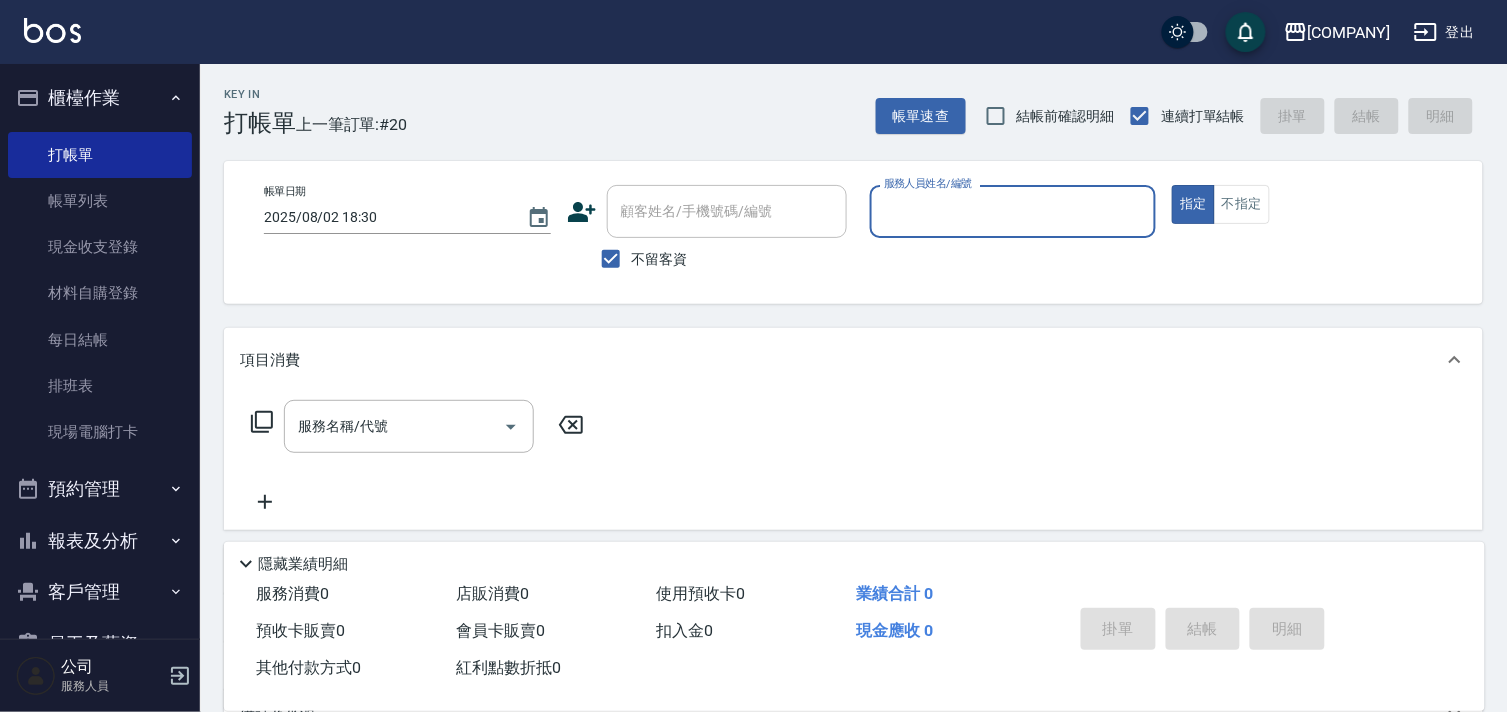 click on "服務人員姓名/編號" at bounding box center (1013, 211) 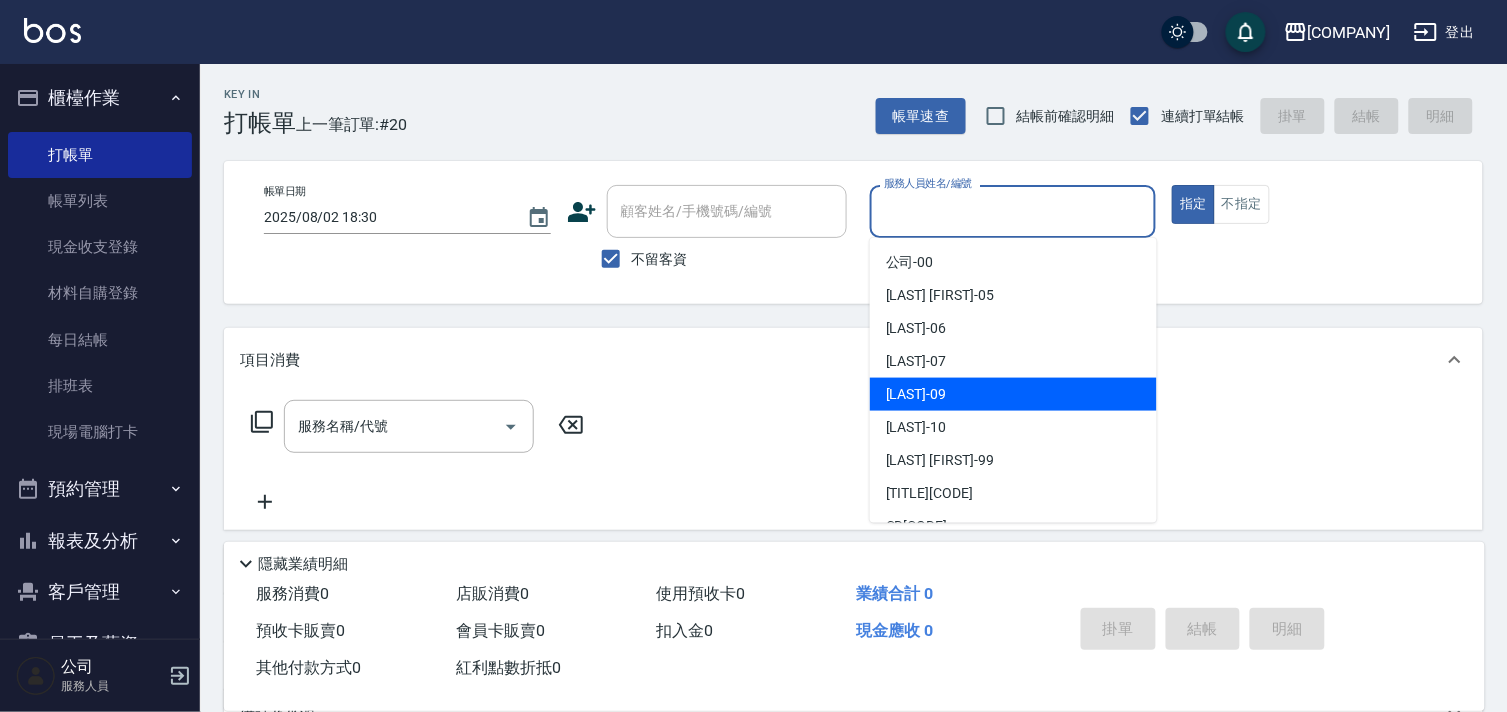 click on "[LAST] - [CODE]" at bounding box center (916, 394) 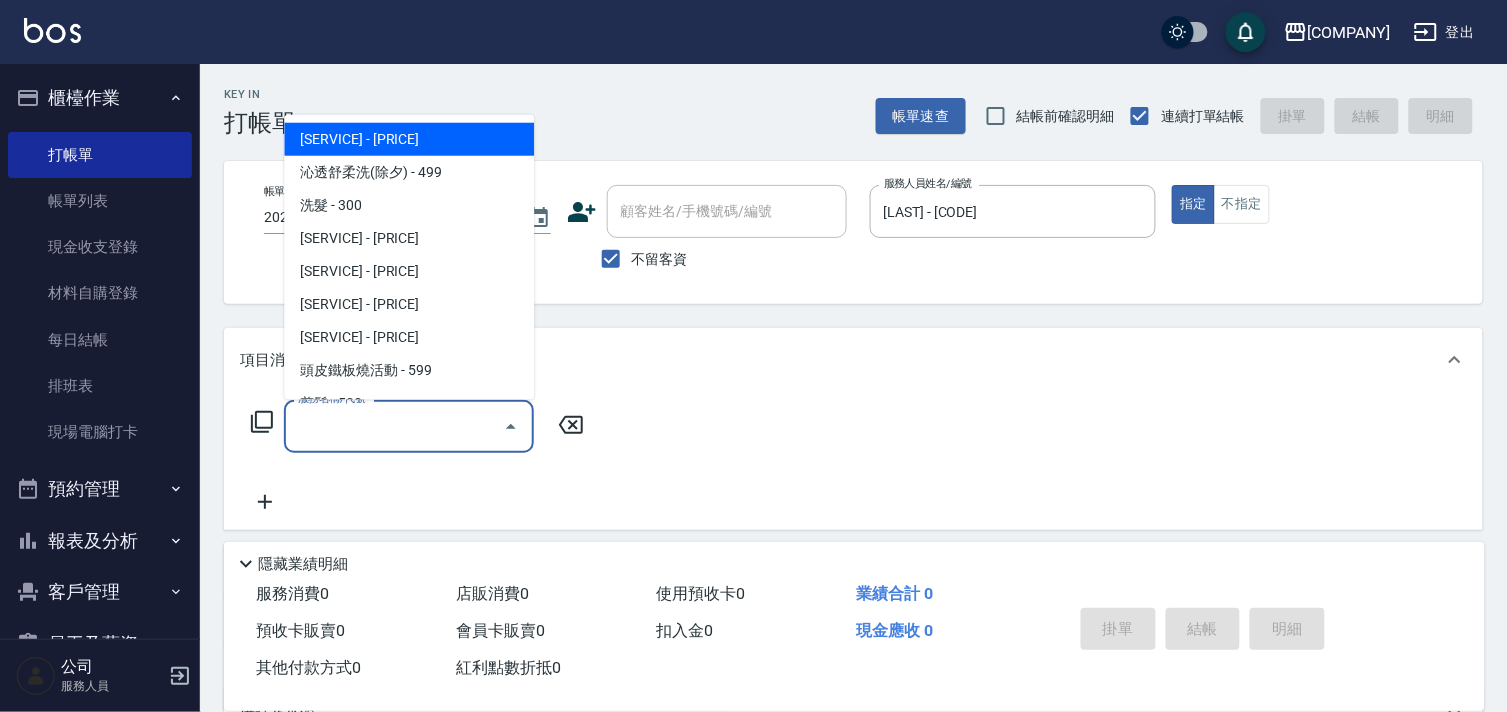 click on "服務名稱/代號 服務名稱/代號" at bounding box center (409, 426) 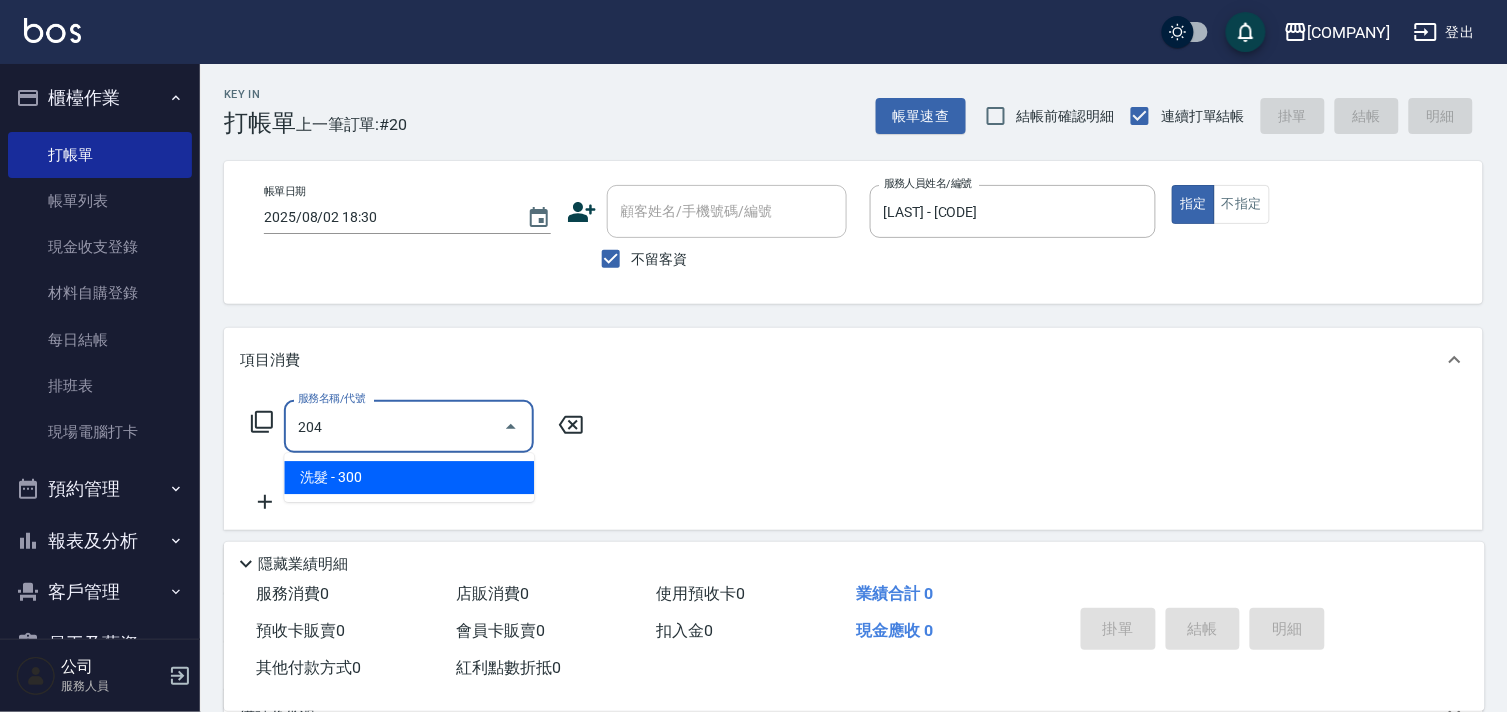 click on "洗髮 - 300" at bounding box center [409, 477] 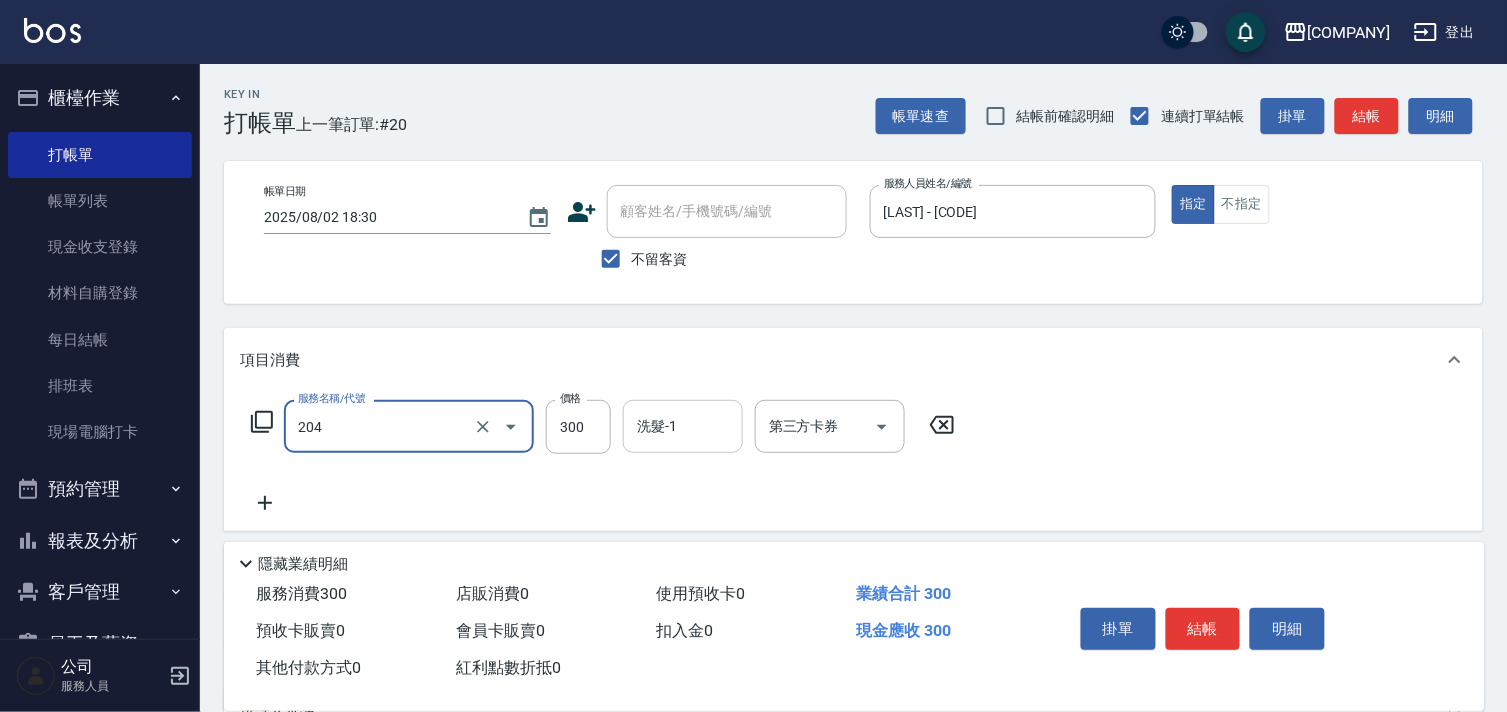 type on "[SERVICE]([NUMBER])" 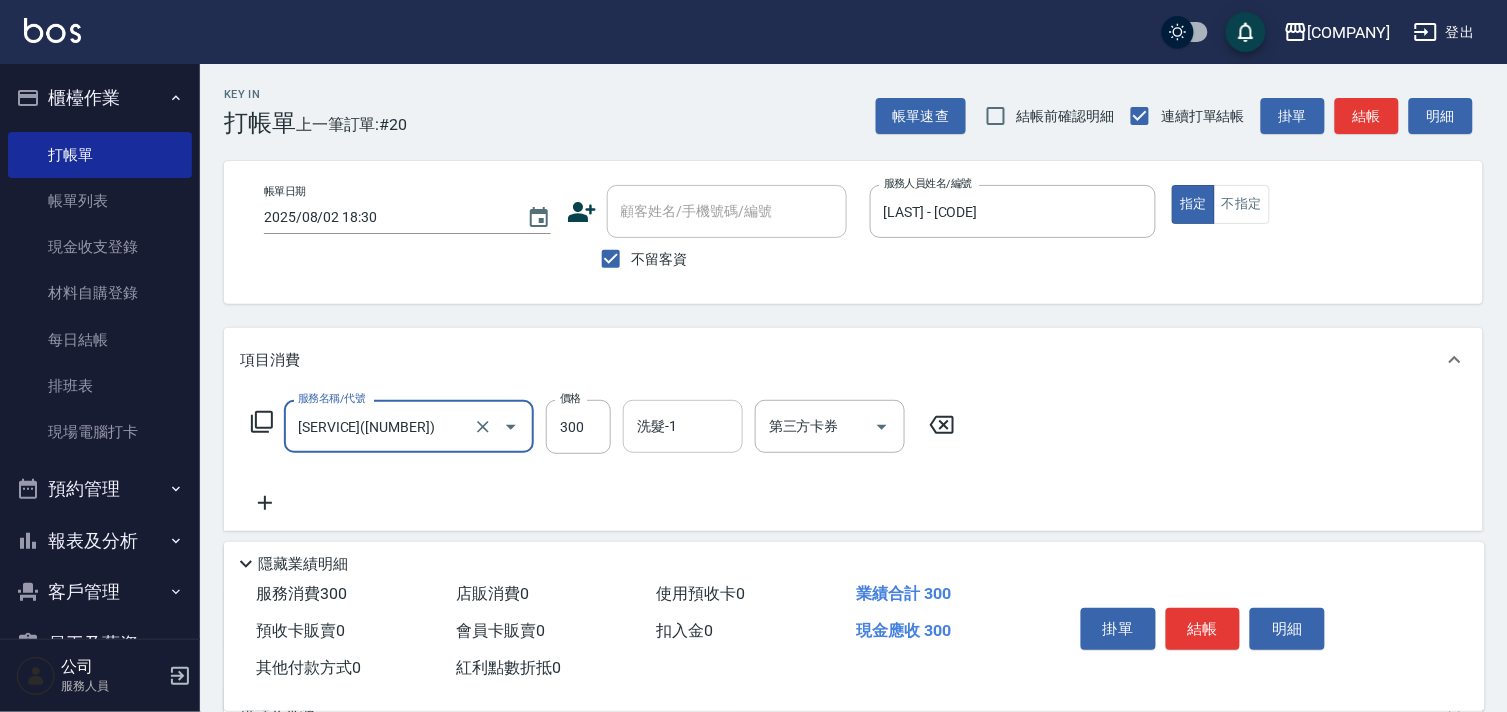 click on "洗髮-1 洗髮-1" at bounding box center [683, 426] 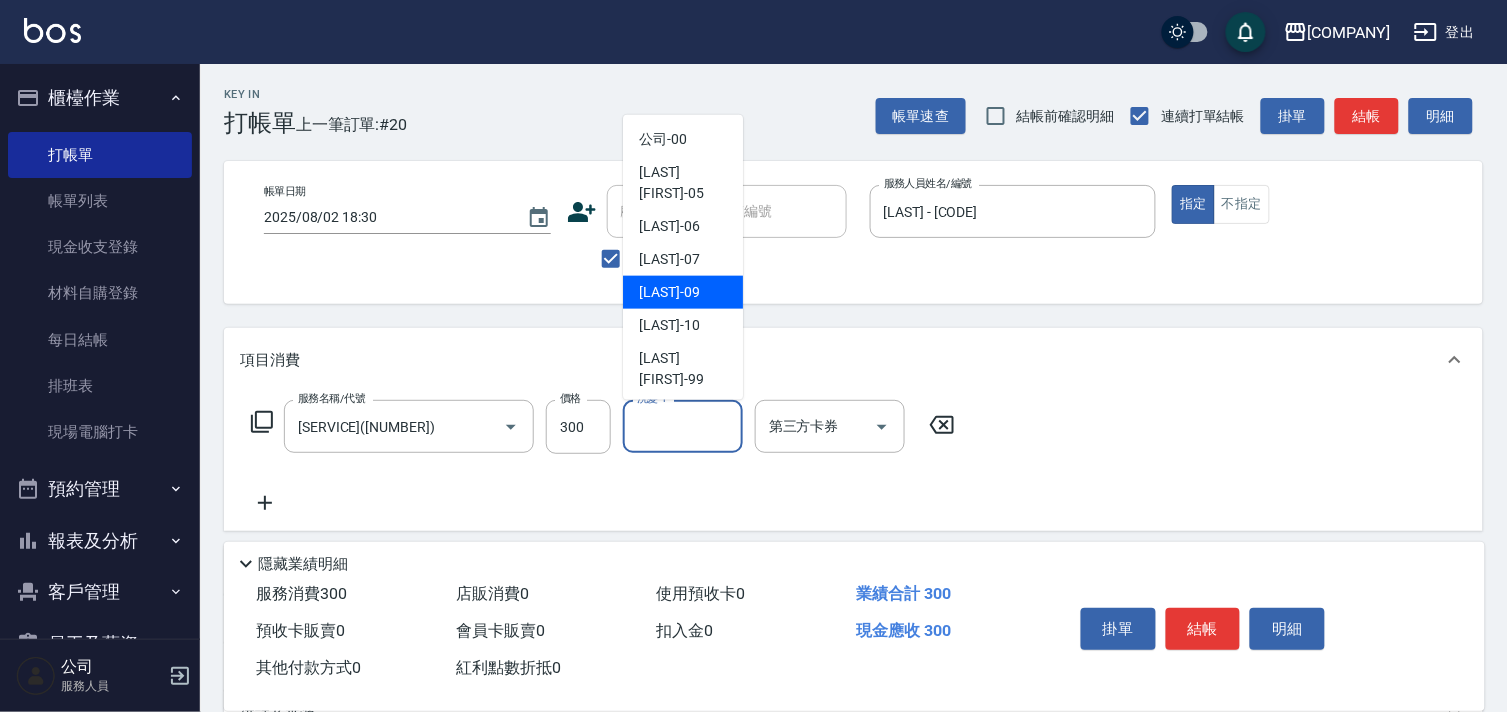 click on "[LAST] - [CODE]" at bounding box center (683, 292) 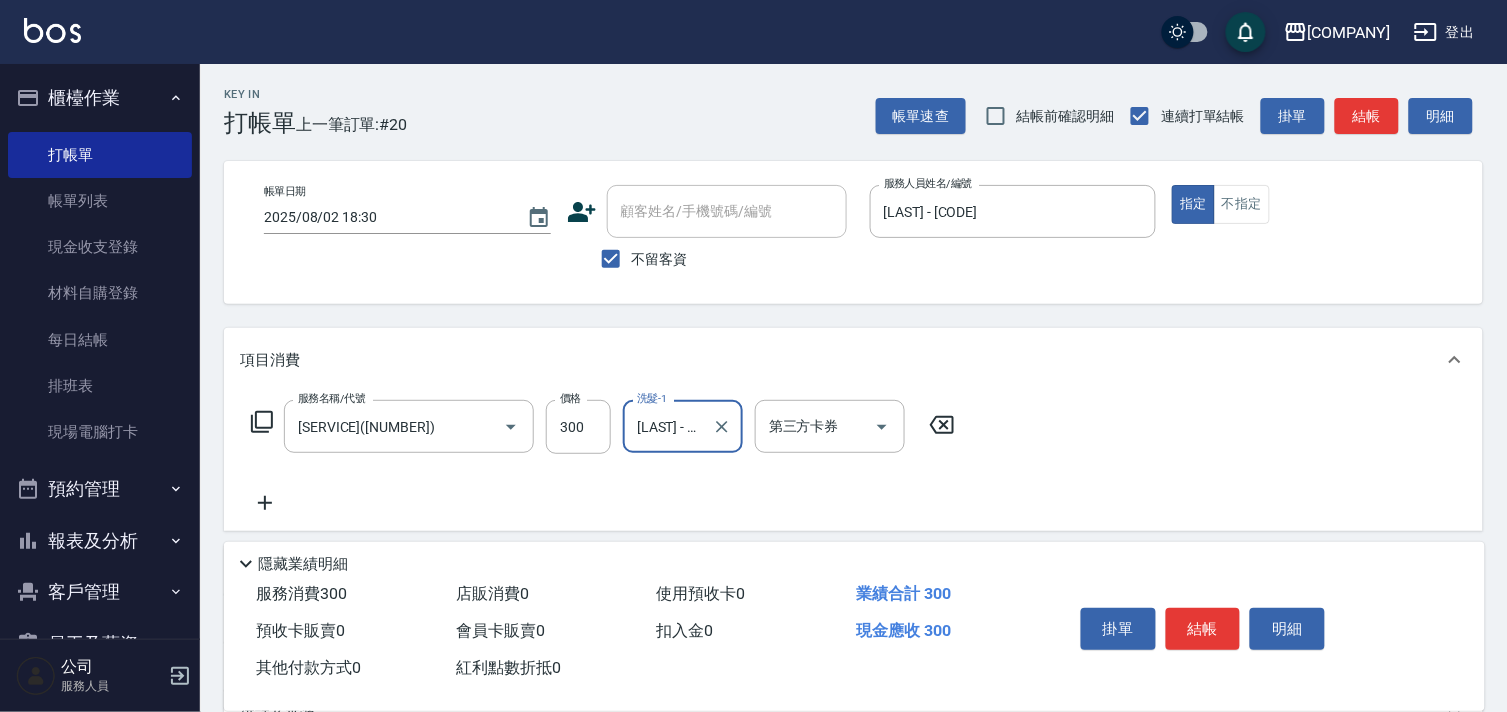 type on "[LAST] - [CODE]" 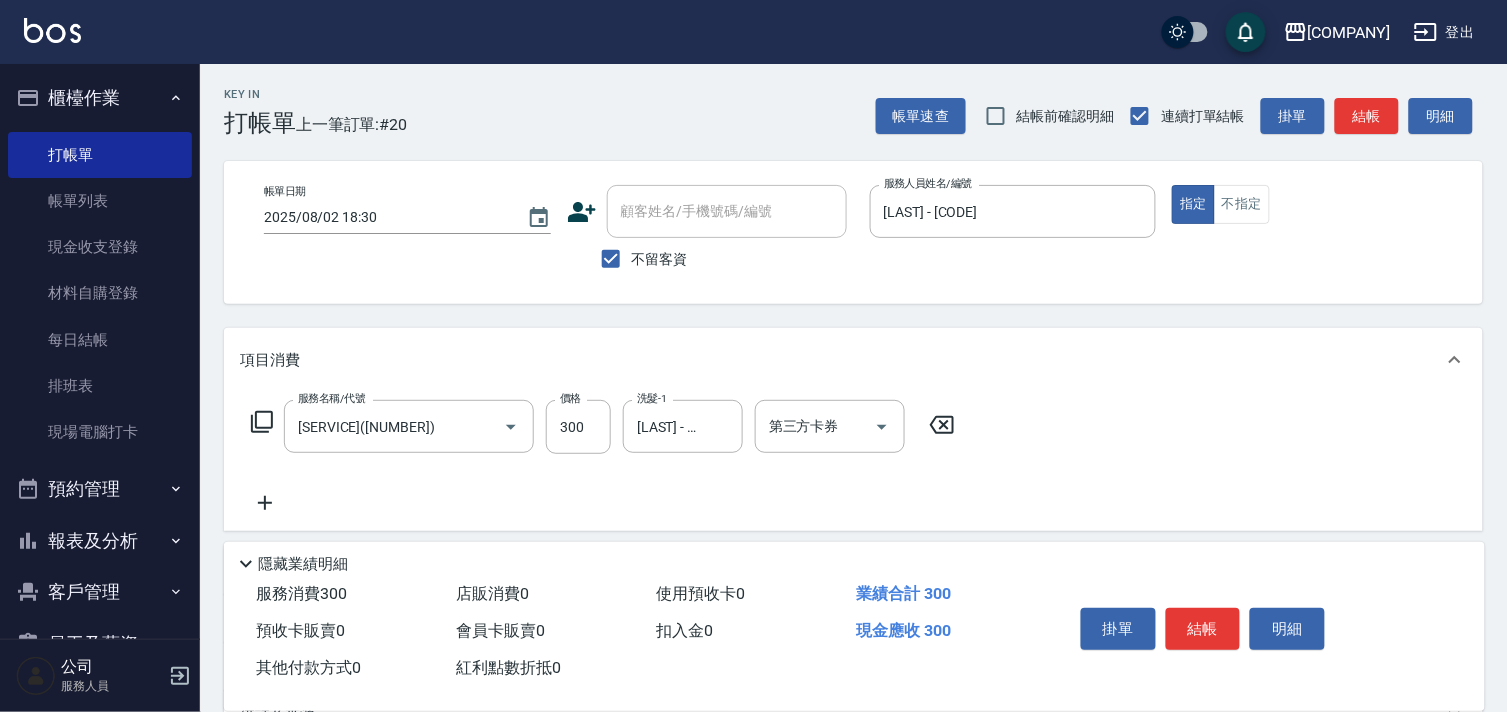 click 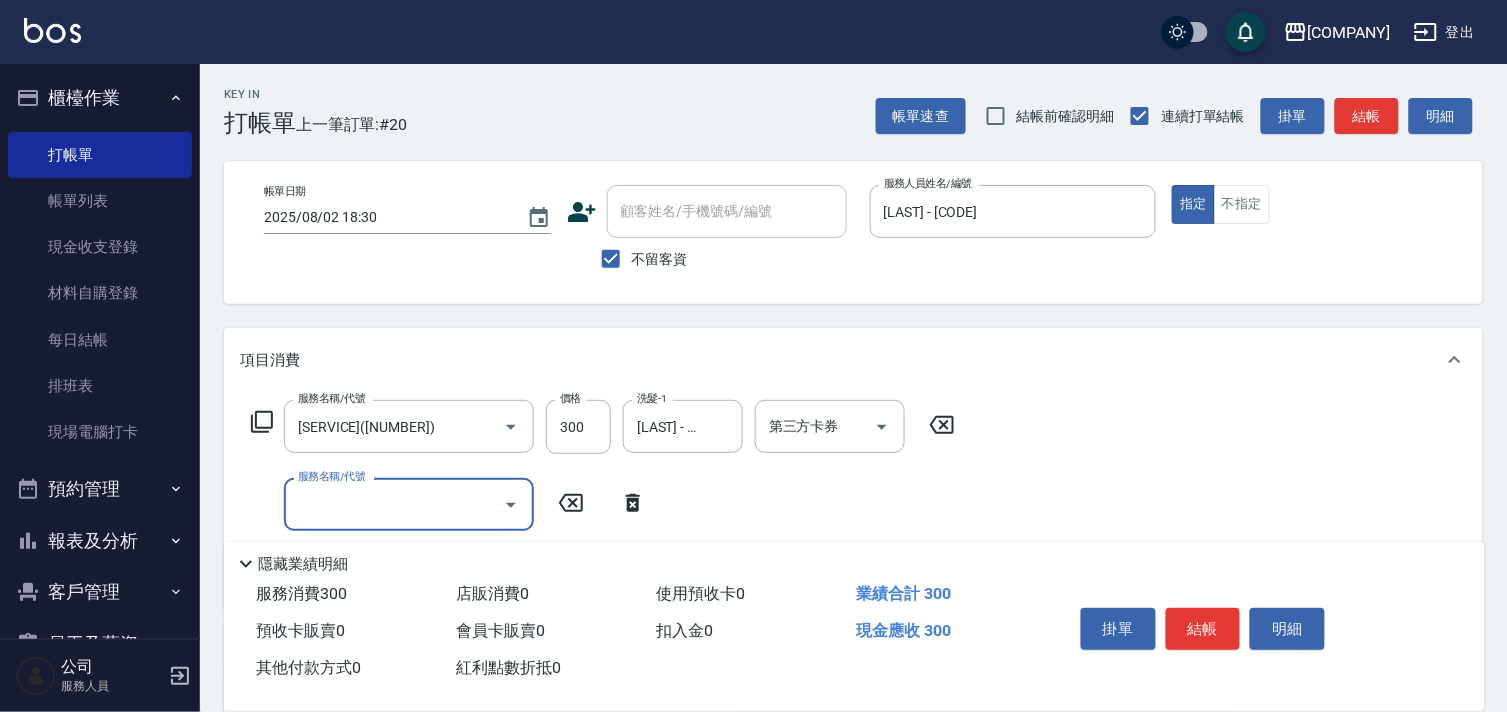 click on "服務名稱/代號" at bounding box center [394, 504] 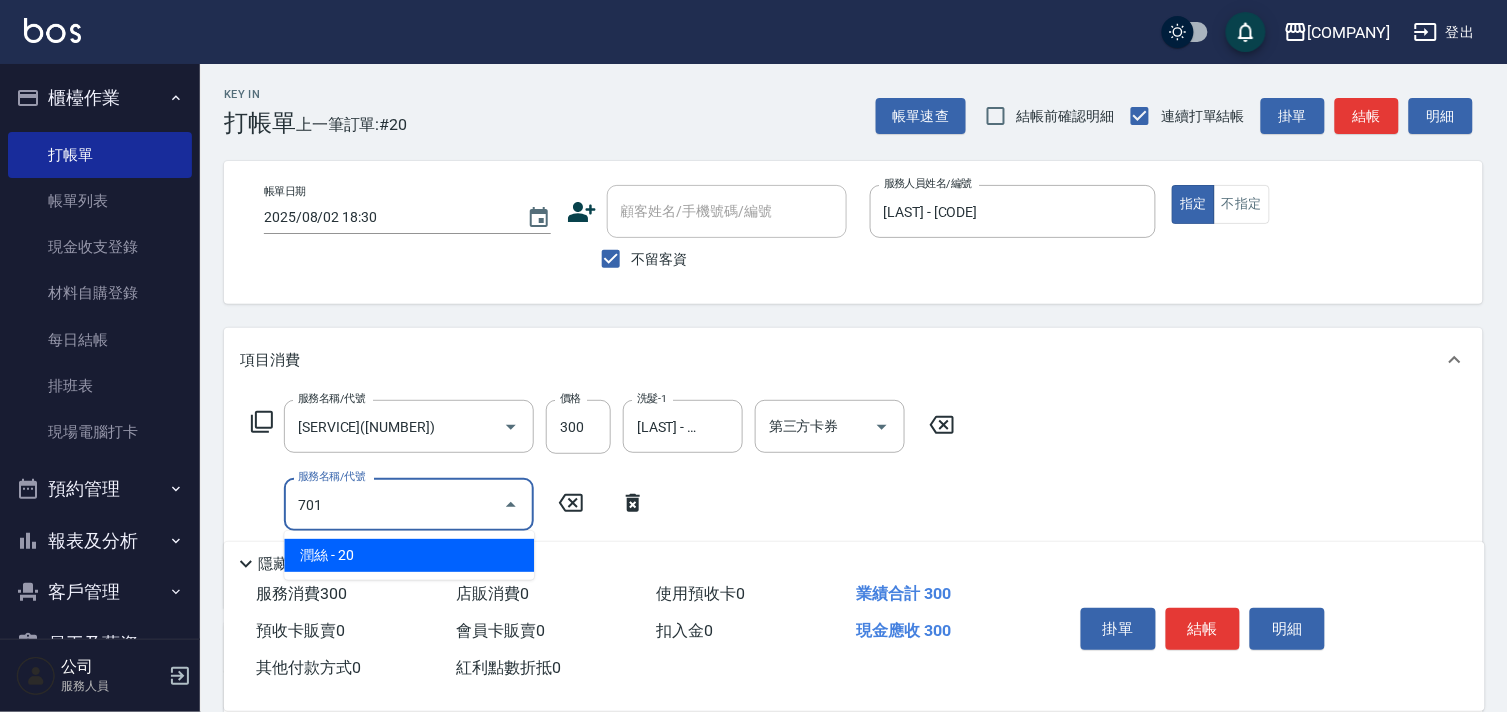 click on "潤絲 - 20" at bounding box center [409, 555] 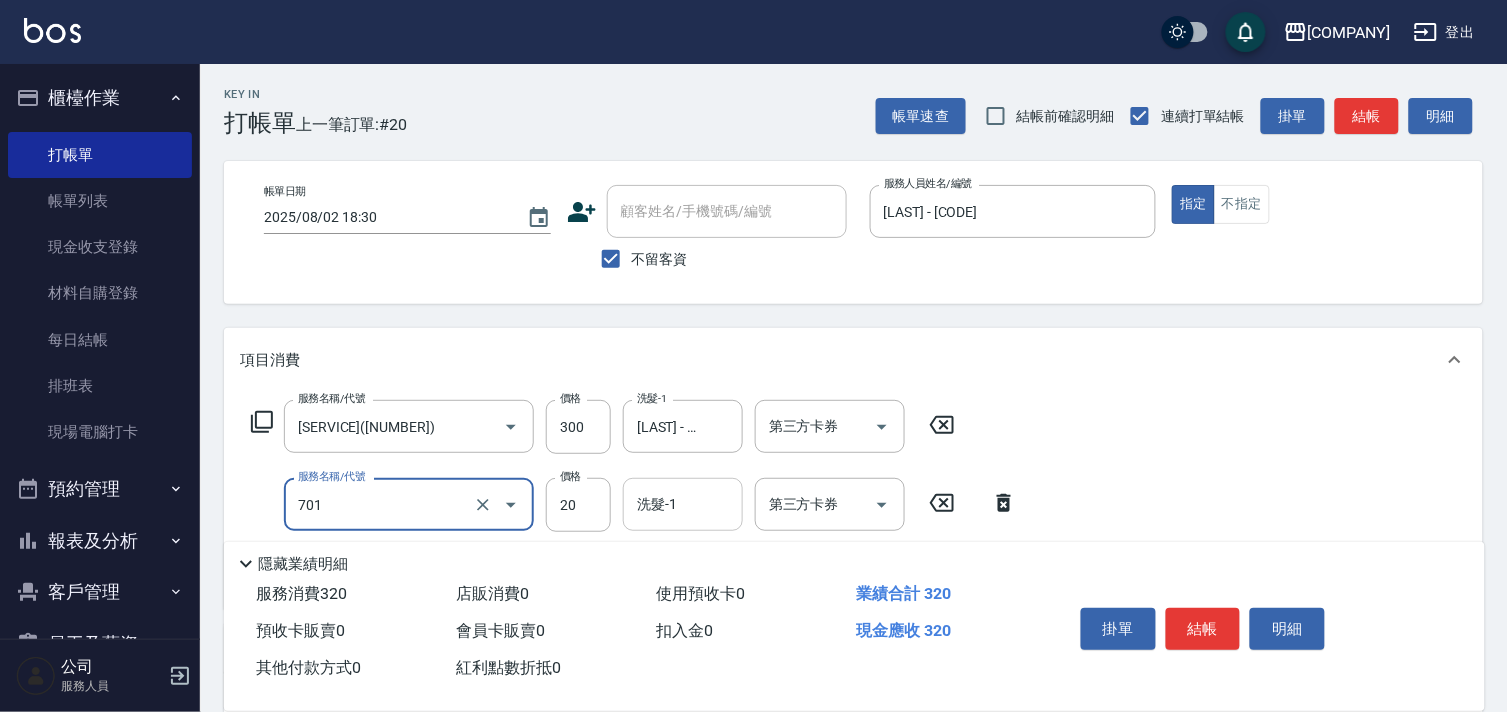 type on "潤絲(701)" 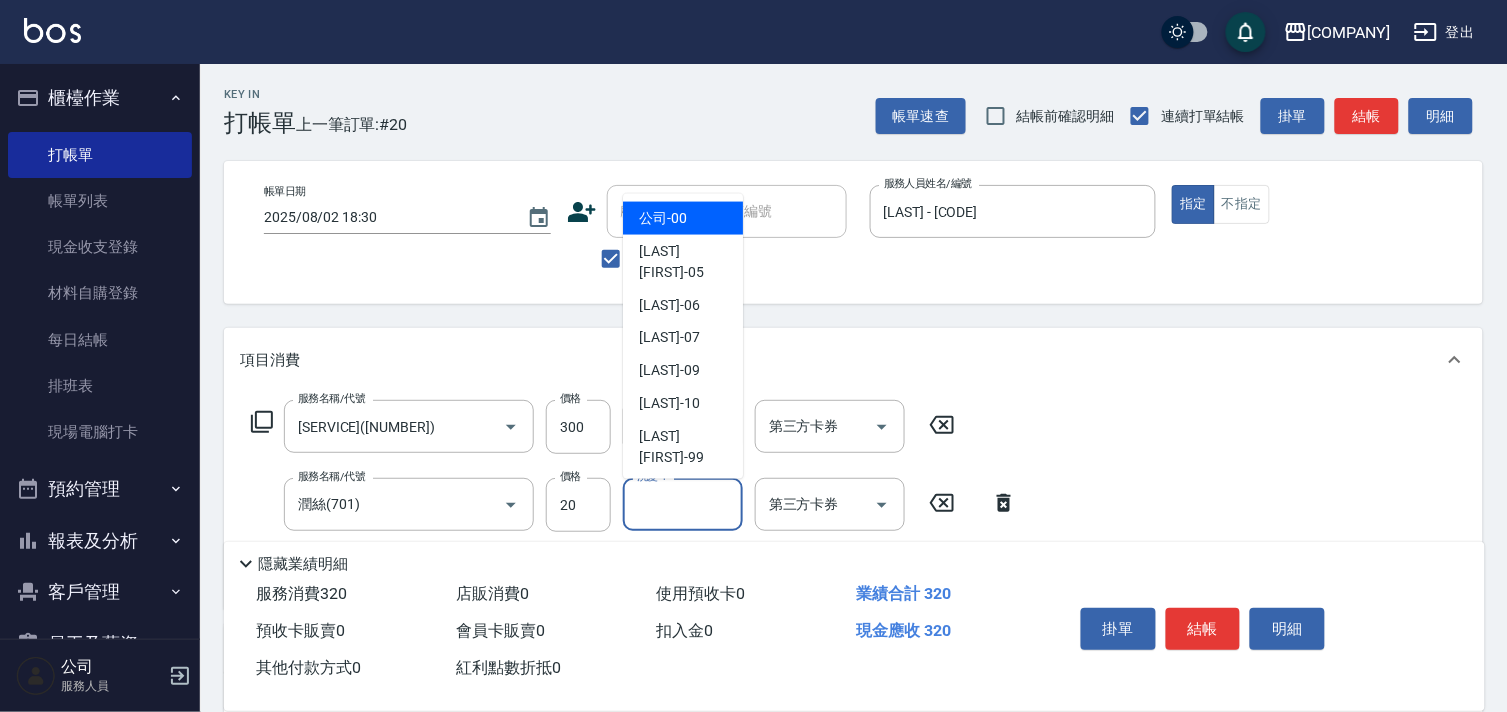 click on "洗髮-1 洗髮-1" at bounding box center [683, 504] 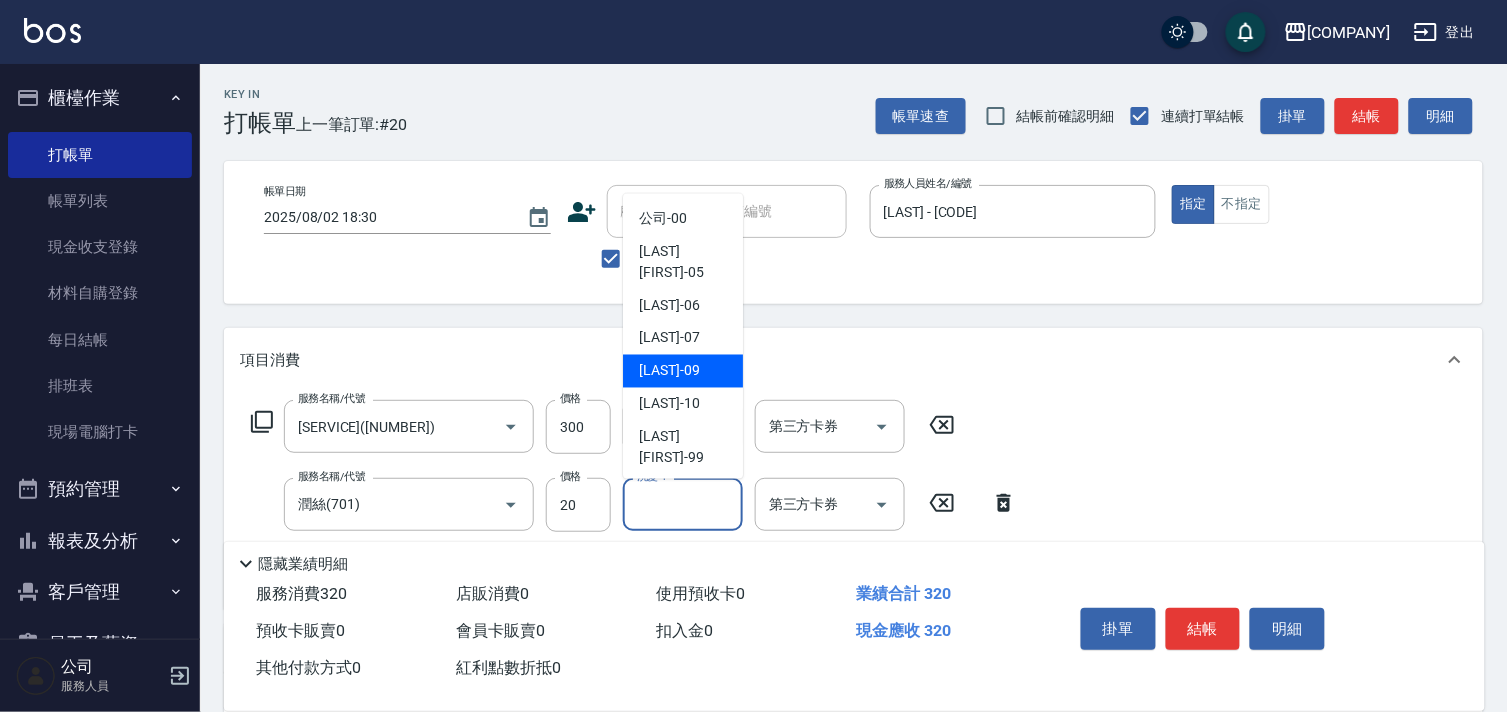 click on "[LAST] - [CODE]" at bounding box center [683, 371] 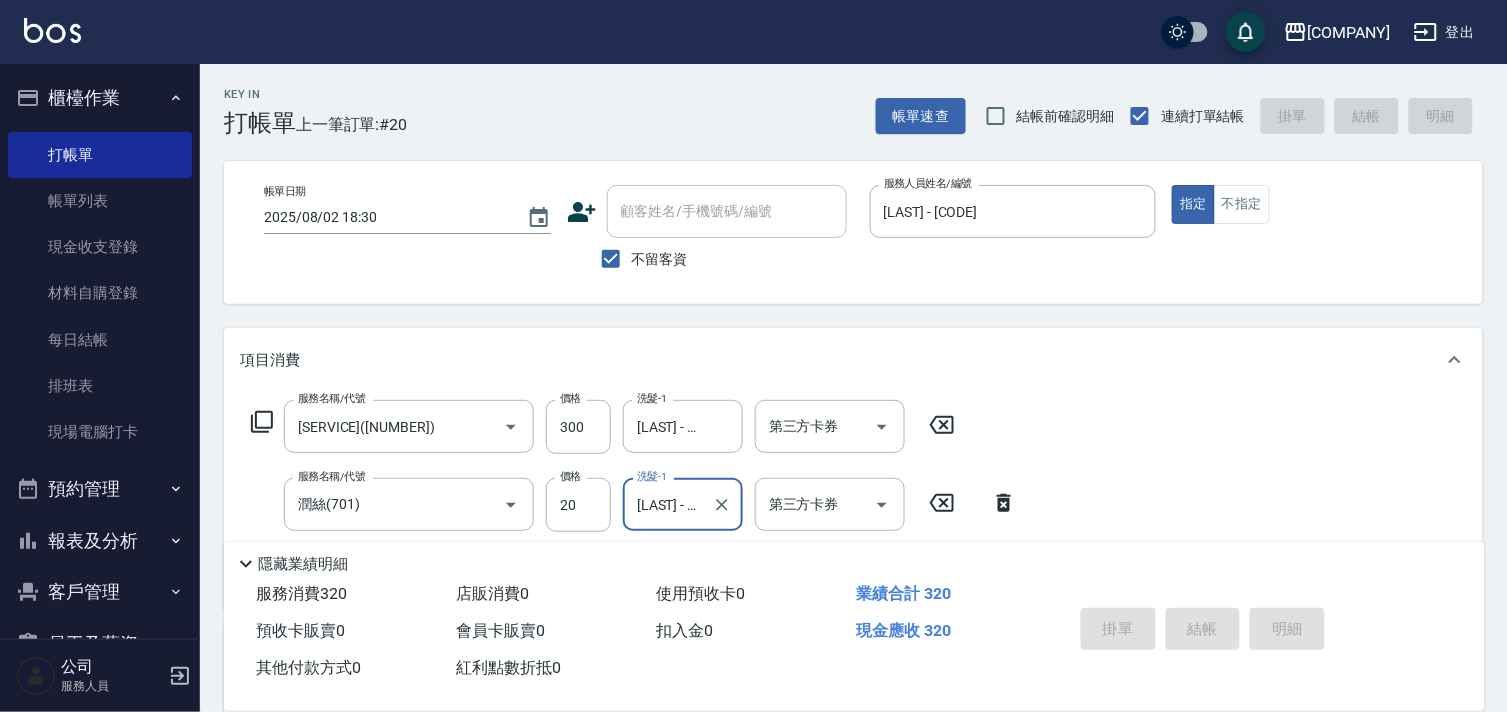 type on "[DATE] [TIME]" 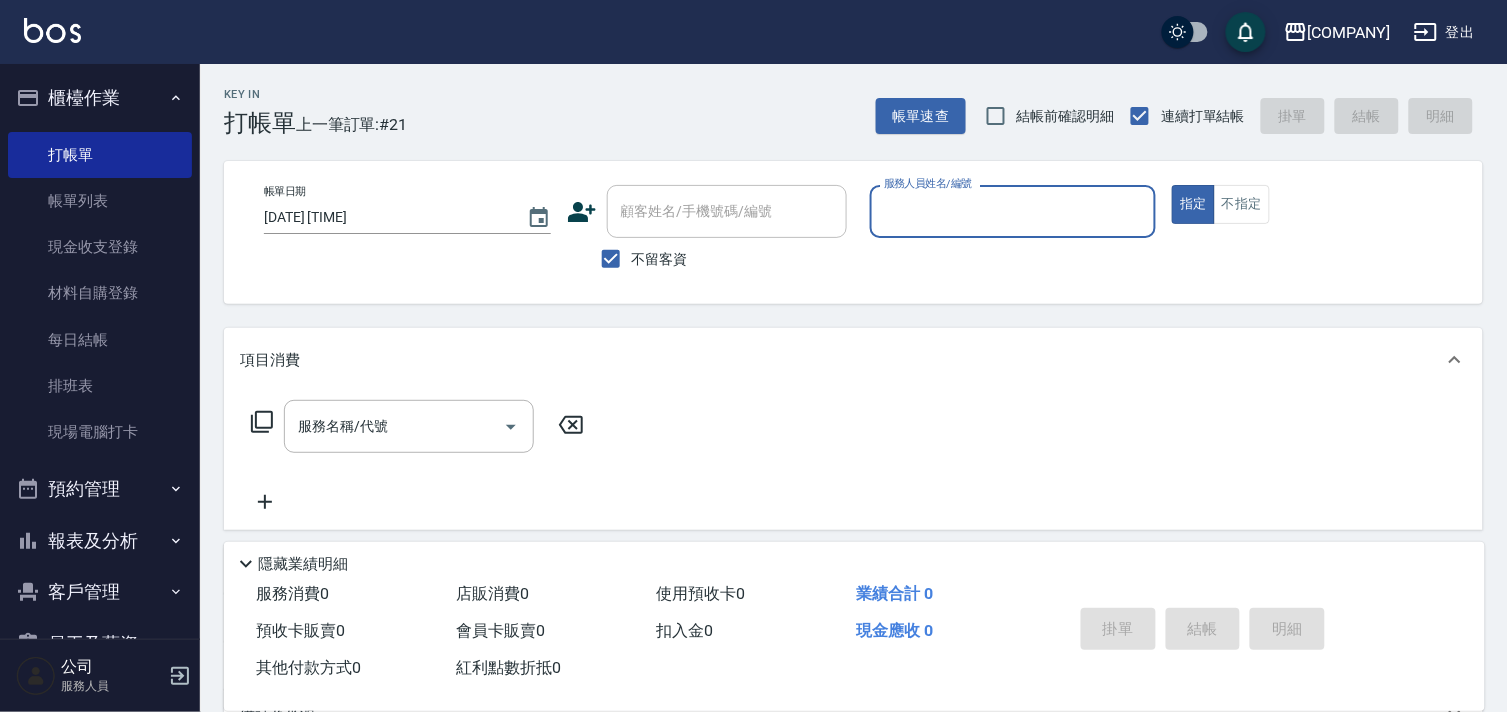 click on "服務人員姓名/編號" at bounding box center [1013, 211] 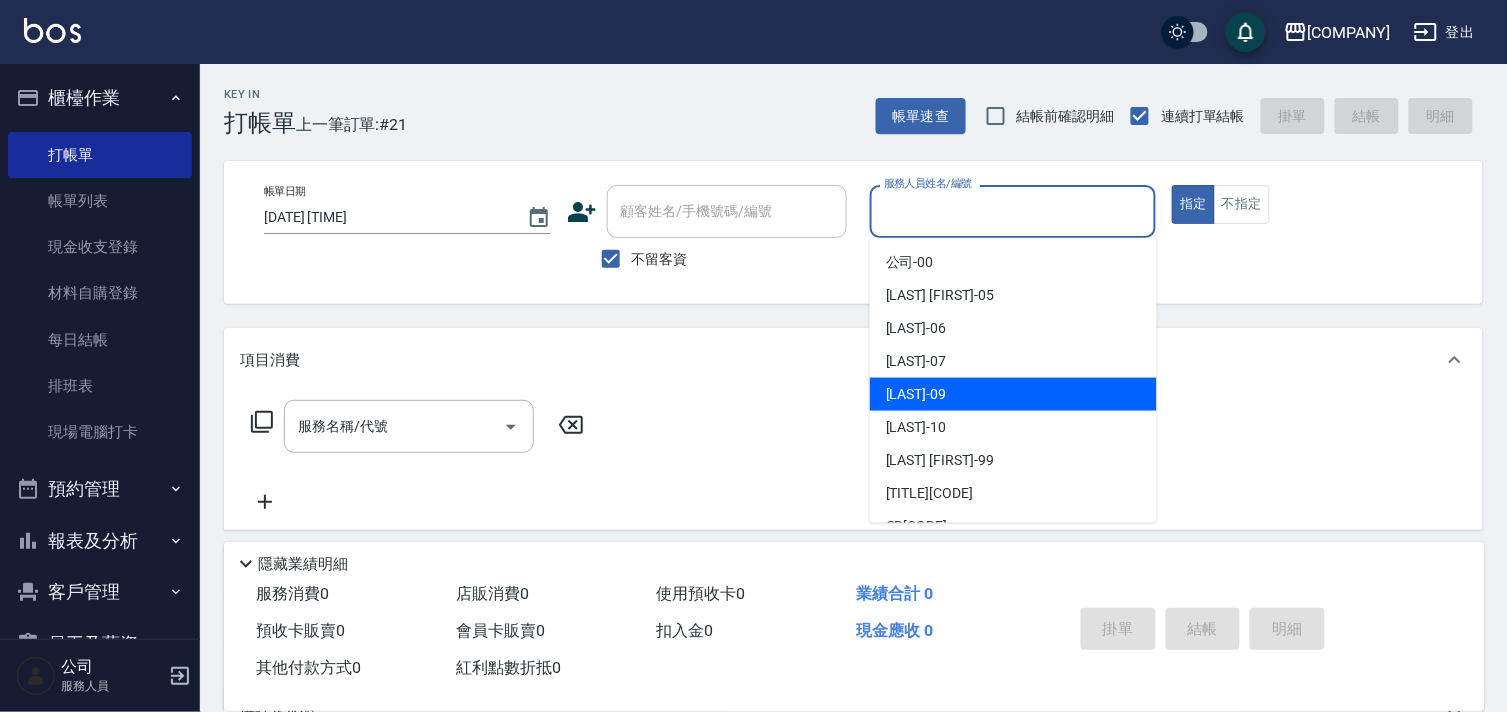 click on "[LAST] - [CODE]" at bounding box center (916, 394) 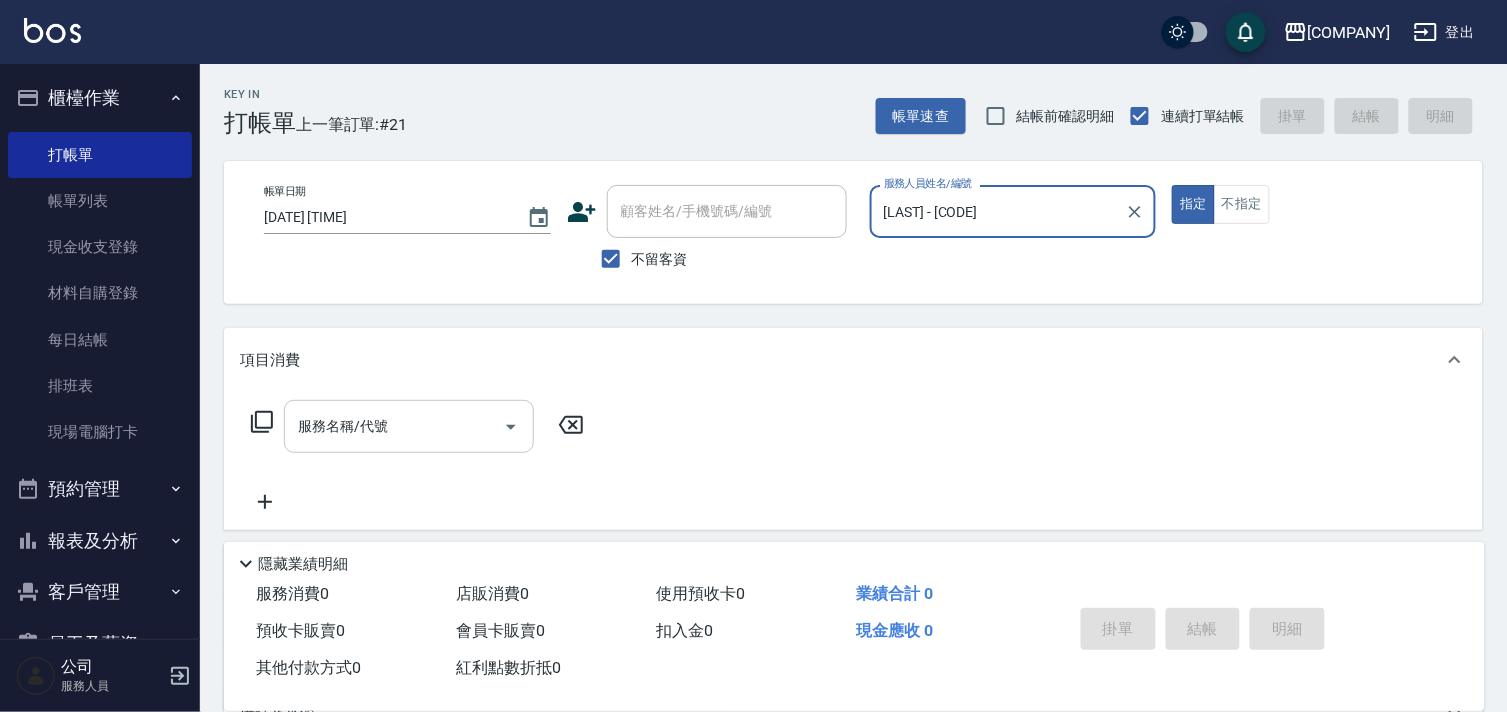 click on "服務名稱/代號" at bounding box center [394, 426] 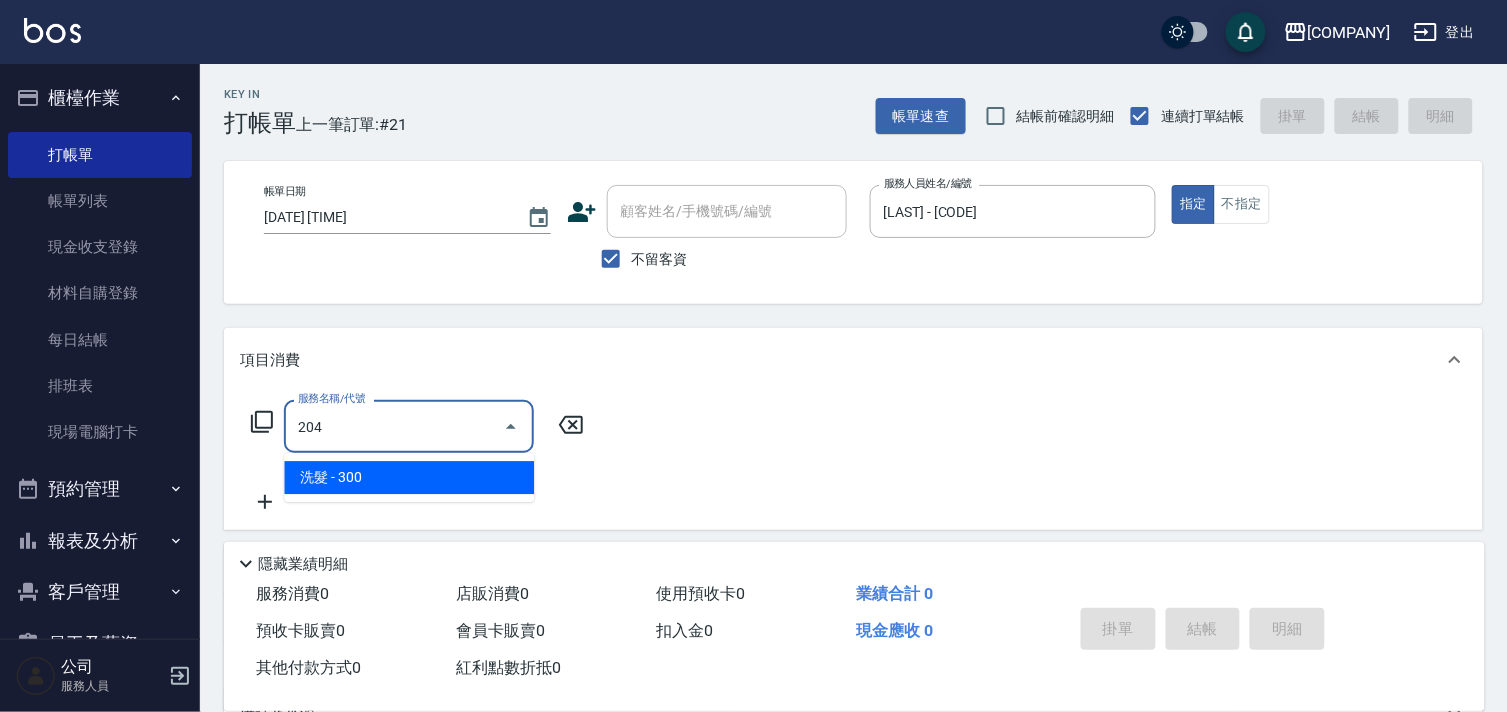 click on "洗髮 - 300" at bounding box center [409, 477] 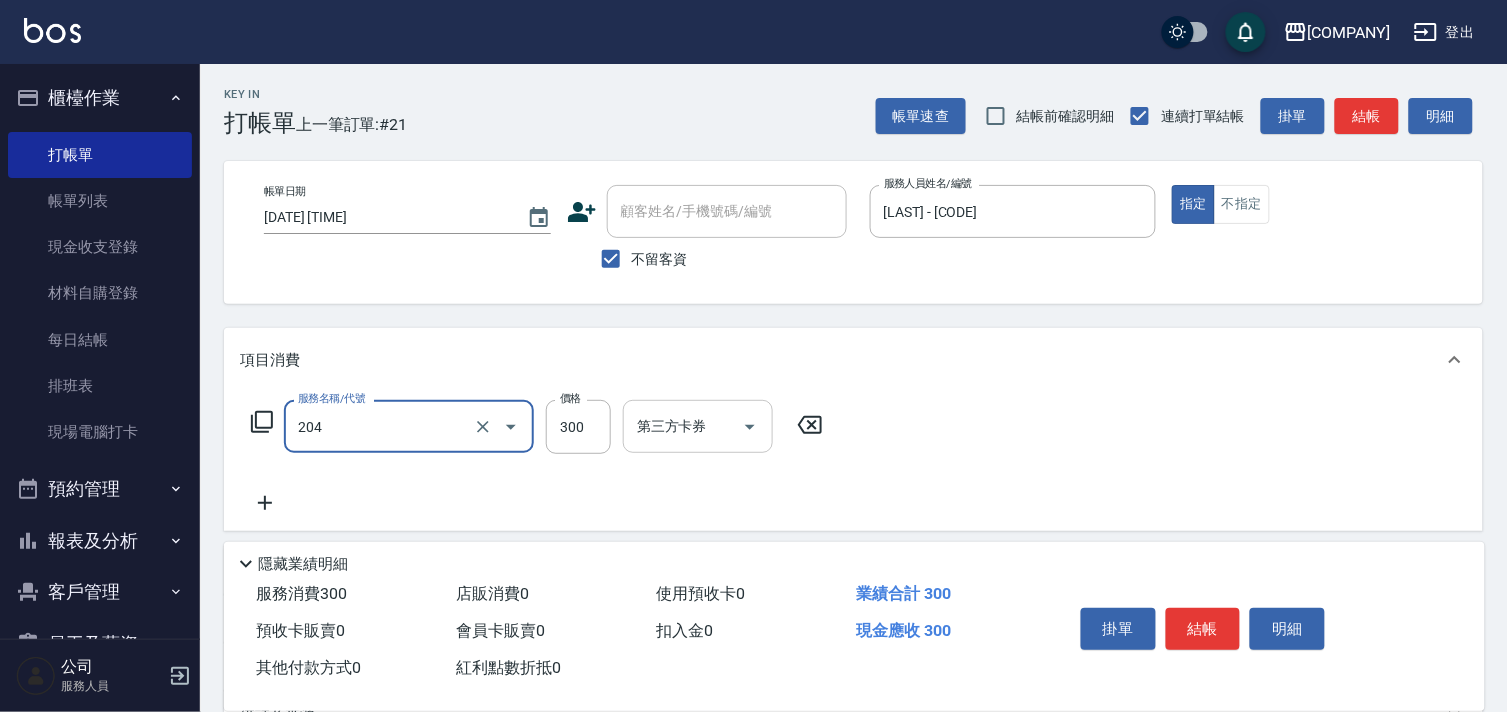 type on "[SERVICE]([NUMBER])" 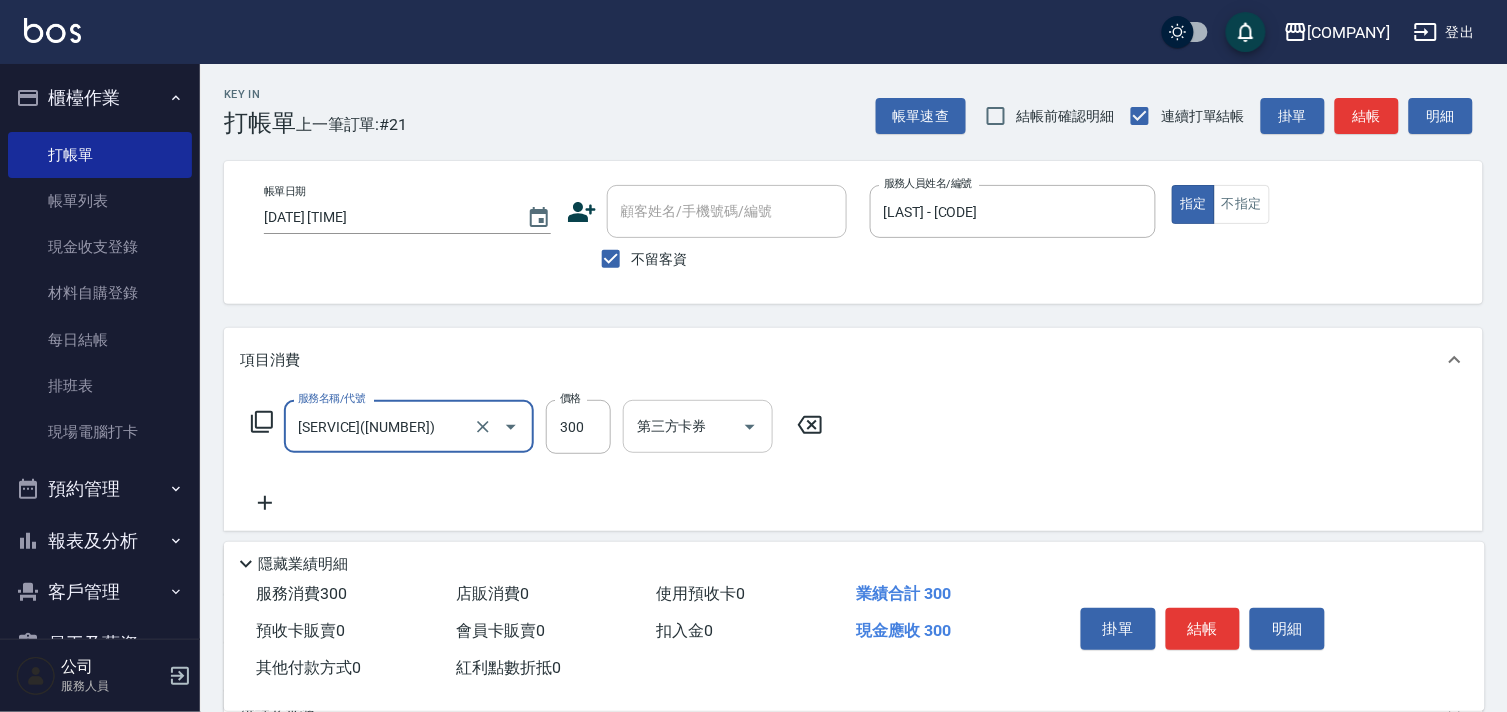 click on "[SERVICE] / [NUMBER] [SERVICE] [SERVICE] [PRICE] [SERVICE] [SERVICE]" at bounding box center (537, 427) 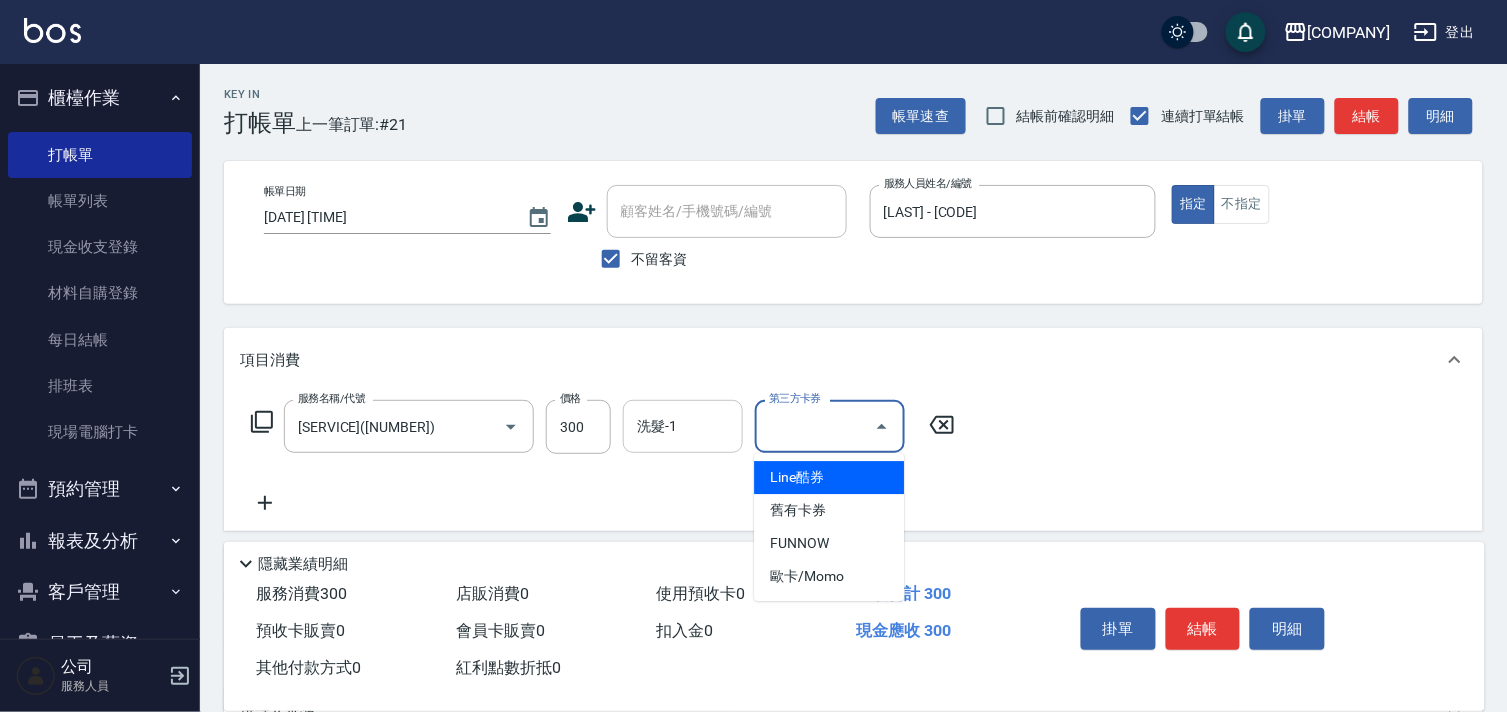 click on "洗髮-1" at bounding box center [683, 426] 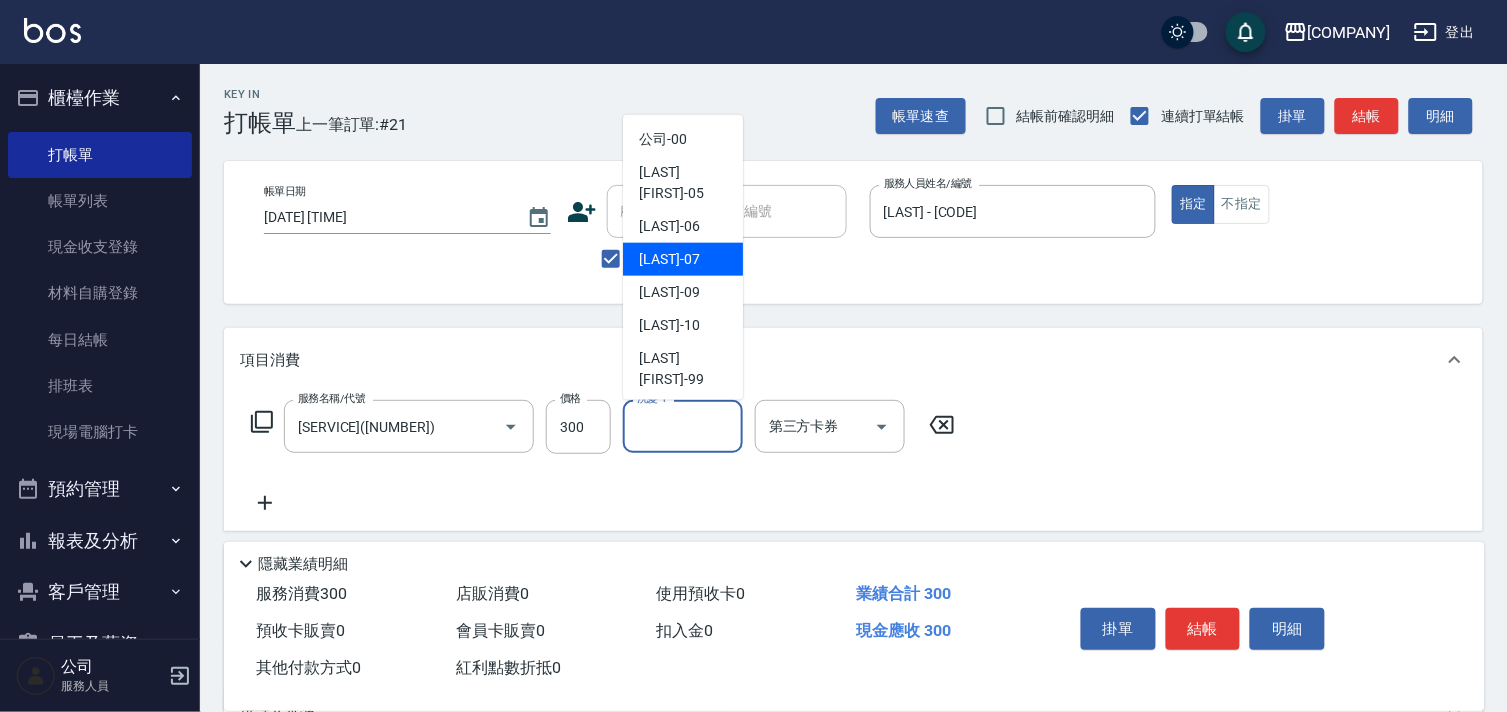 click on "[PRODUCT] - [NUMBER]" at bounding box center (683, 259) 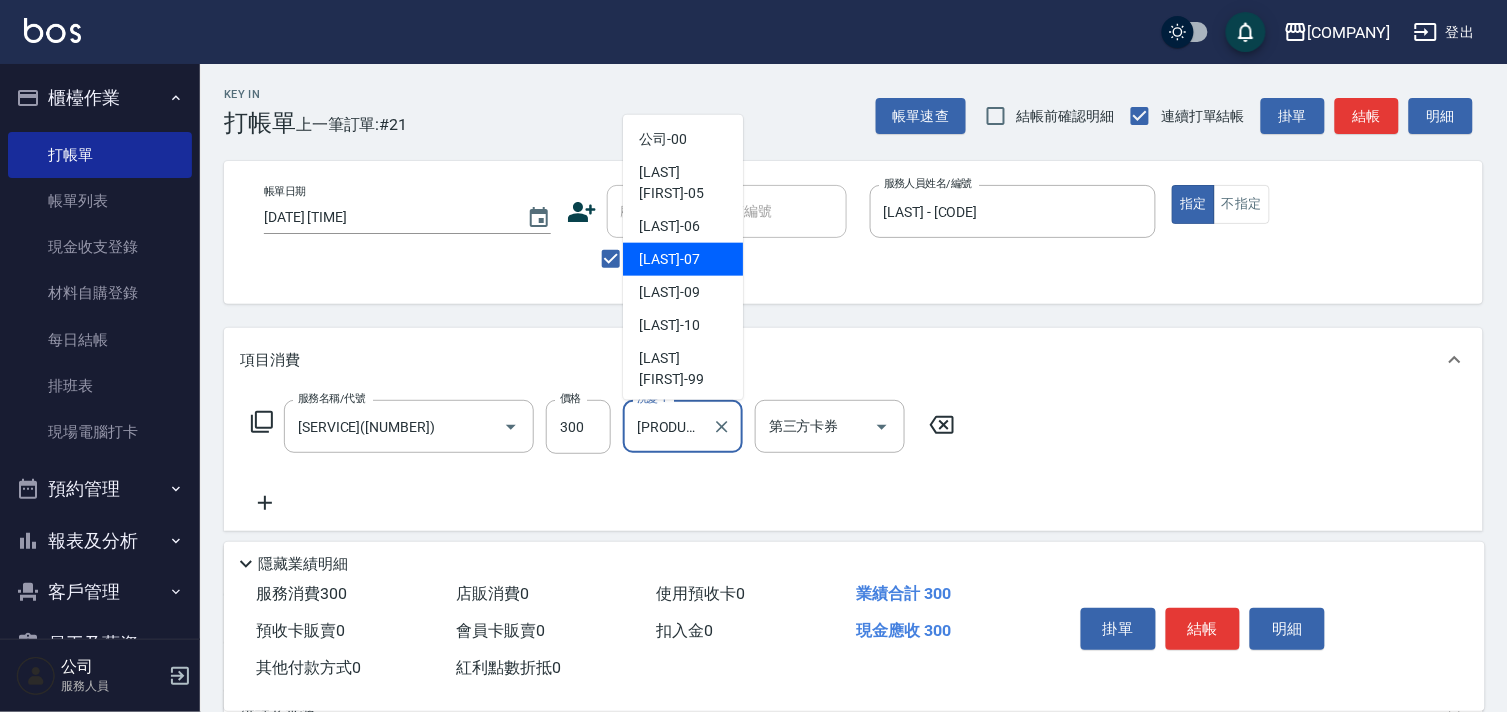 click on "[PRODUCT]-[NUMBER]" at bounding box center [668, 426] 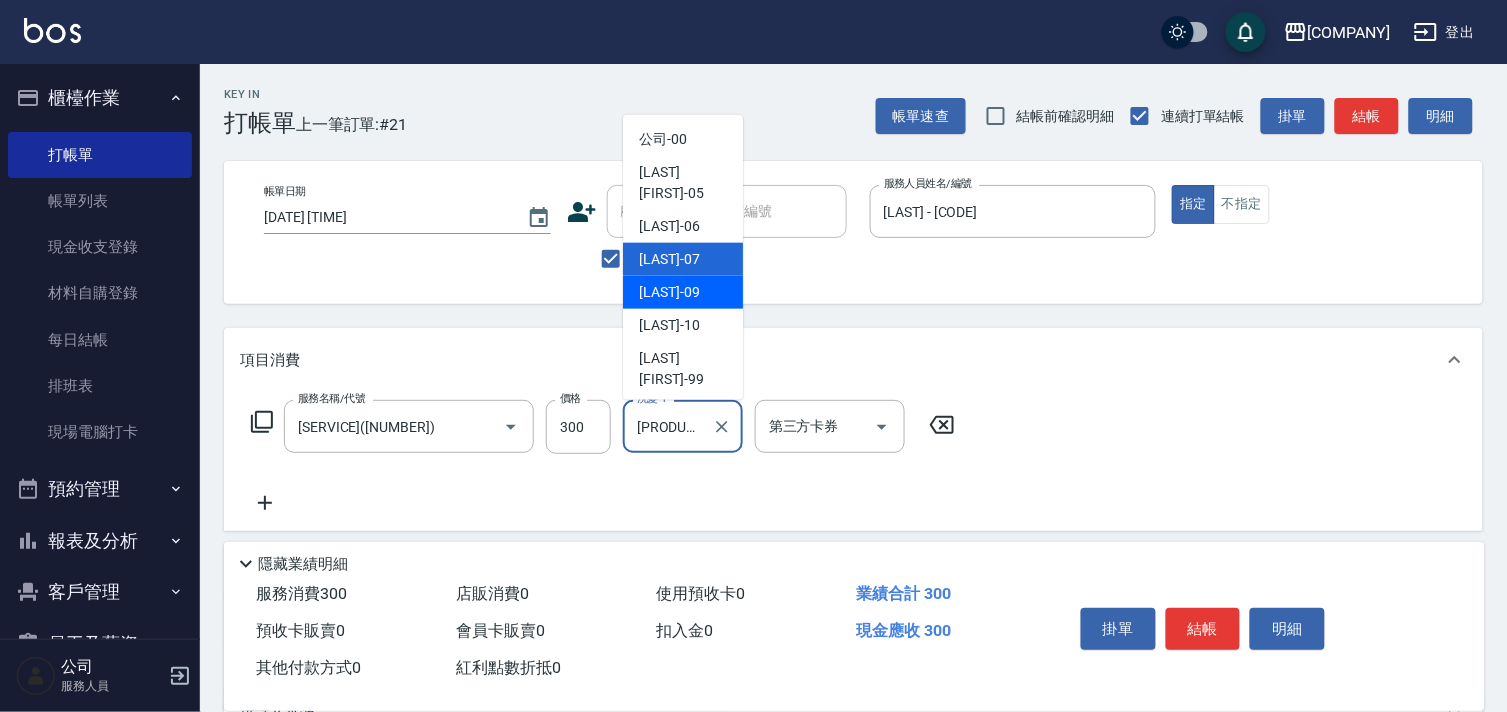 click on "[LAST] - [CODE]" at bounding box center (683, 292) 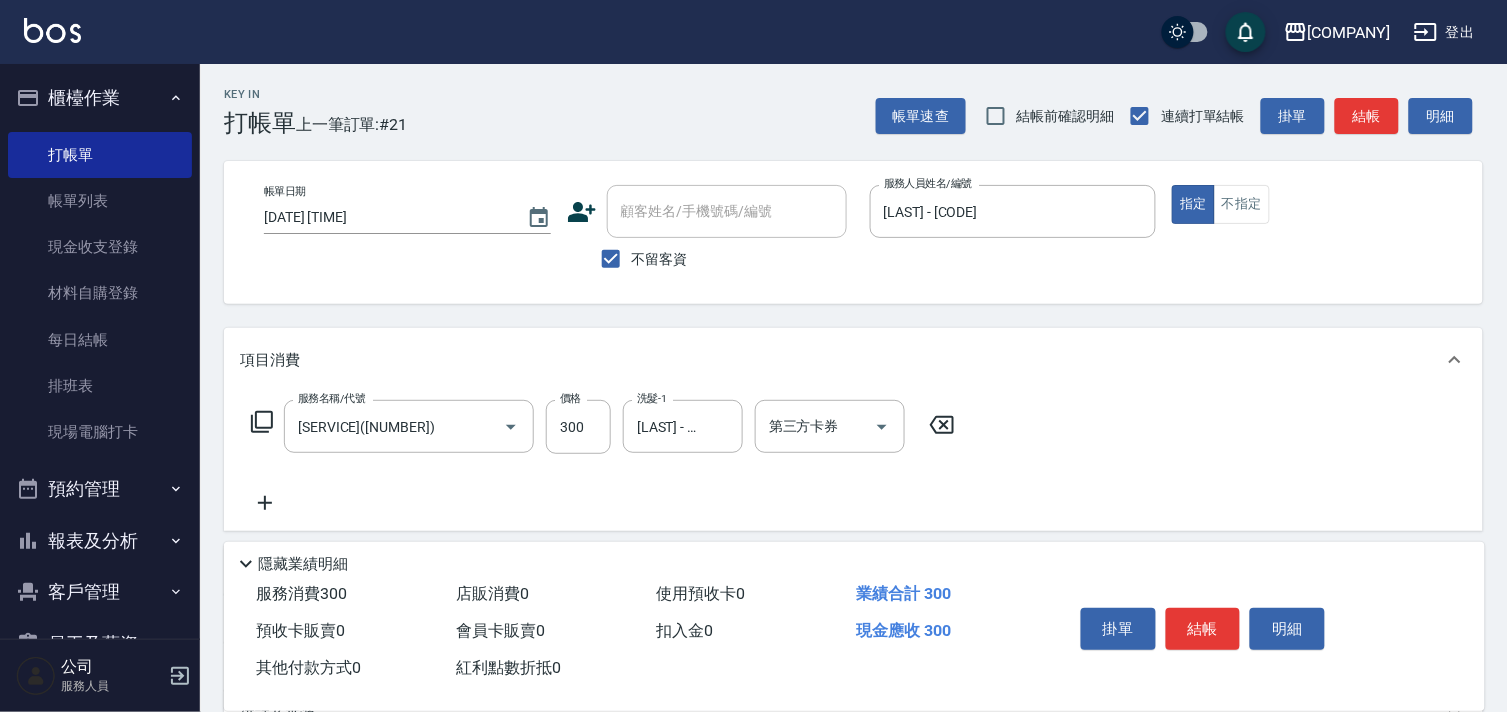 click 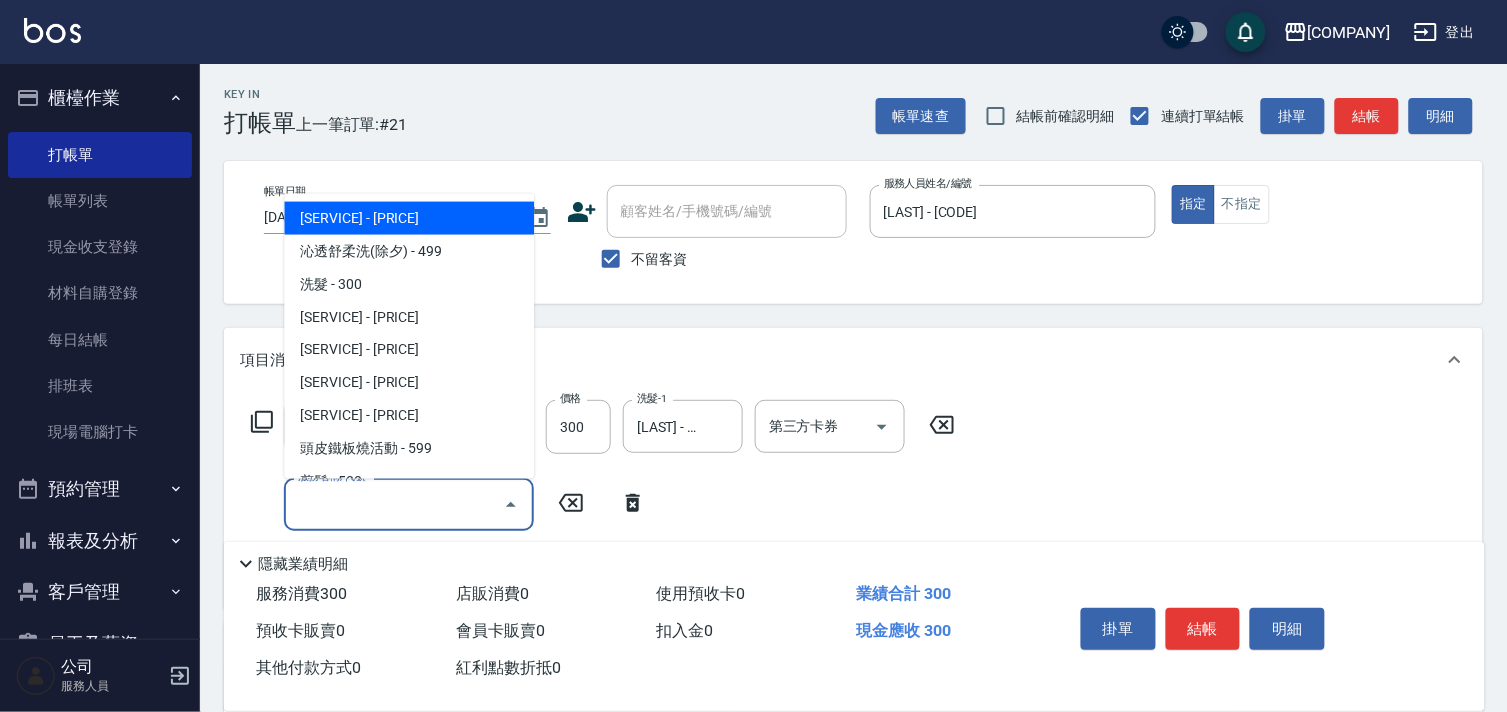 click on "服務名稱/代號" at bounding box center [394, 504] 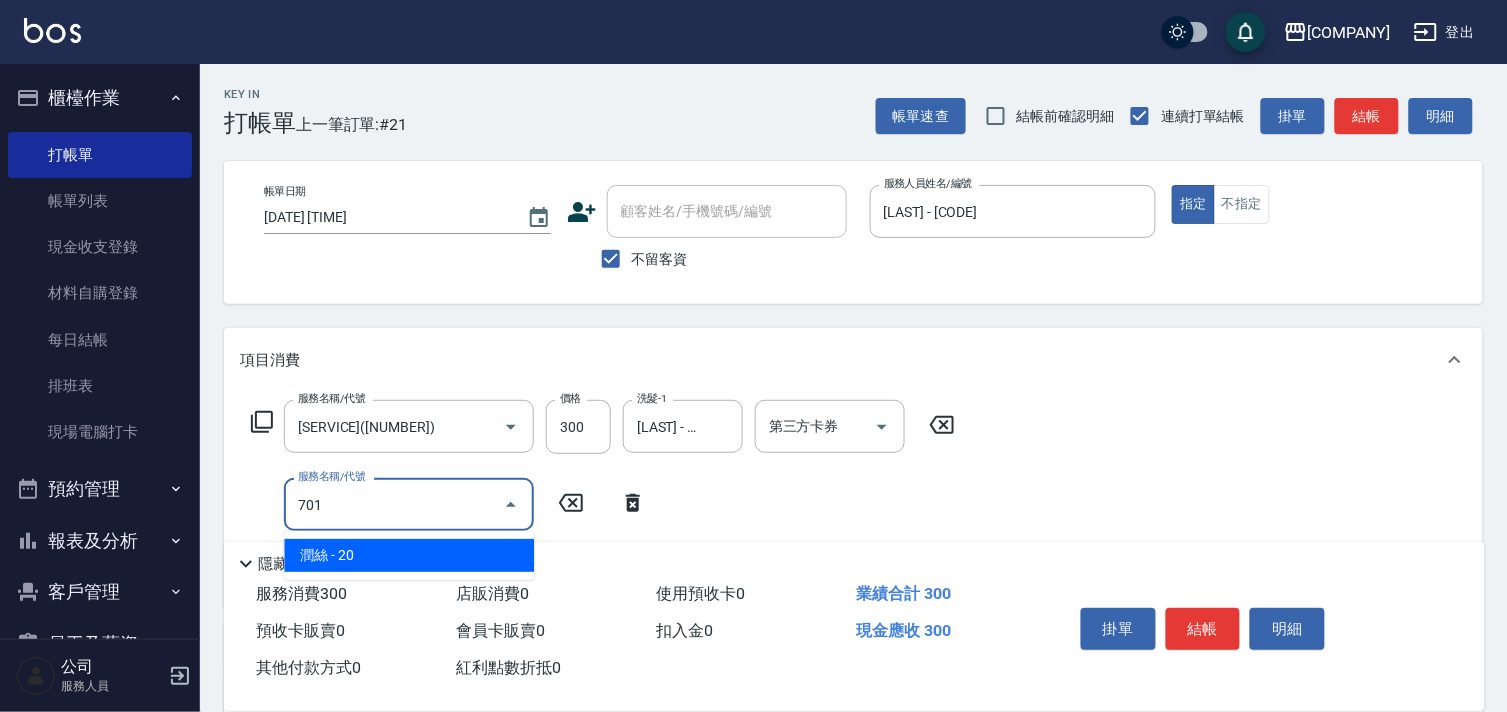 drag, startPoint x: 351, startPoint y: 548, endPoint x: 463, endPoint y: 532, distance: 113.137085 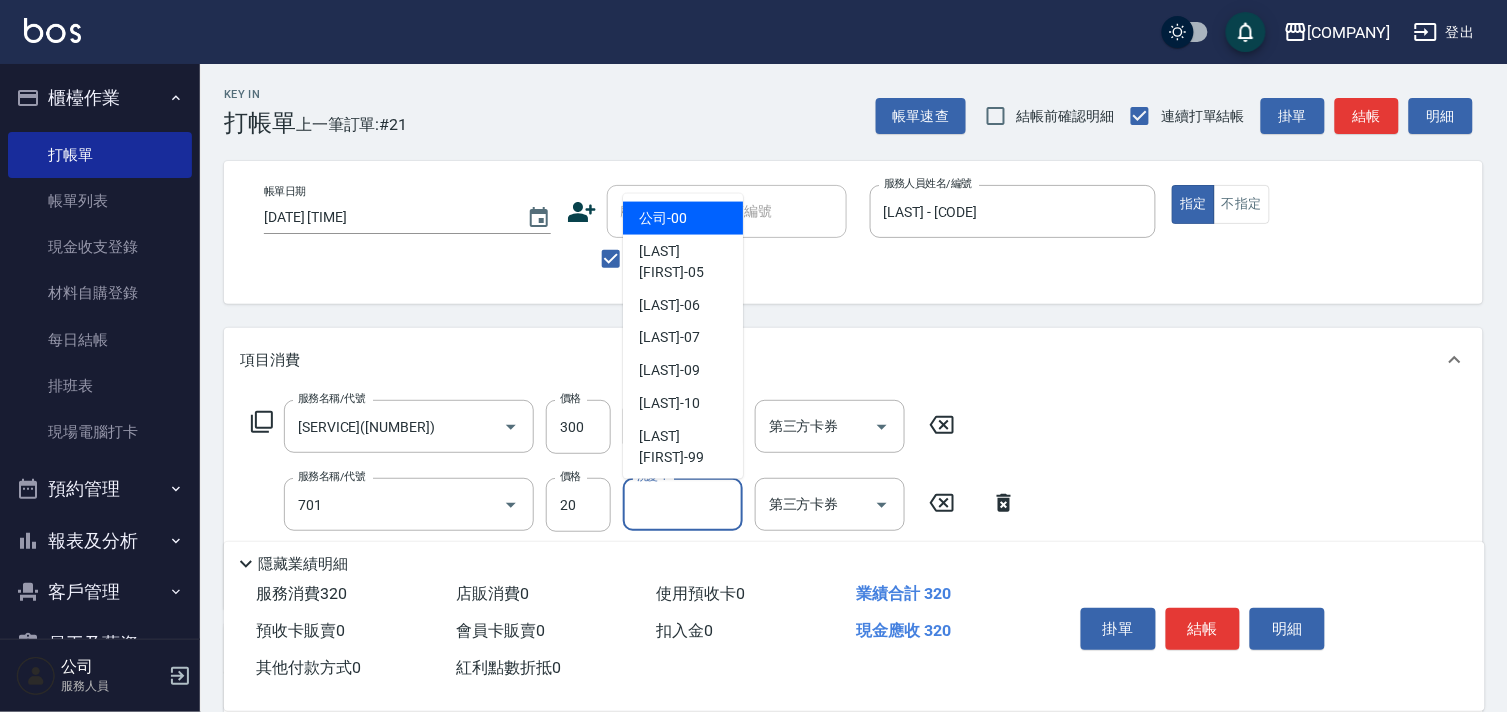 type on "潤絲(701)" 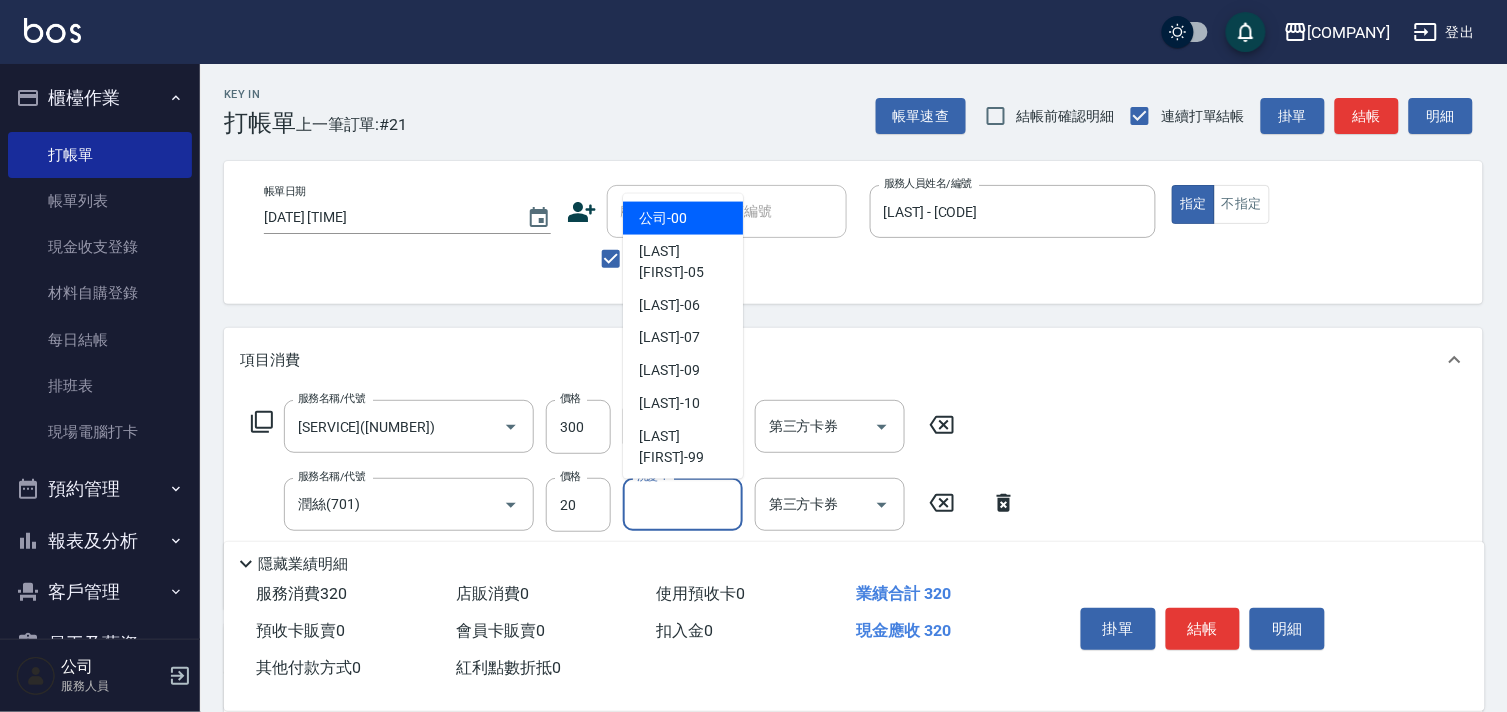 click on "洗髮-1 洗髮-1" at bounding box center [683, 504] 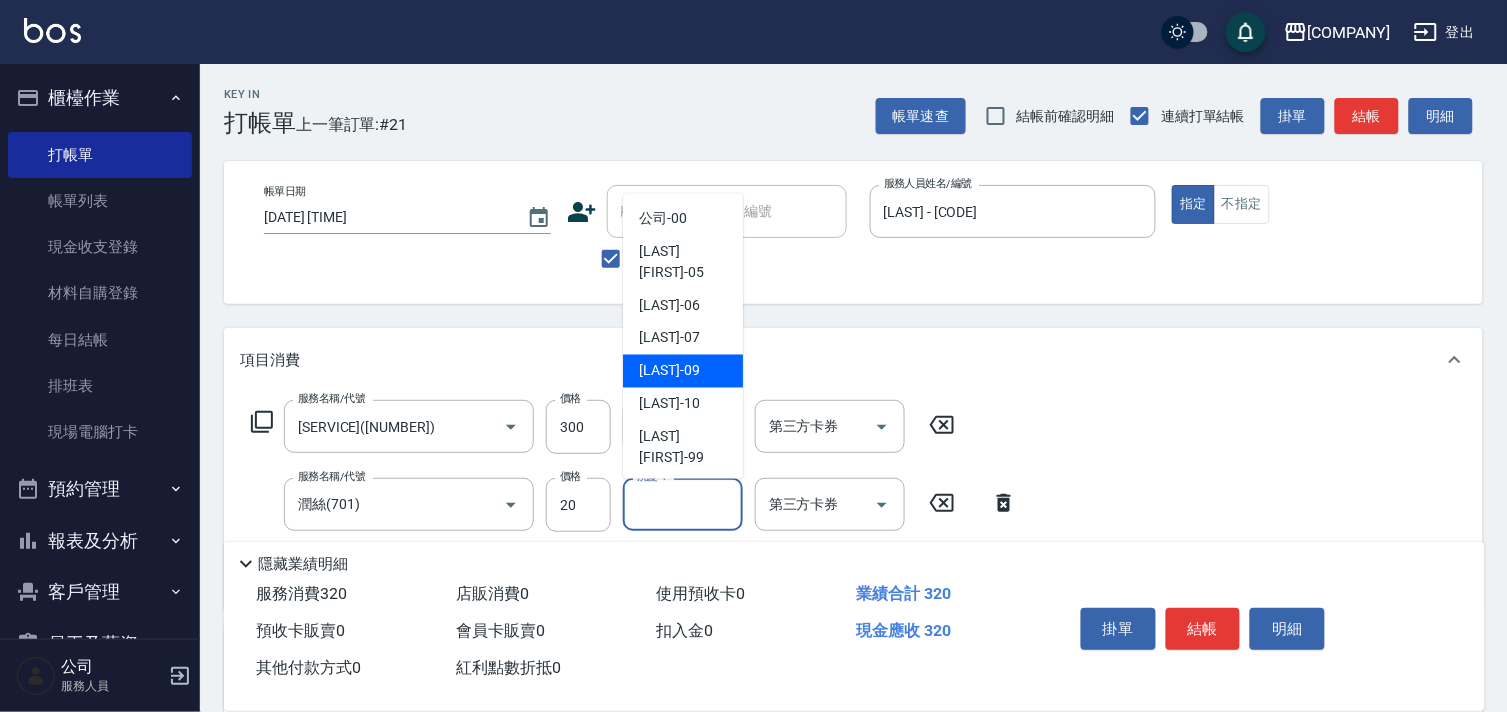 click on "[LAST] - [CODE]" at bounding box center (683, 371) 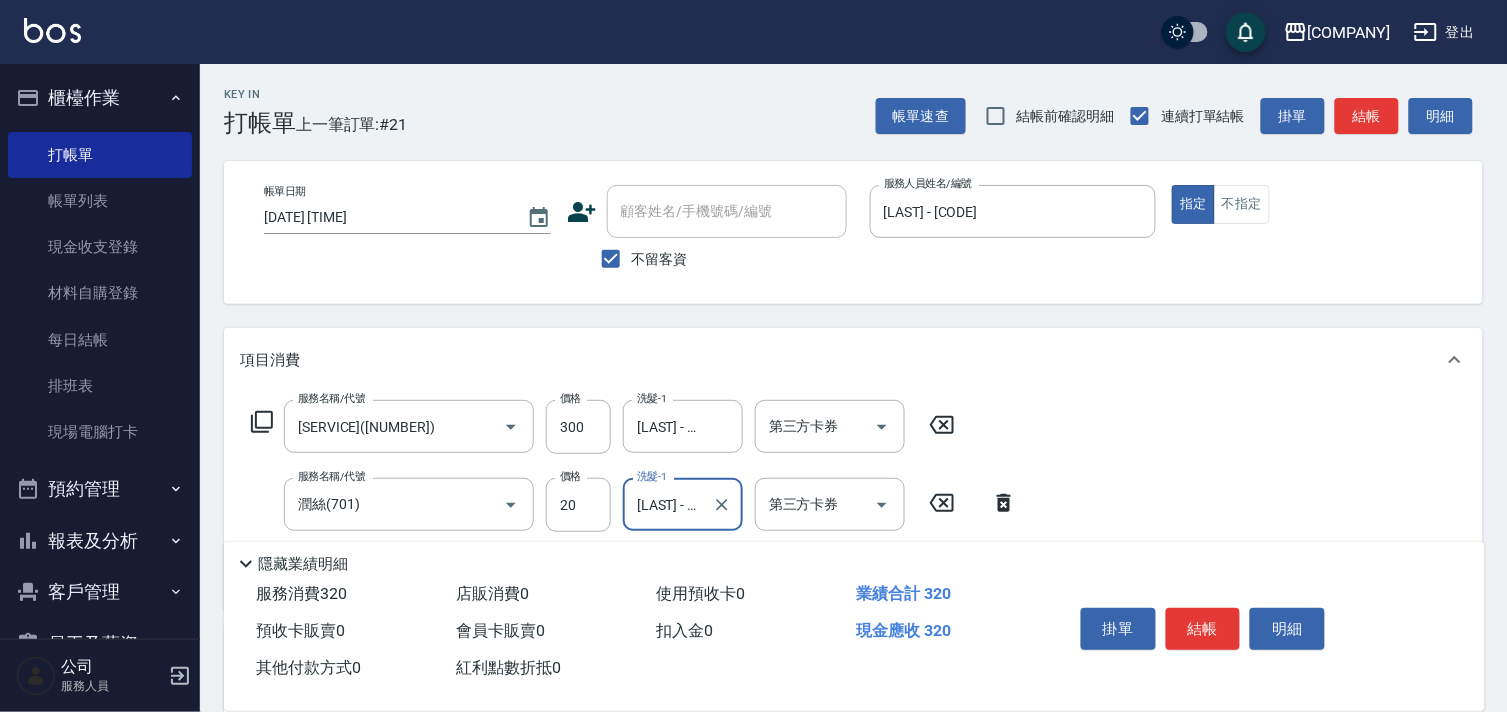 type on "[LAST] - [CODE]" 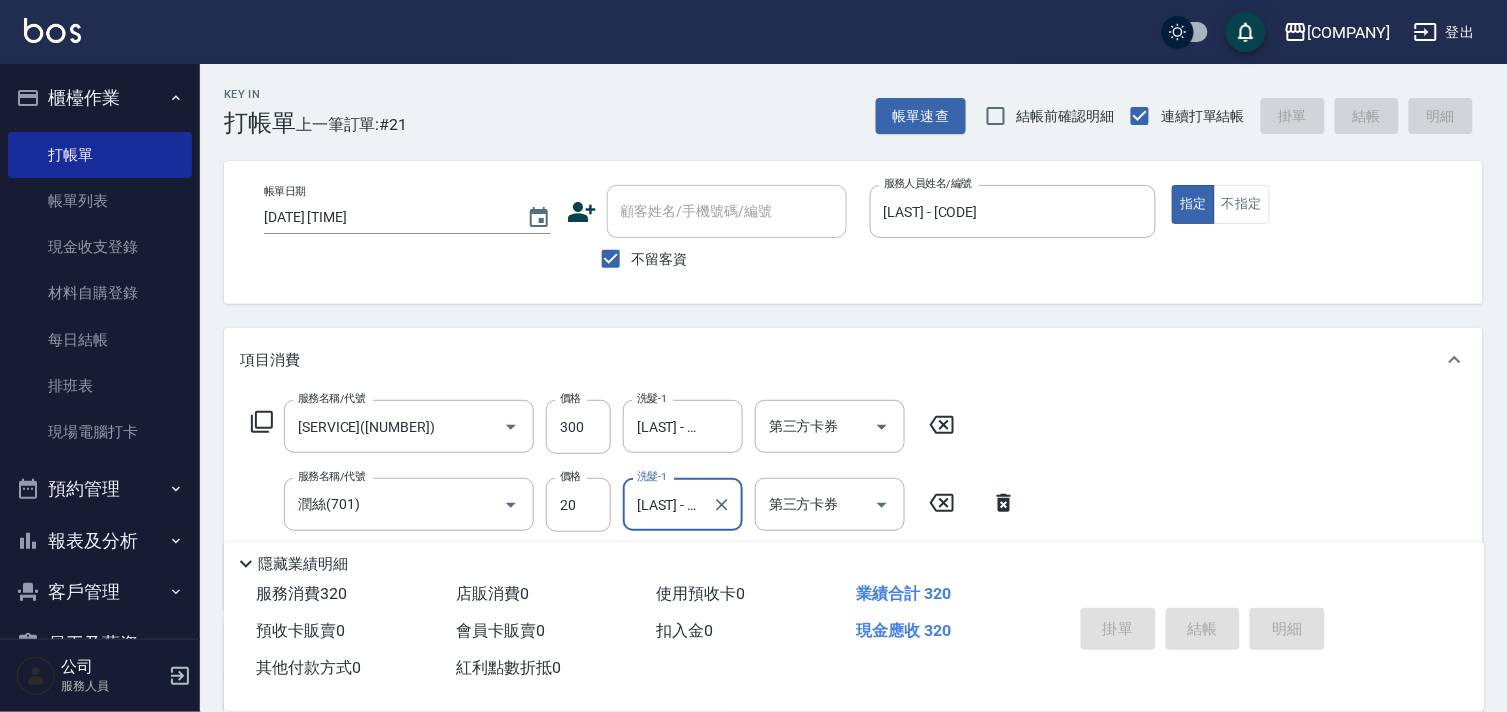 type on "2025/08/02 19:27" 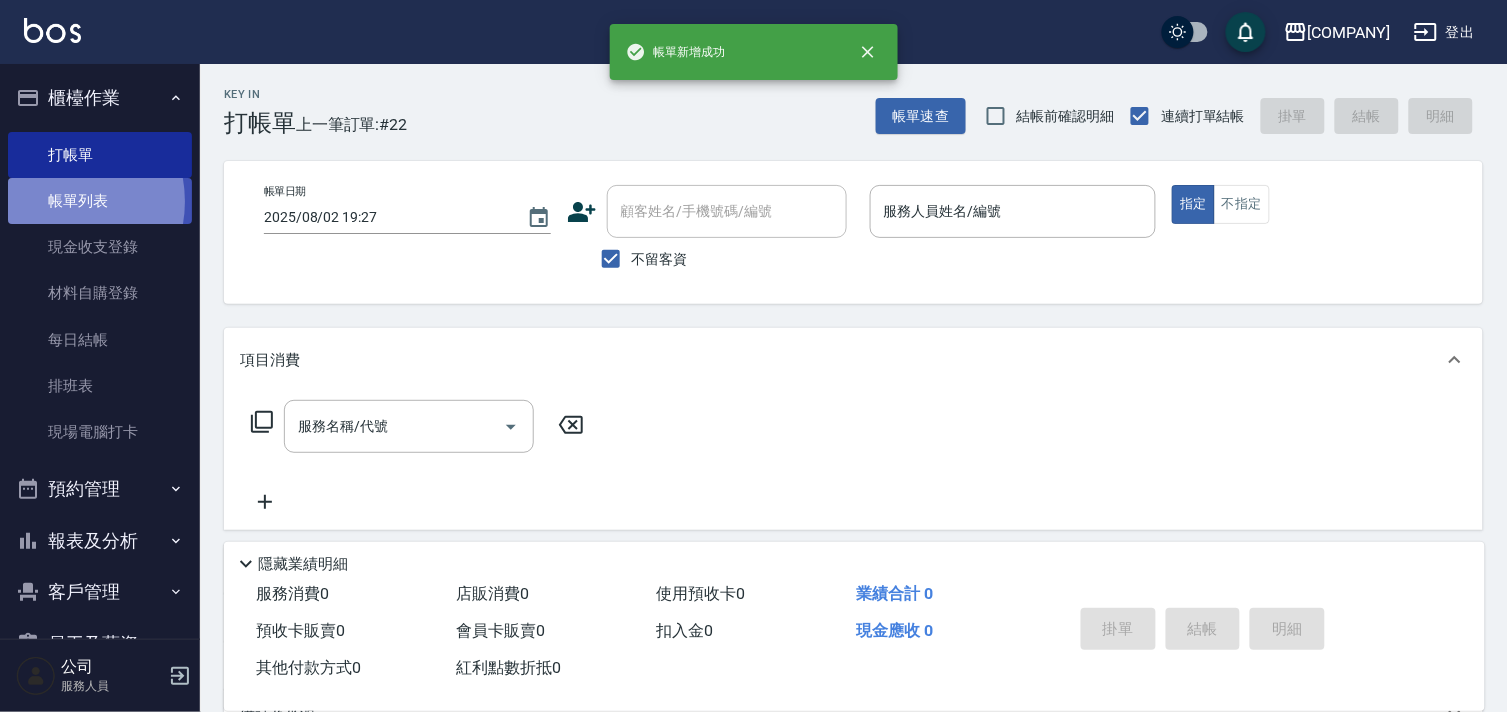 click on "帳單列表" at bounding box center (100, 201) 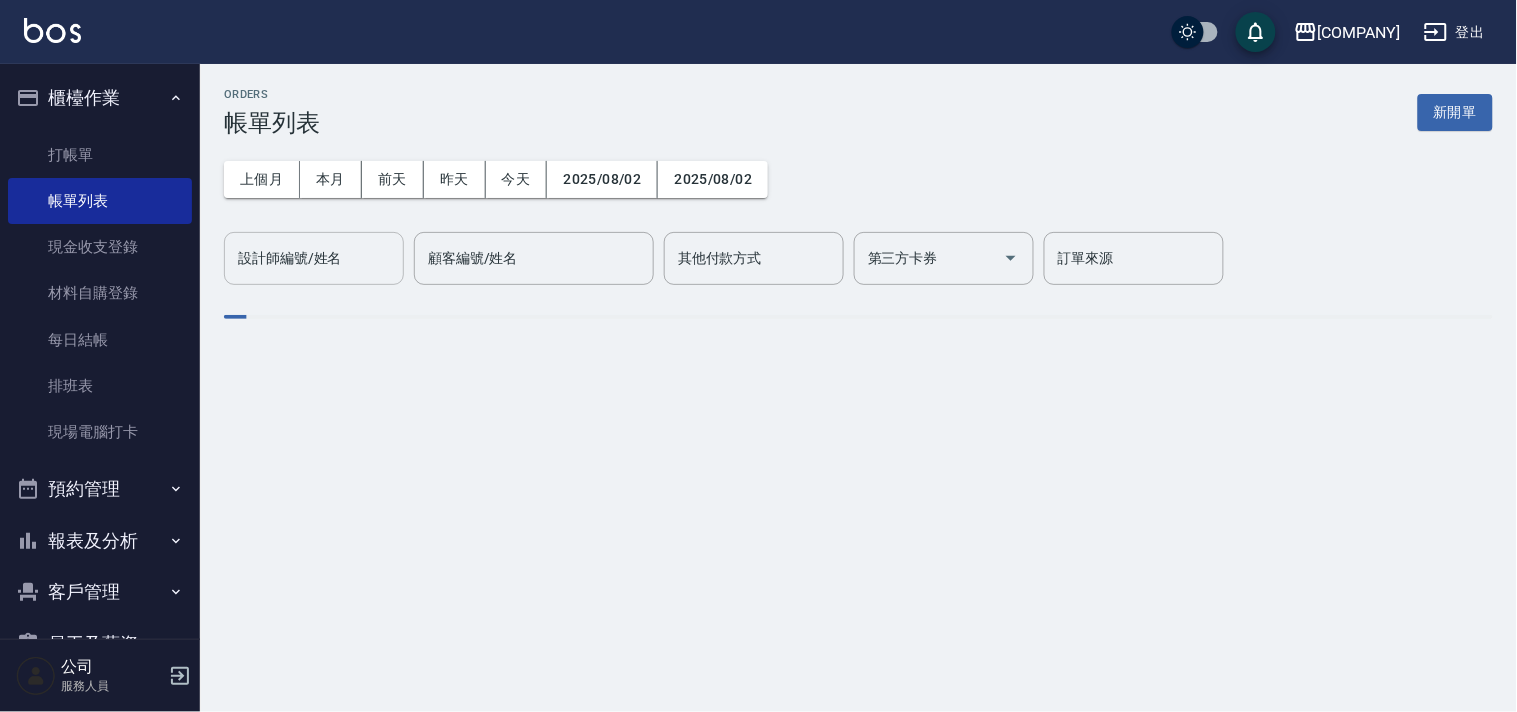 click on "設計師編號/姓名 設計師編號/姓名" at bounding box center [314, 258] 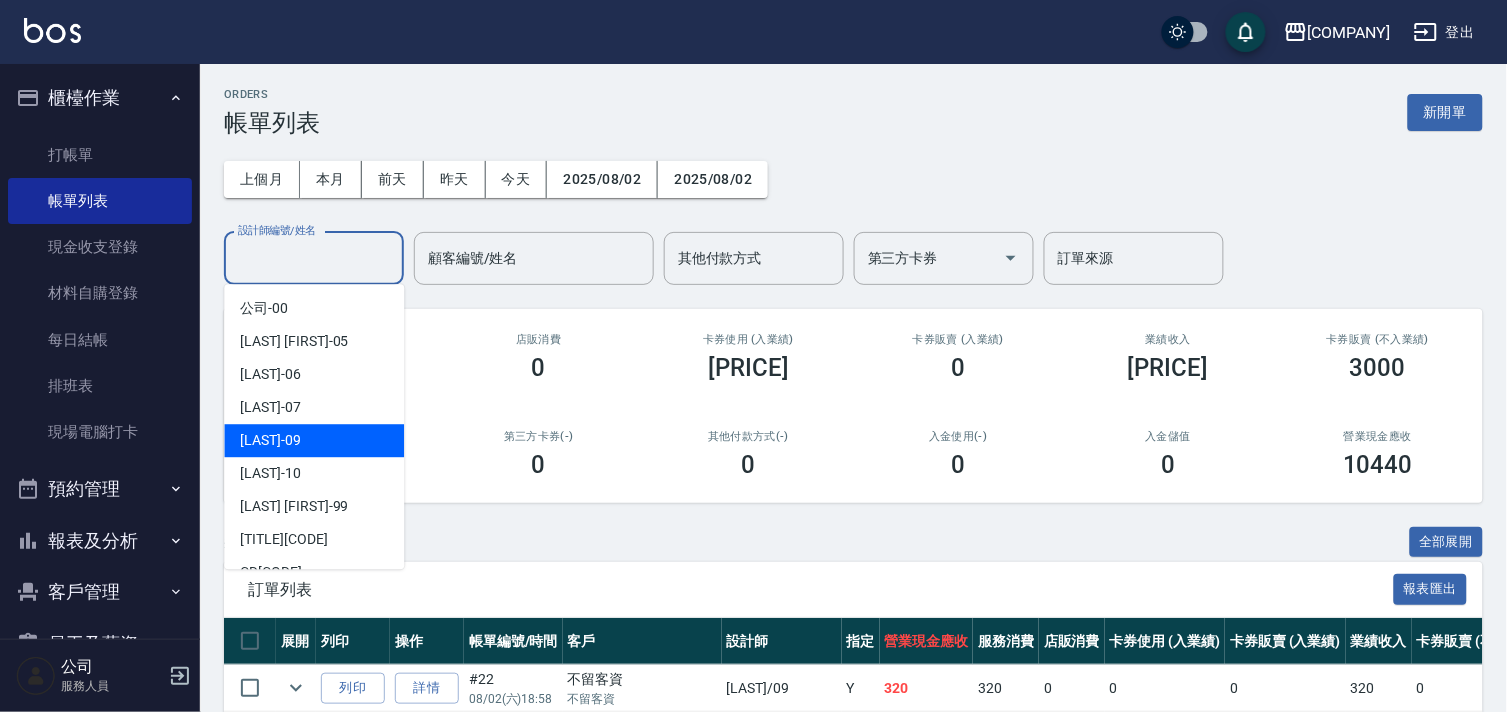 click on "[LAST] - [CODE]" at bounding box center [270, 440] 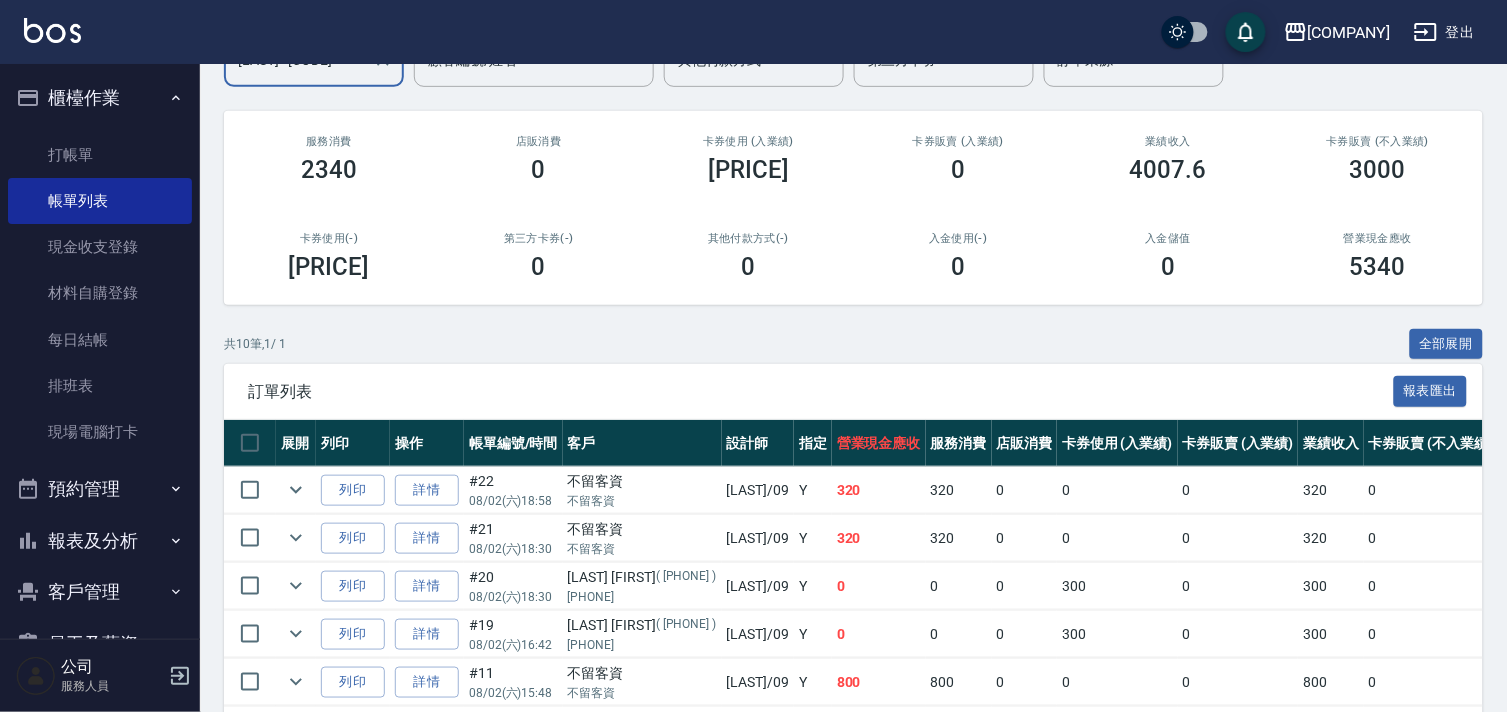 scroll, scrollTop: 196, scrollLeft: 0, axis: vertical 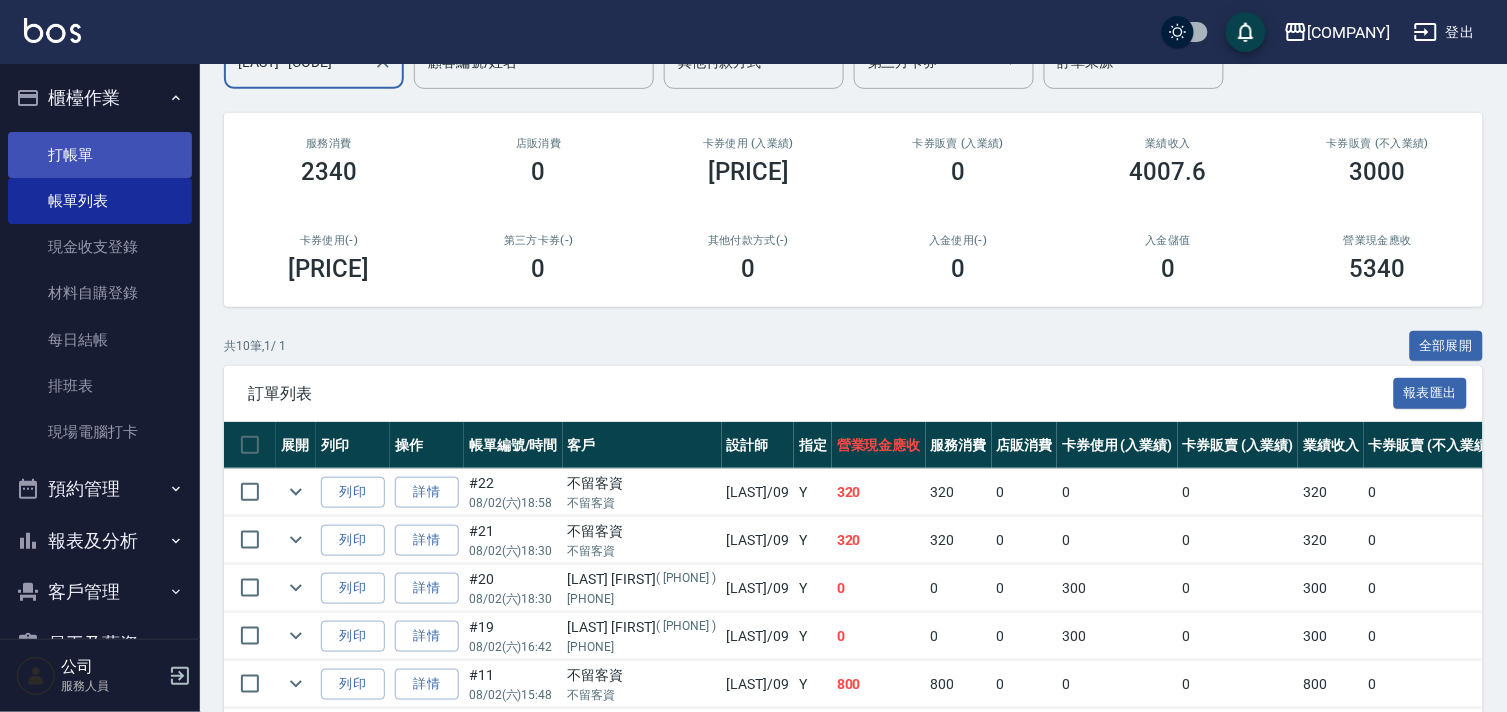 click on "打帳單" at bounding box center (100, 155) 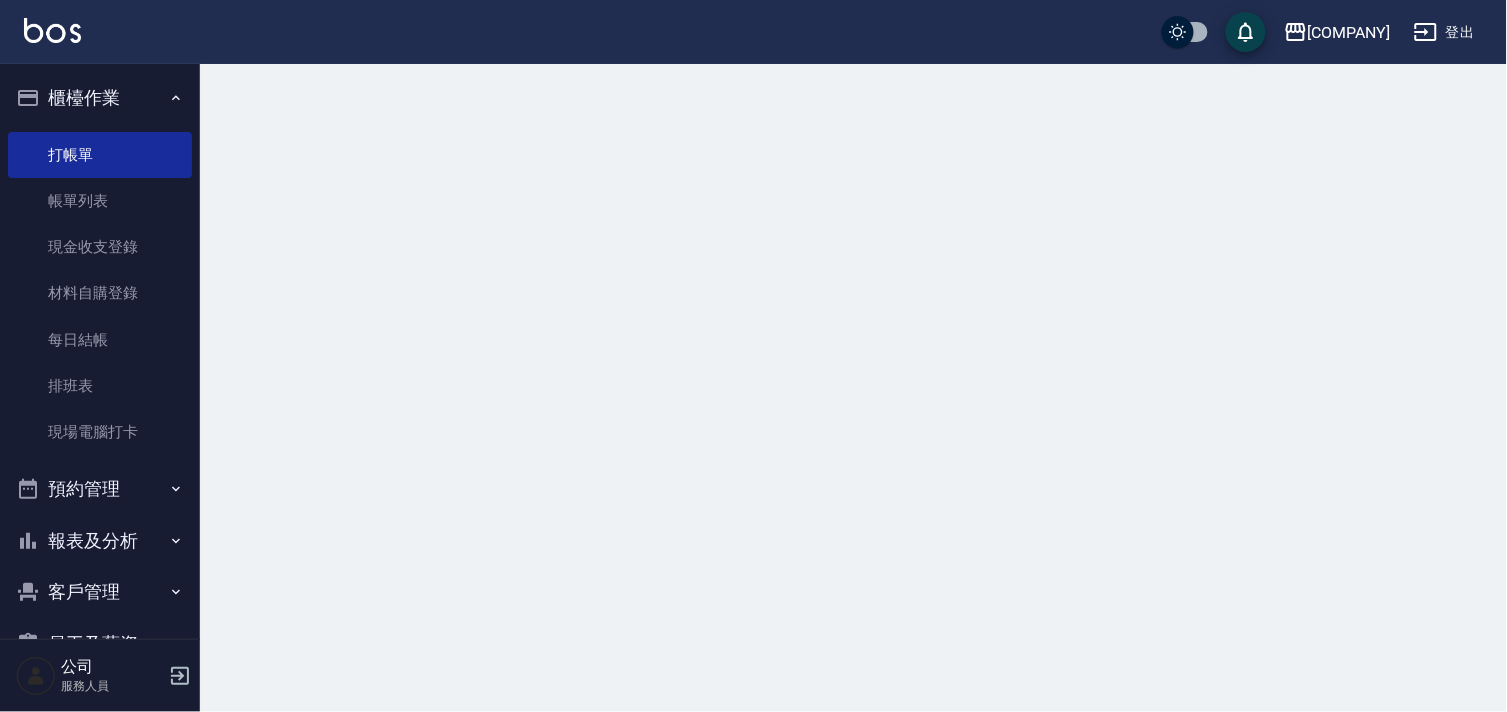 scroll, scrollTop: 0, scrollLeft: 0, axis: both 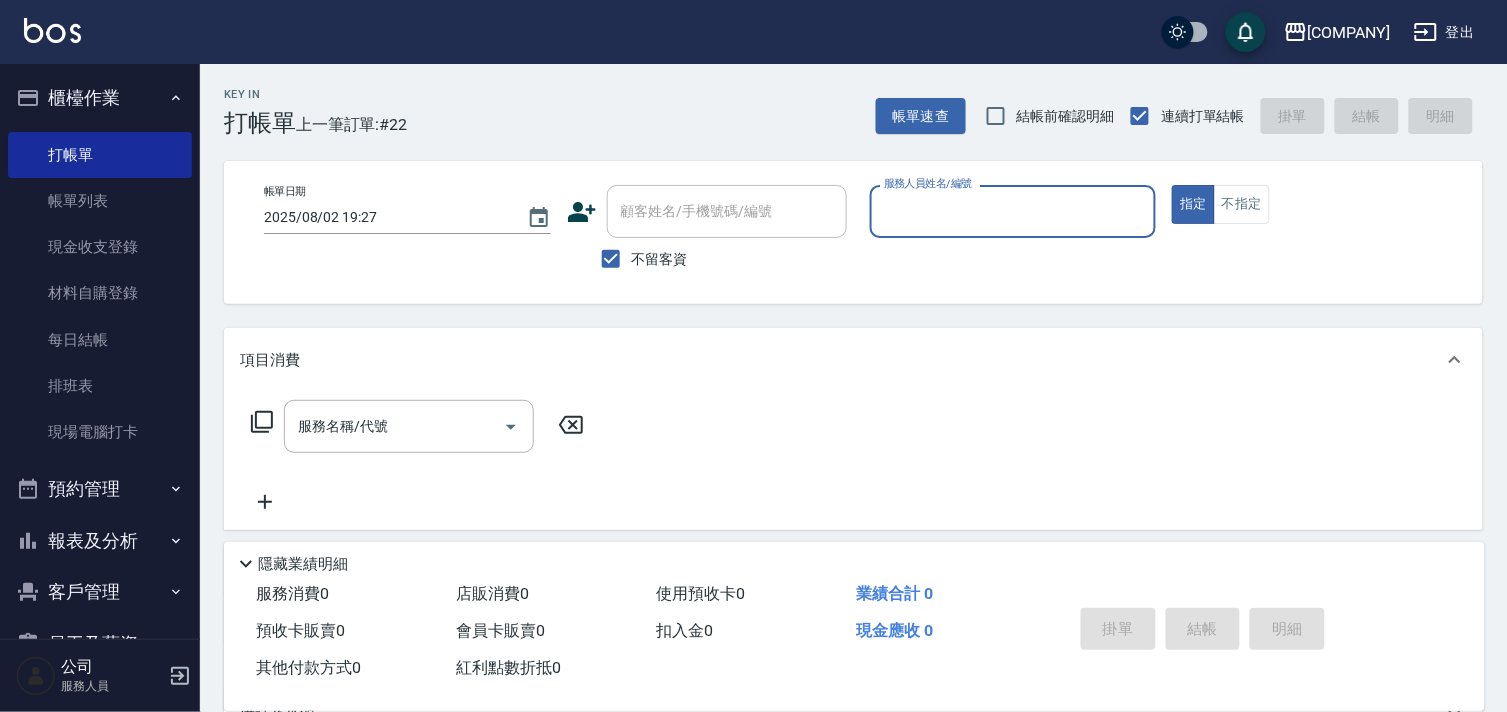 click on "服務人員姓名/編號" at bounding box center [1013, 211] 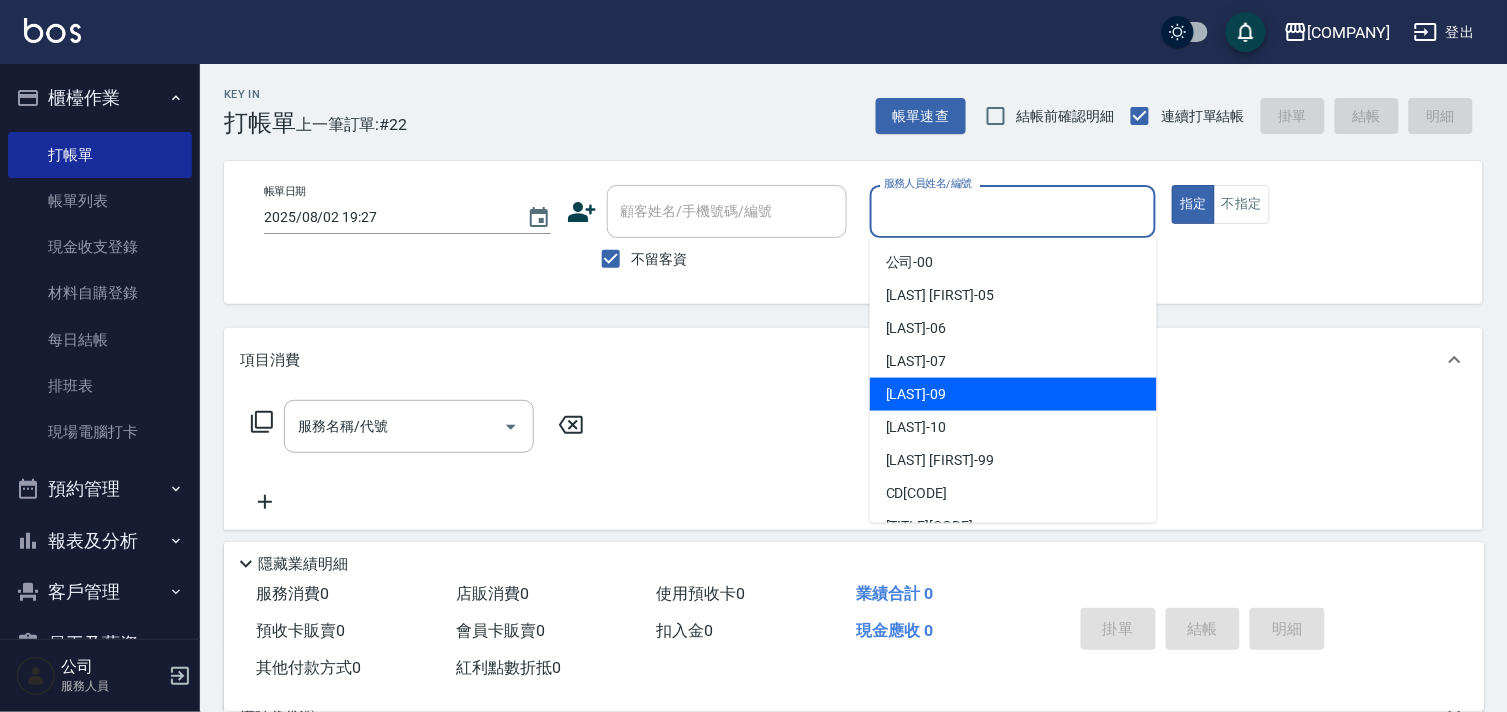 click on "[LAST] - [CODE]" at bounding box center [916, 394] 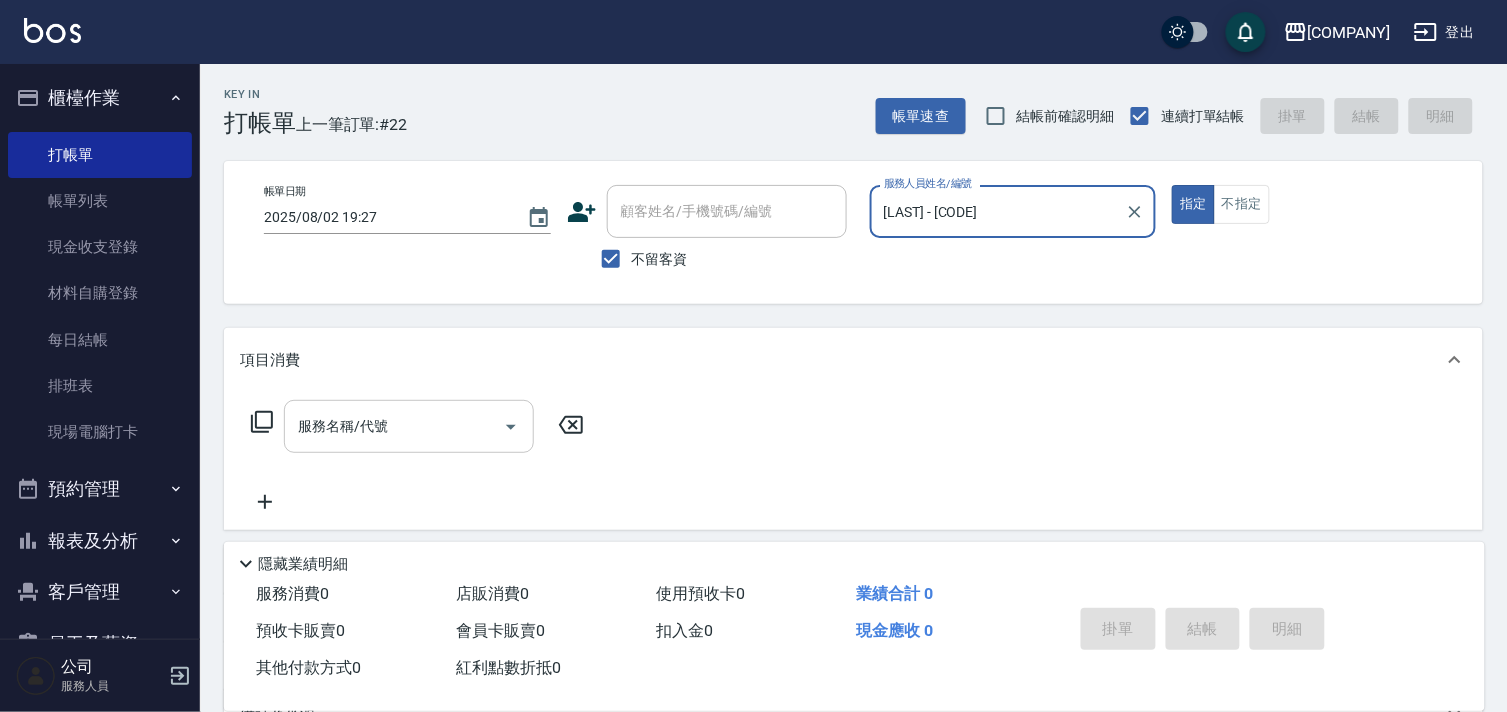click on "服務名稱/代號" at bounding box center [394, 426] 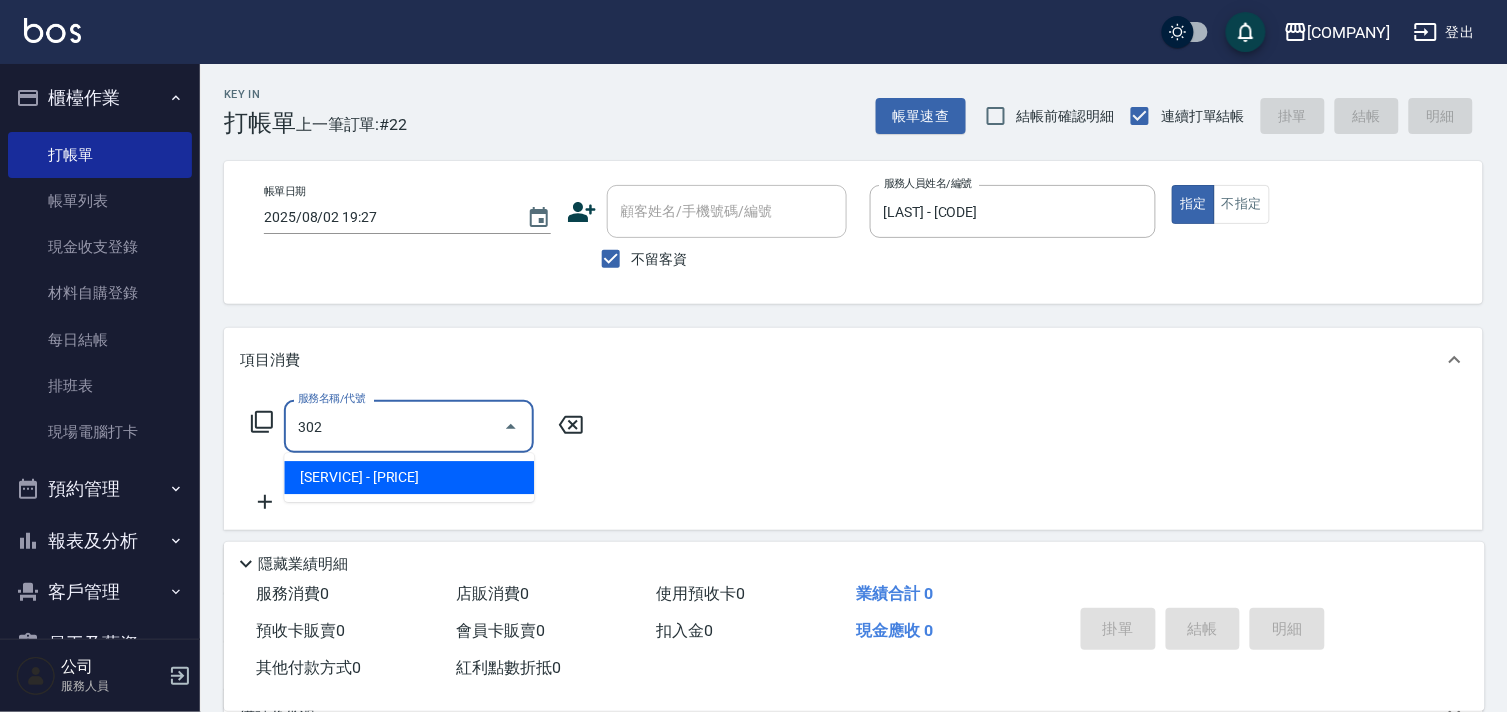click on "[SERVICE] - [PRICE]" at bounding box center [409, 477] 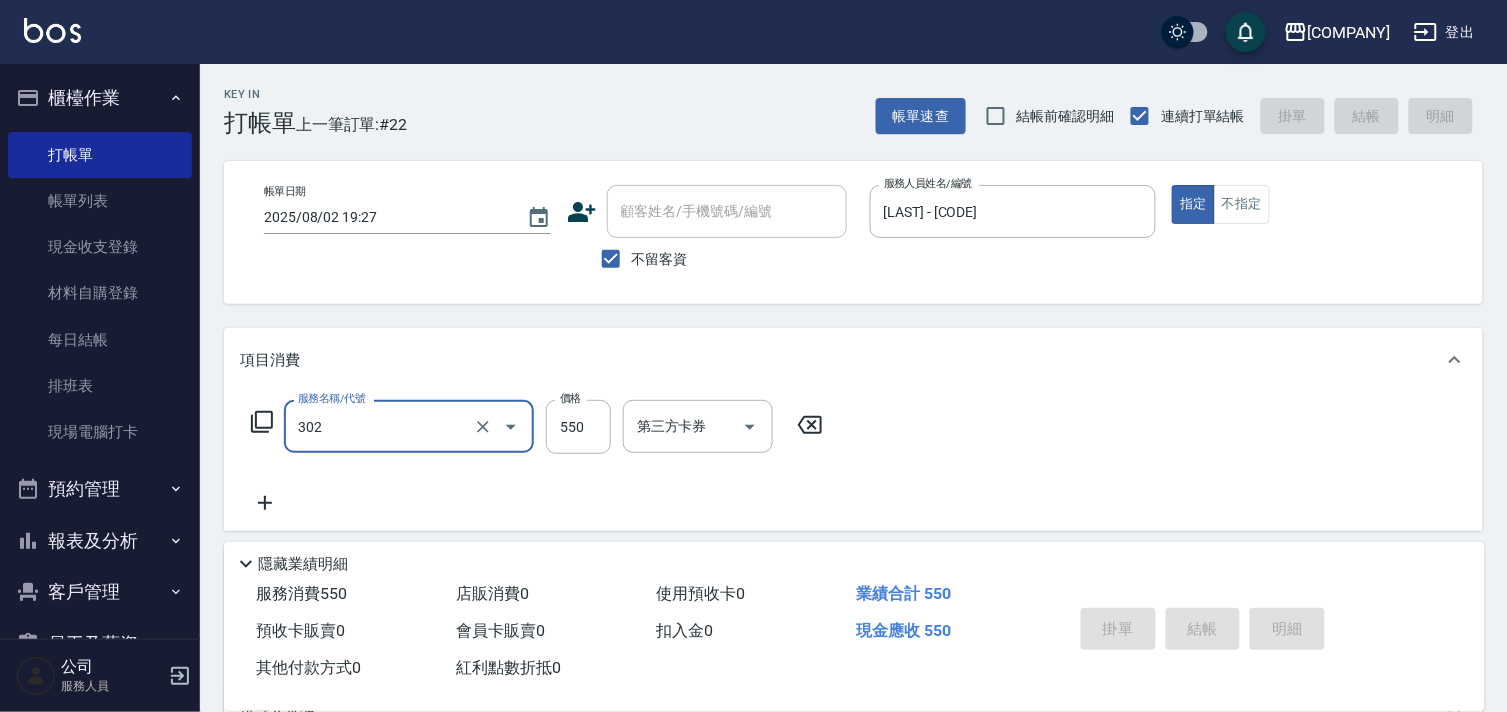 type on "302" 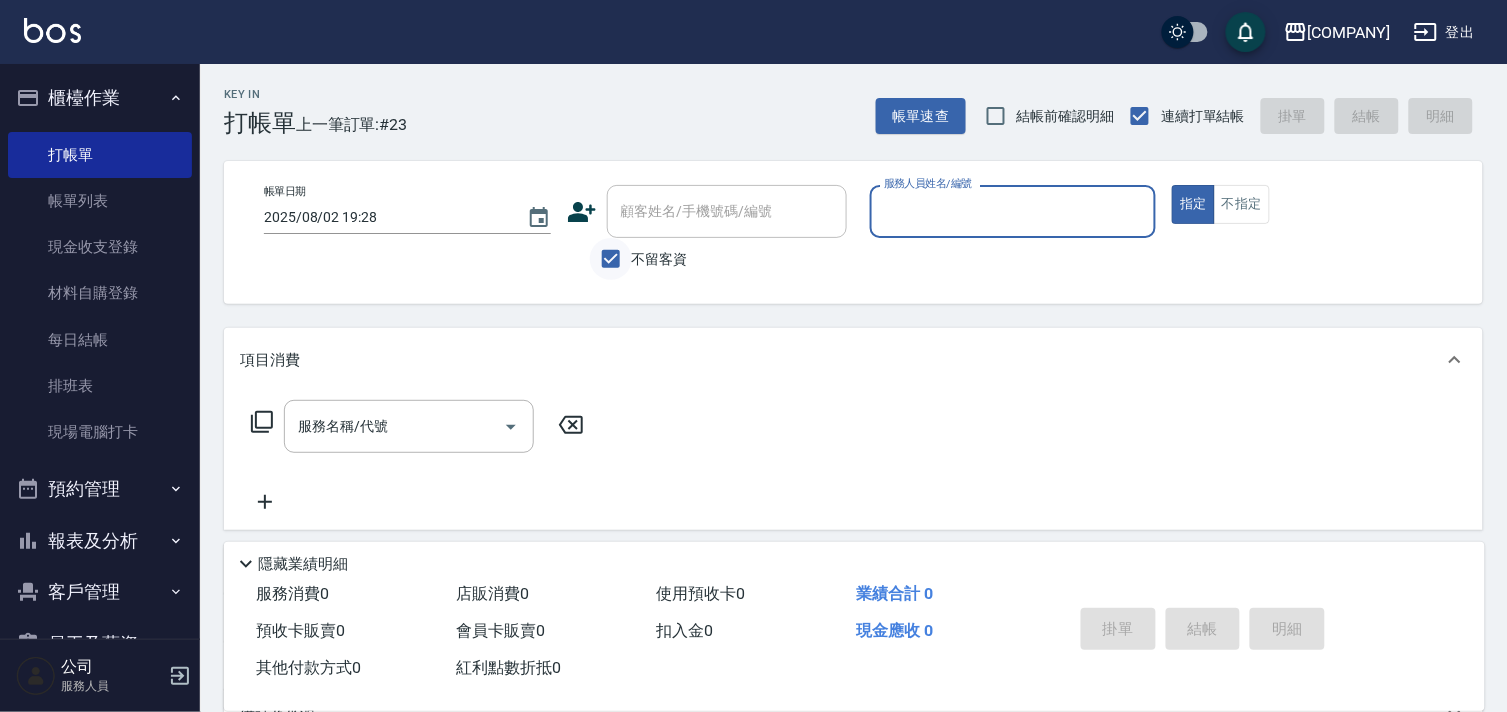 click on "不留客資" at bounding box center (611, 259) 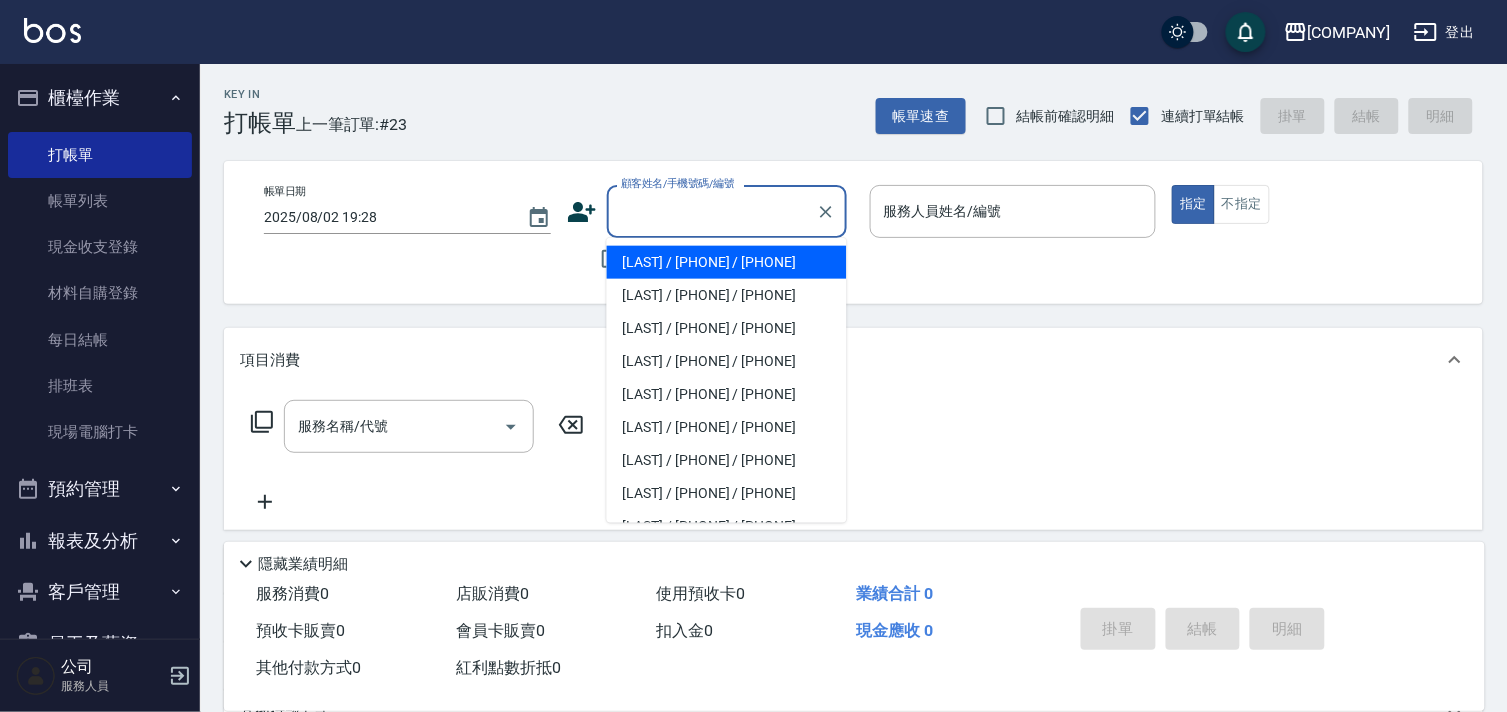 click on "顧客姓名/手機號碼/編號" at bounding box center [712, 211] 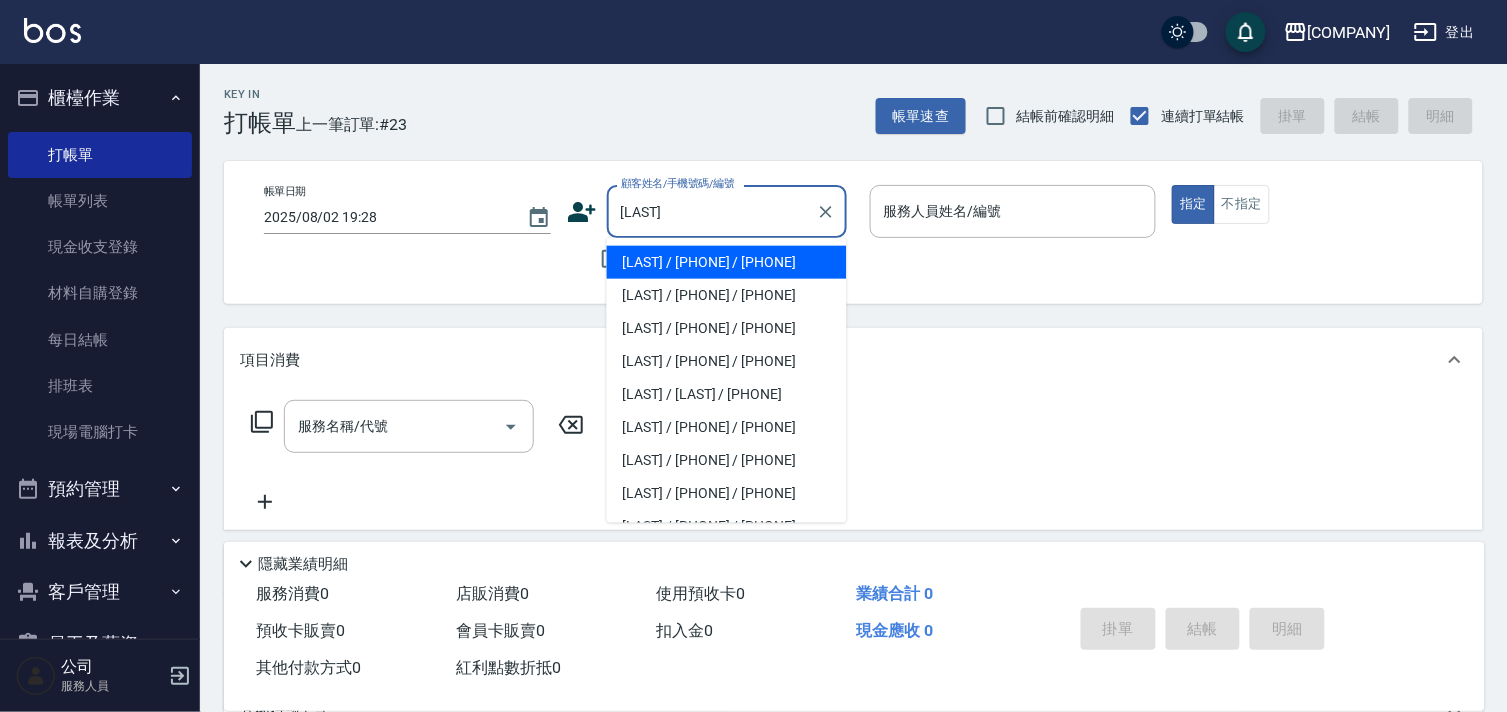 click on "[LAST] / [PHONE] / [PHONE]" at bounding box center (727, 262) 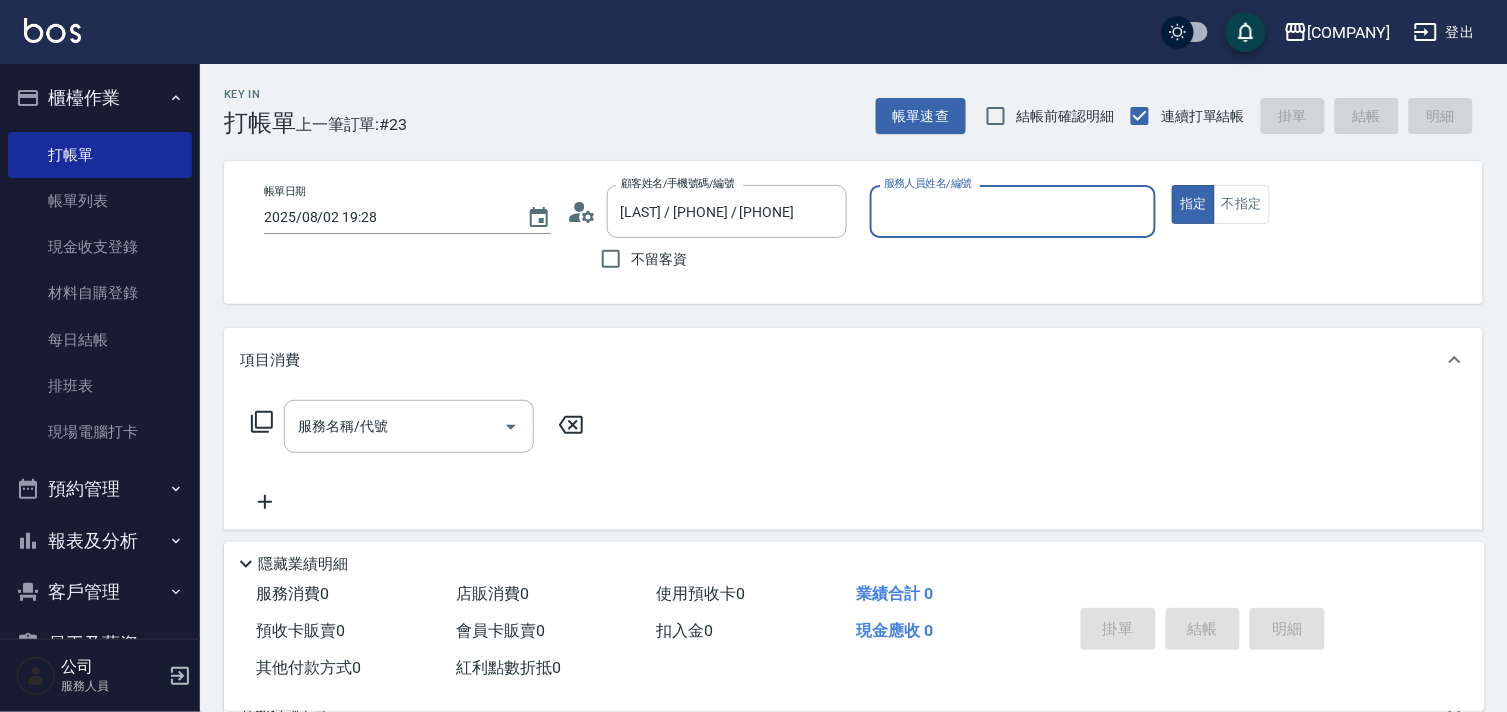 type on "[LAST]-[NUMBER]" 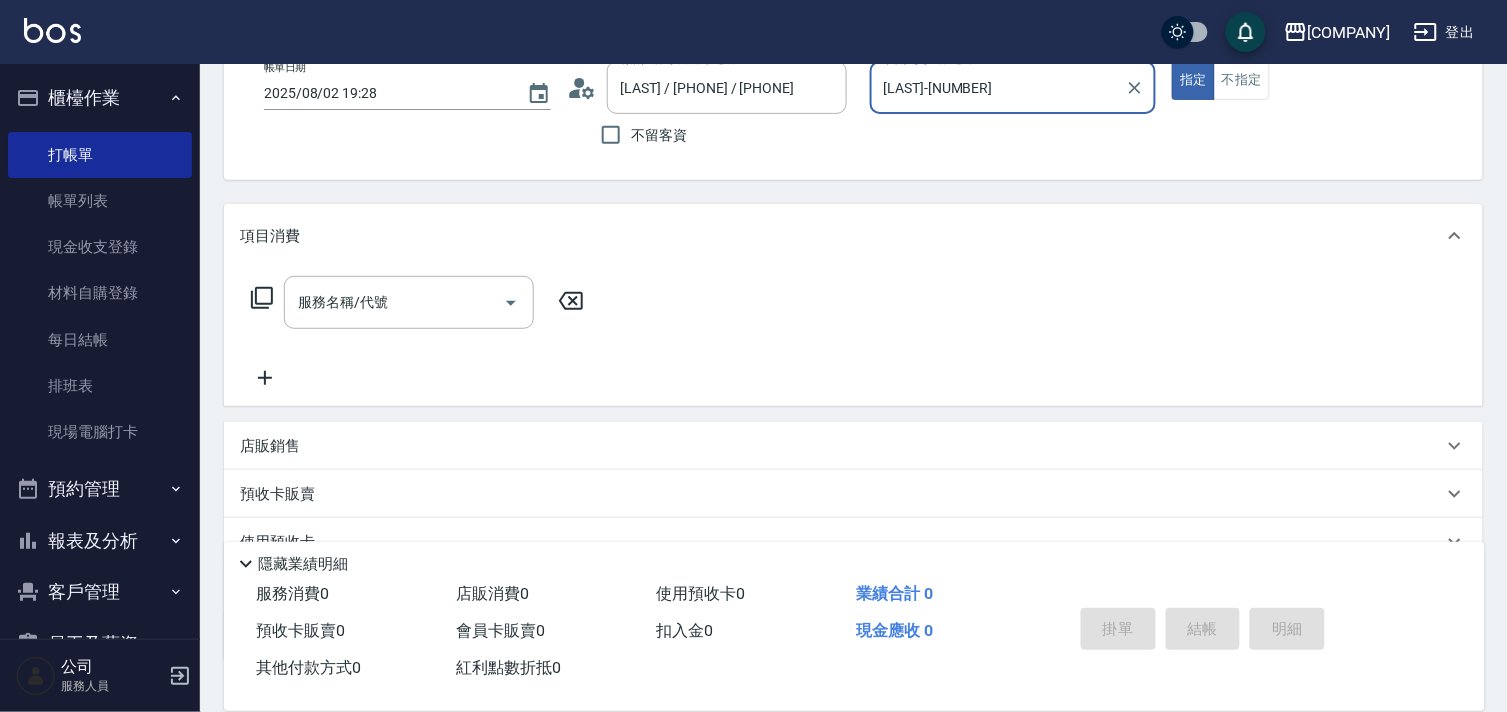 scroll, scrollTop: 263, scrollLeft: 0, axis: vertical 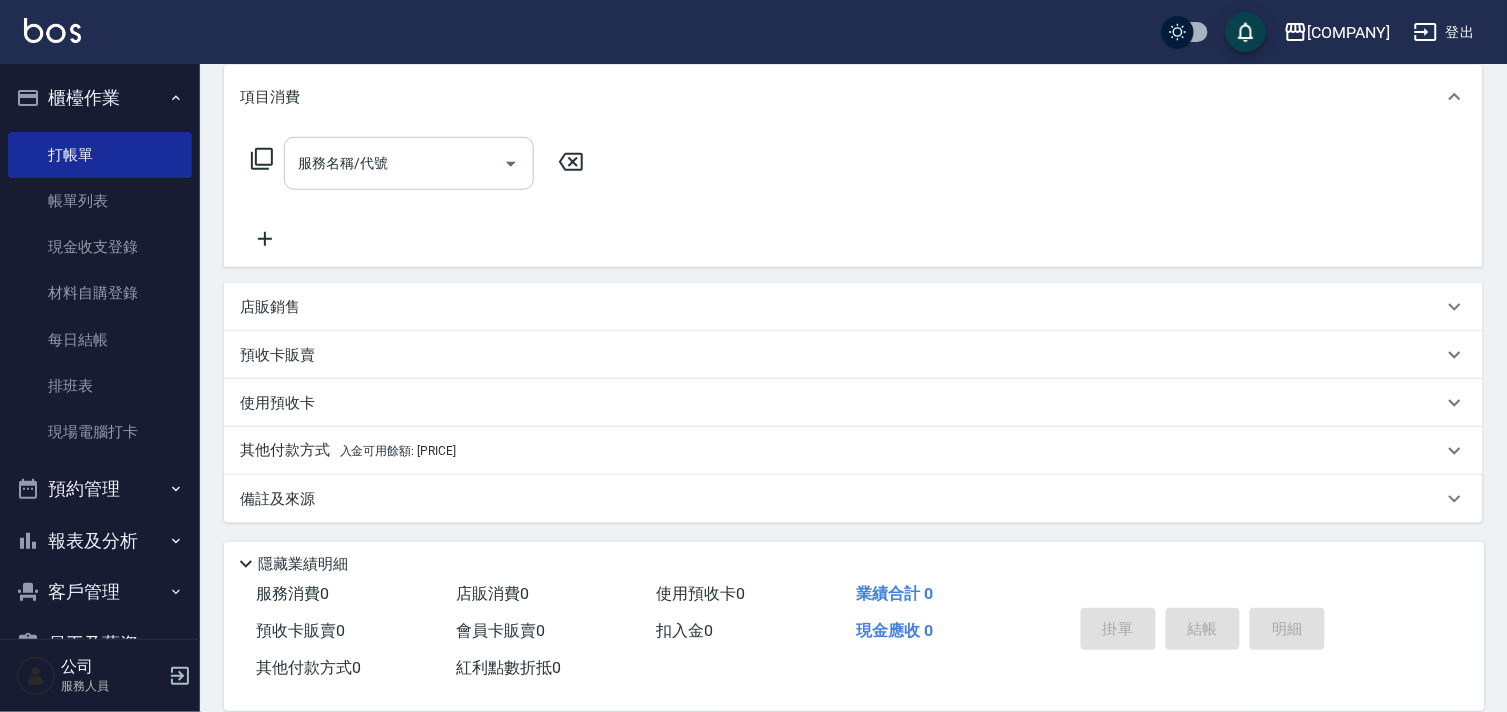 click on "服務名稱/代號" at bounding box center (394, 163) 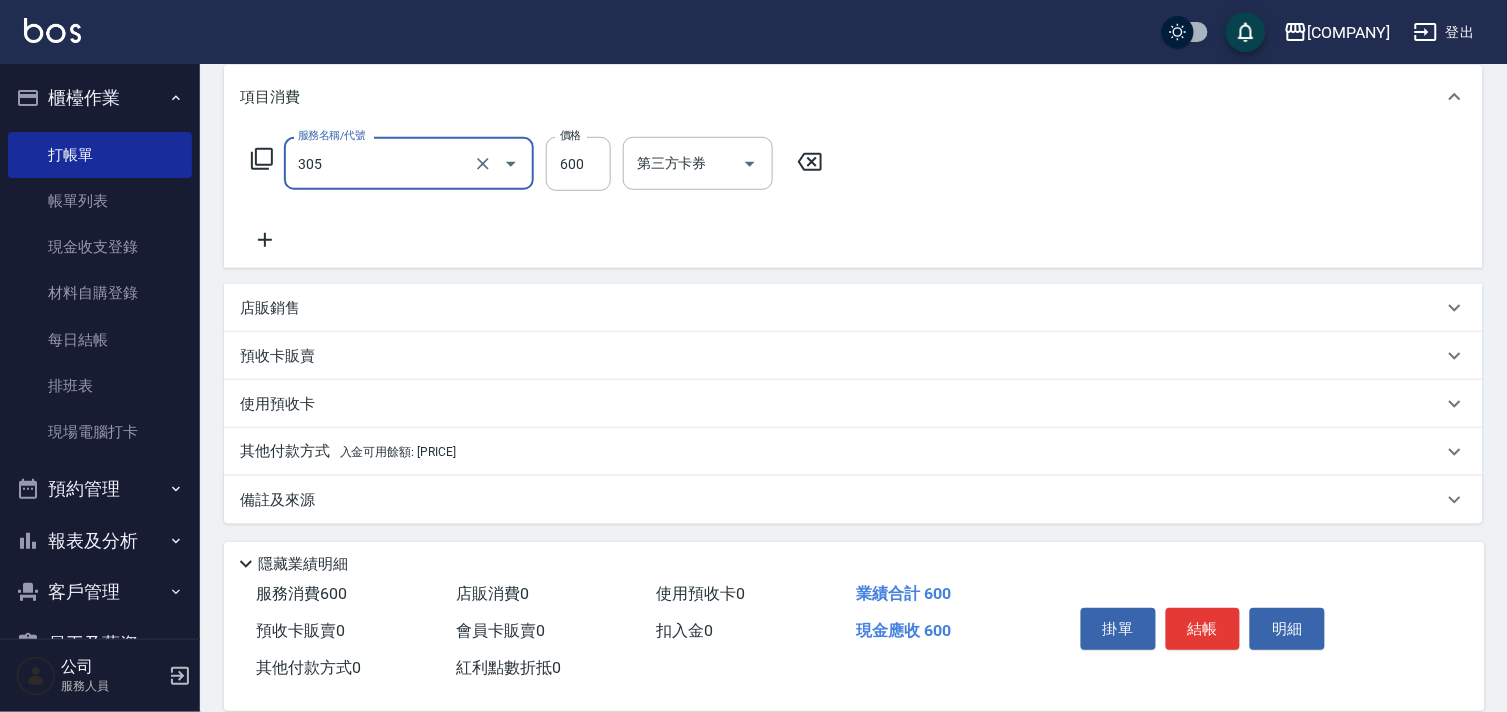 type on "剪髮(305)" 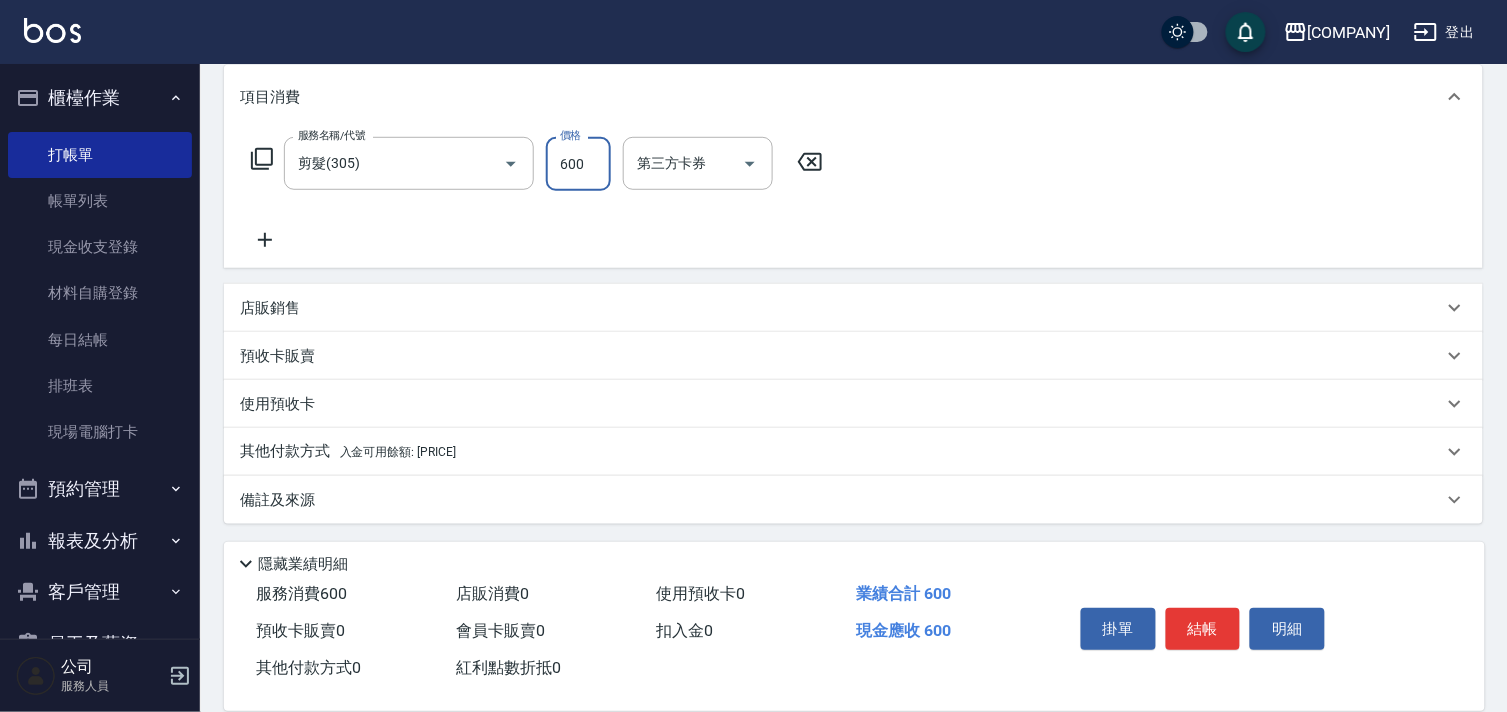 scroll, scrollTop: 264, scrollLeft: 0, axis: vertical 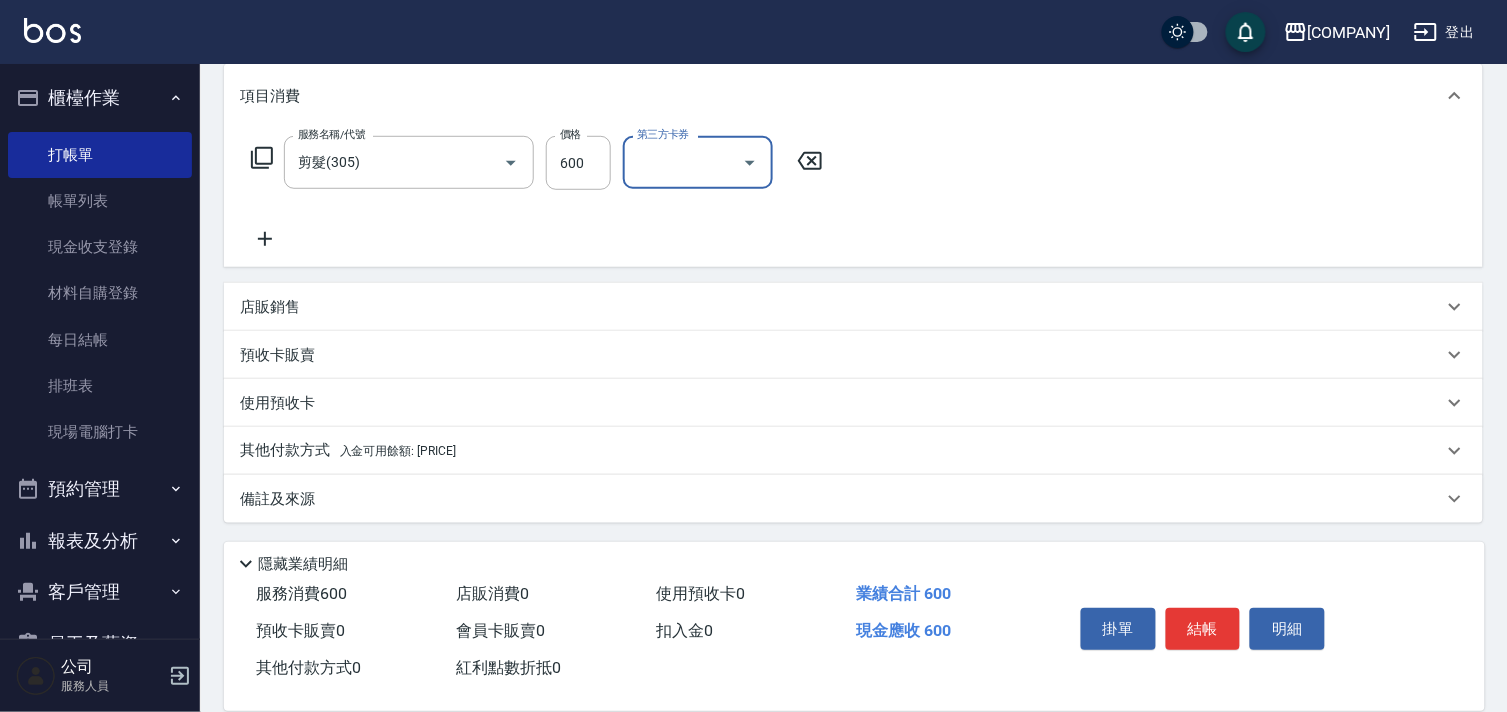 click on "入金可用餘額: [PRICE]" at bounding box center (398, 451) 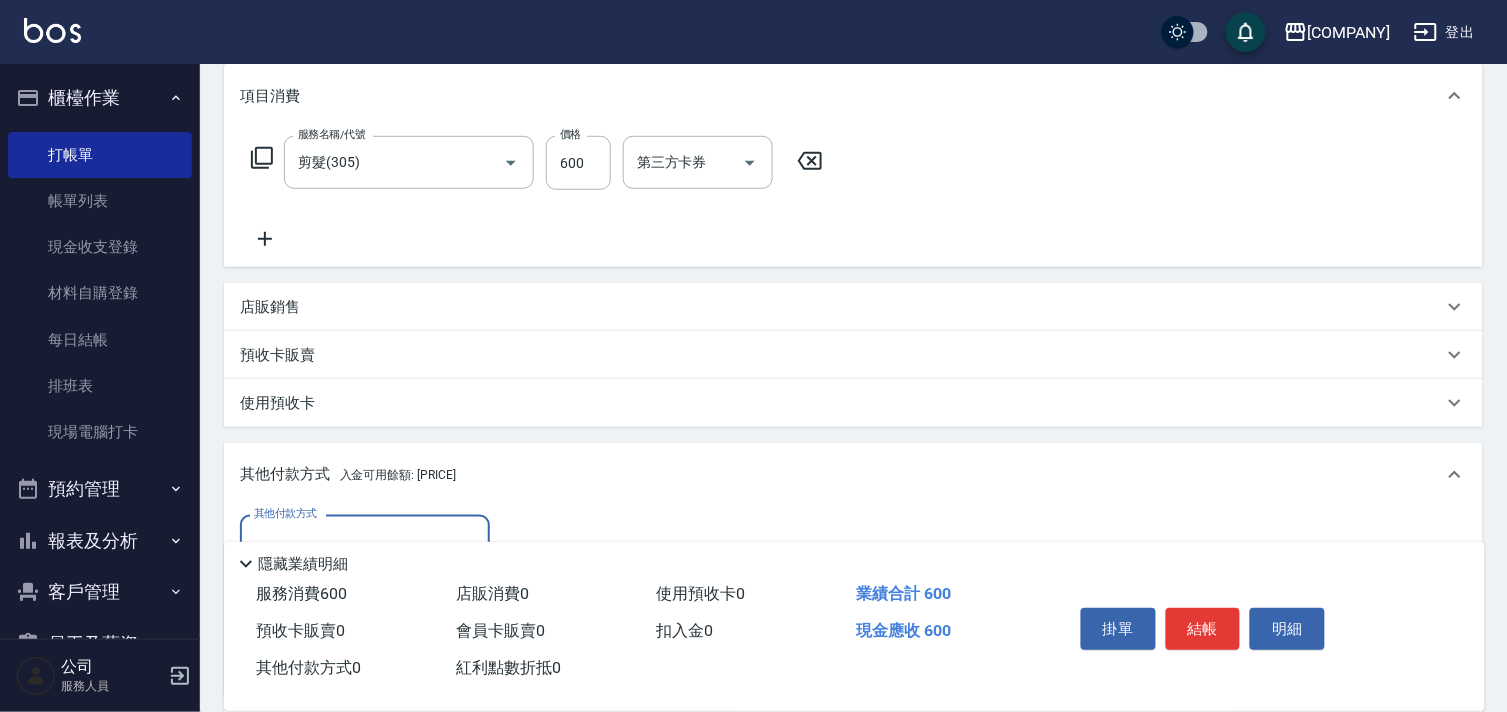 scroll, scrollTop: 0, scrollLeft: 0, axis: both 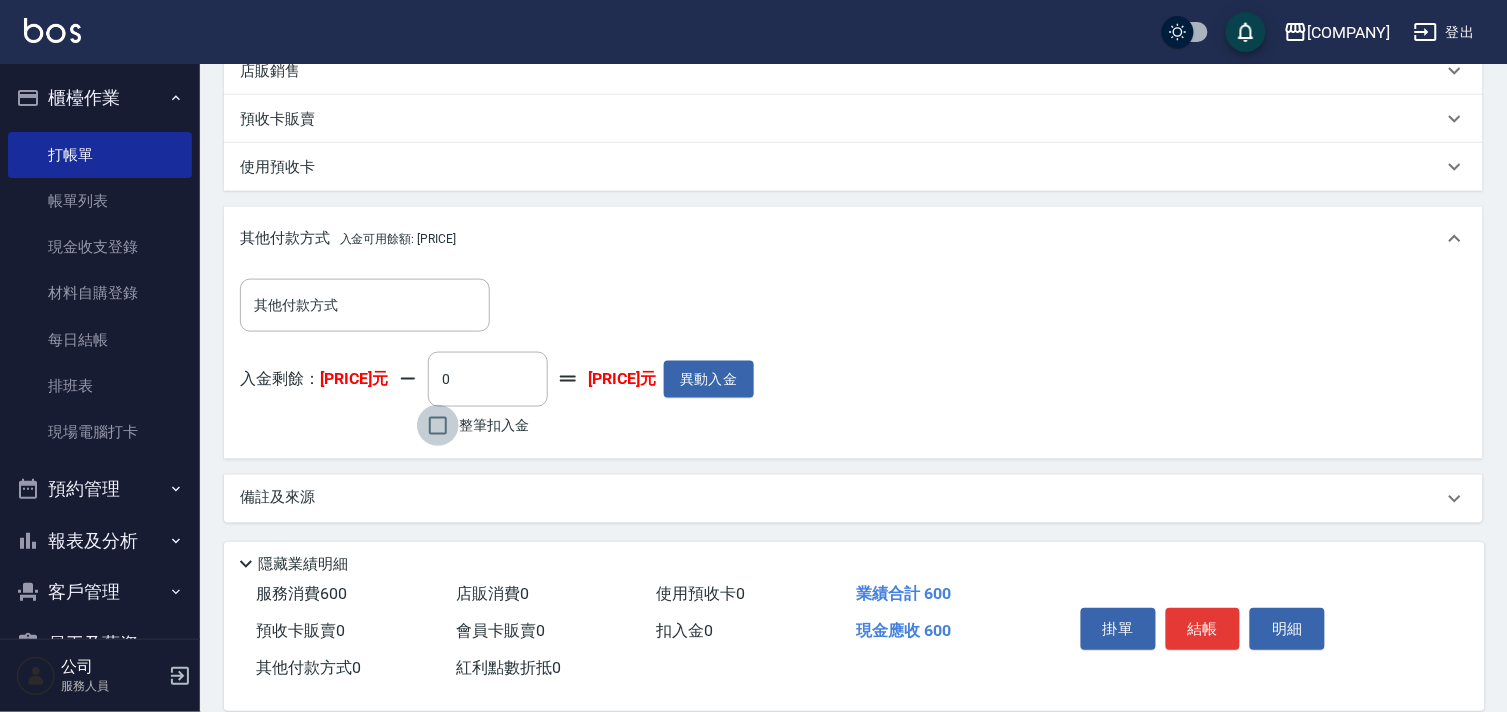 click on "整筆扣入金" at bounding box center (438, 426) 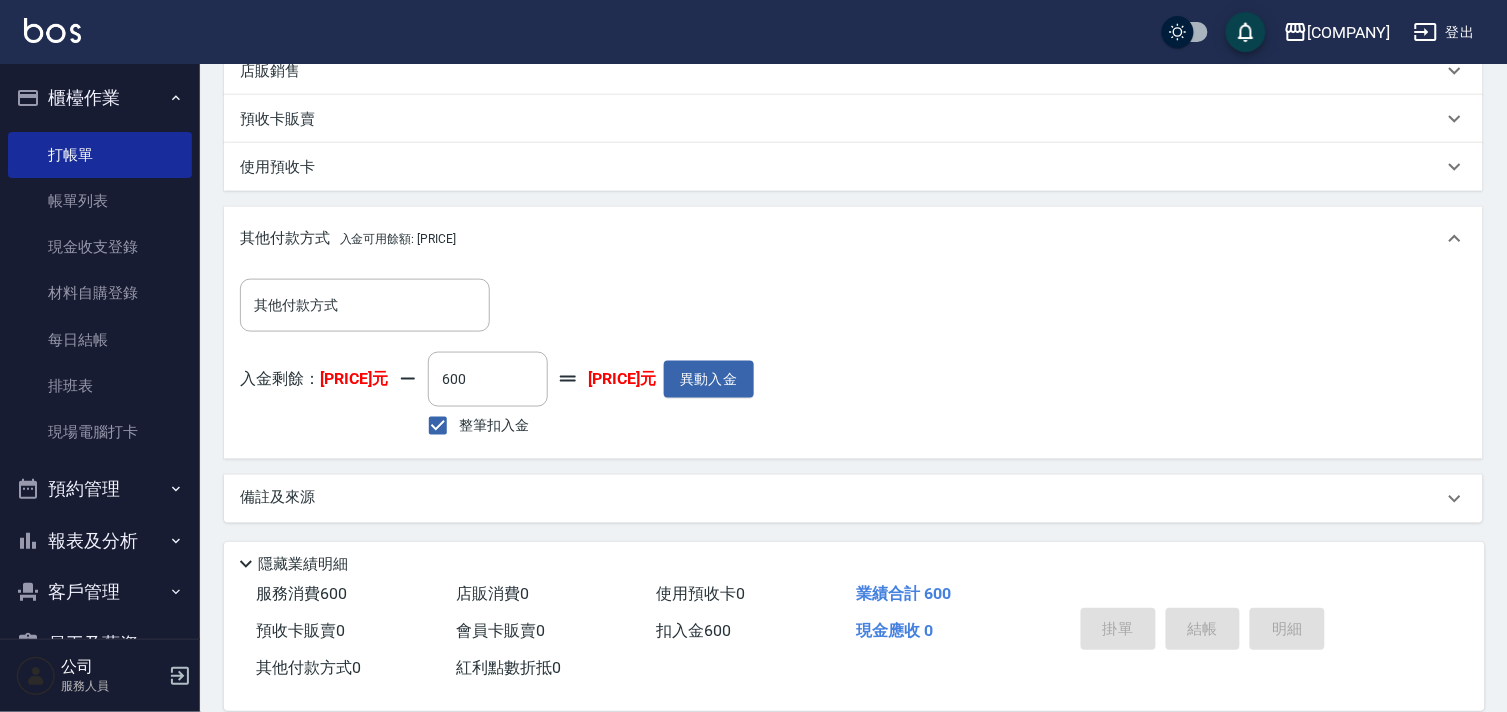 type on "2025/08/02 19:31" 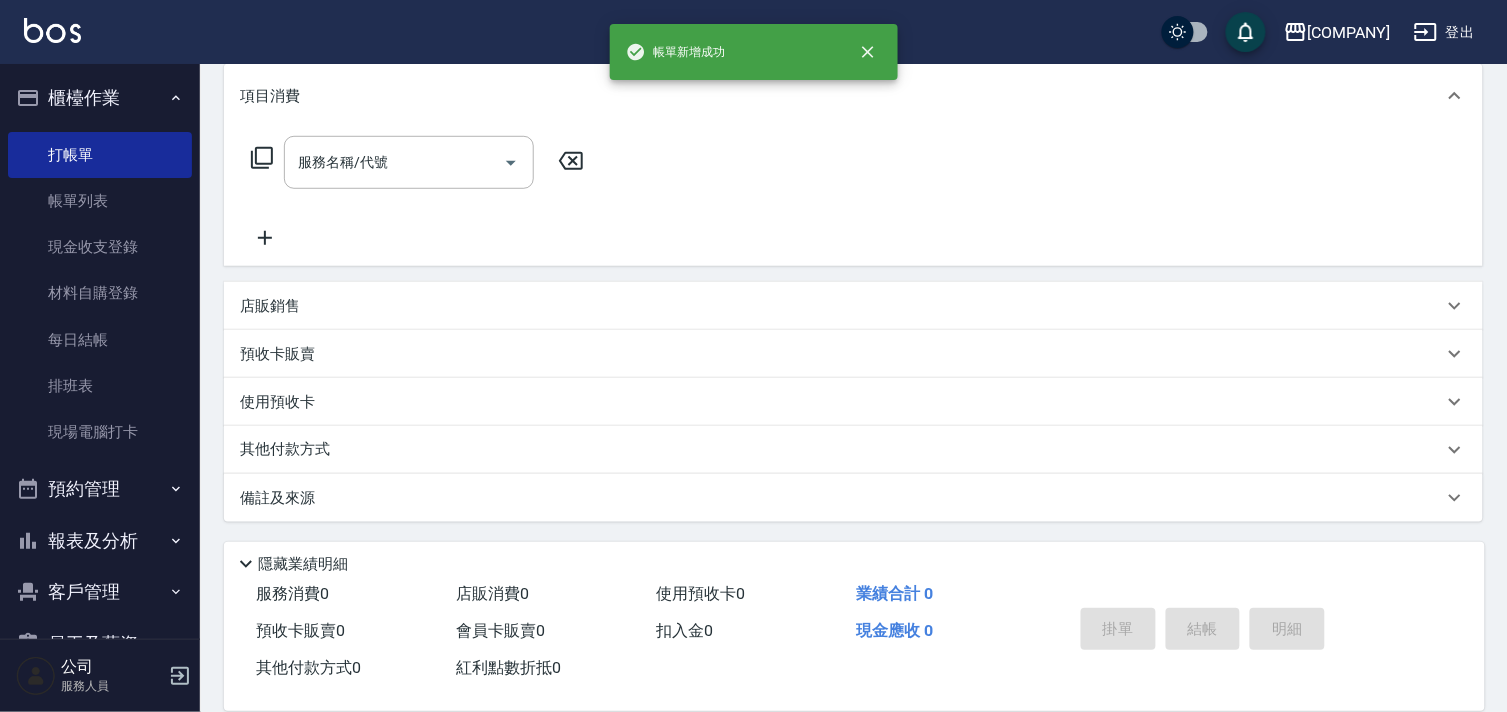 scroll, scrollTop: 0, scrollLeft: 0, axis: both 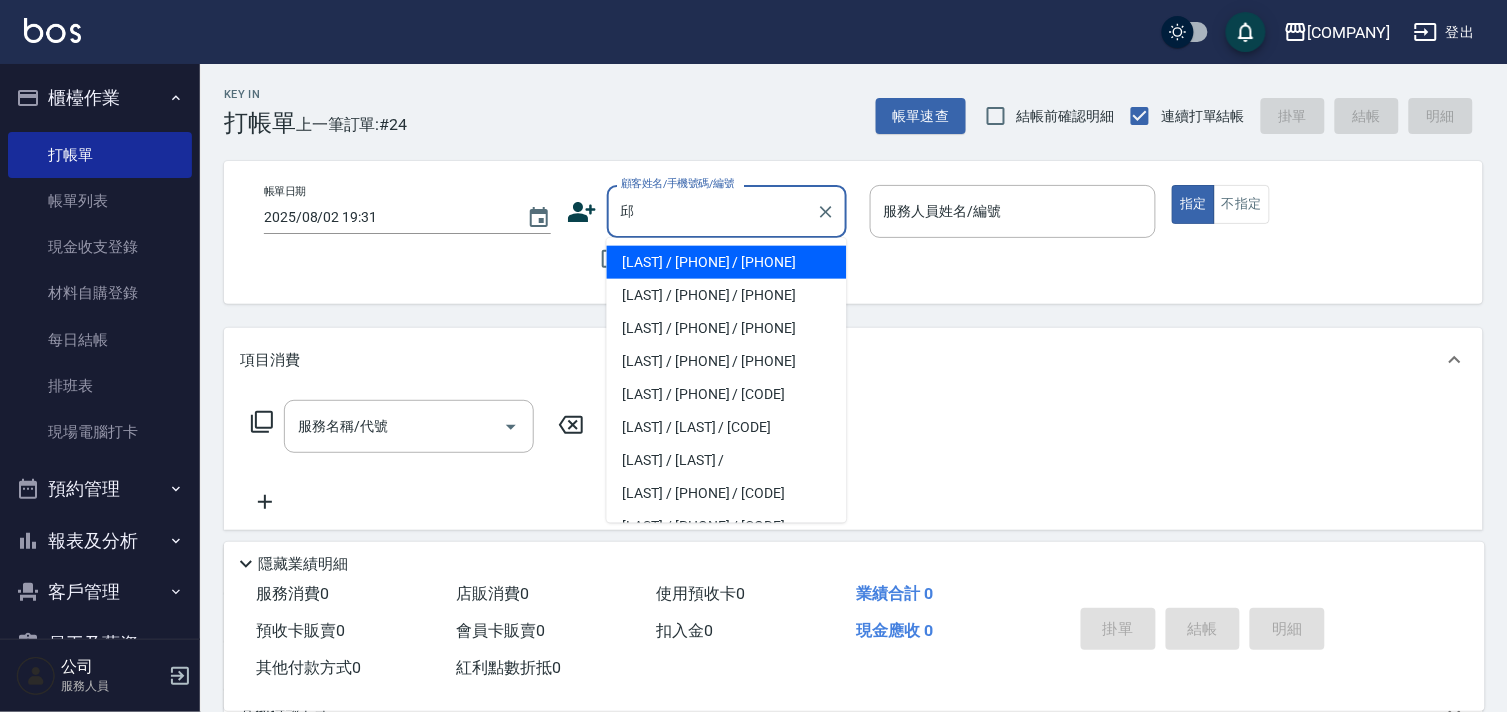click on "[LAST] / [PHONE] / [PHONE]" at bounding box center [727, 295] 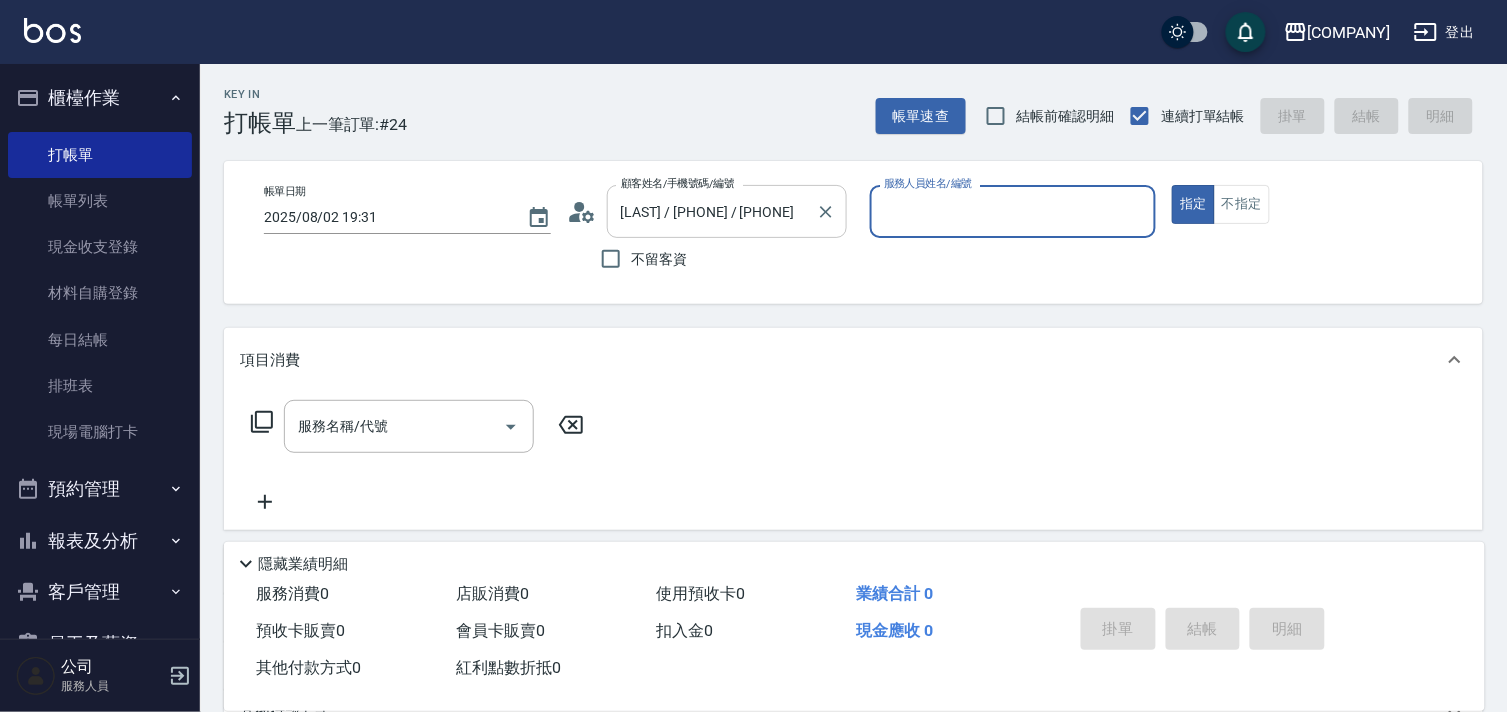 type on "[LAST]-[NUMBER]" 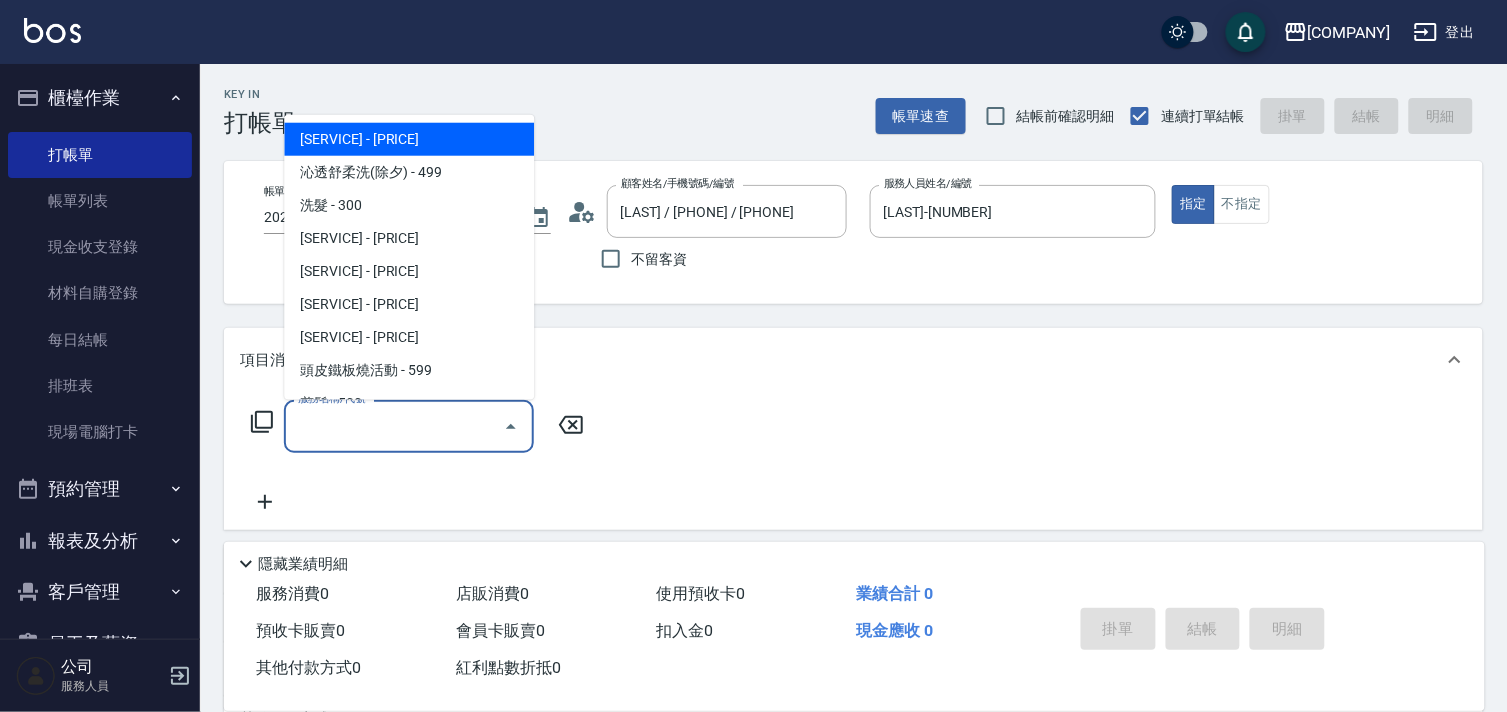click on "服務名稱/代號 服務名稱/代號" at bounding box center (409, 426) 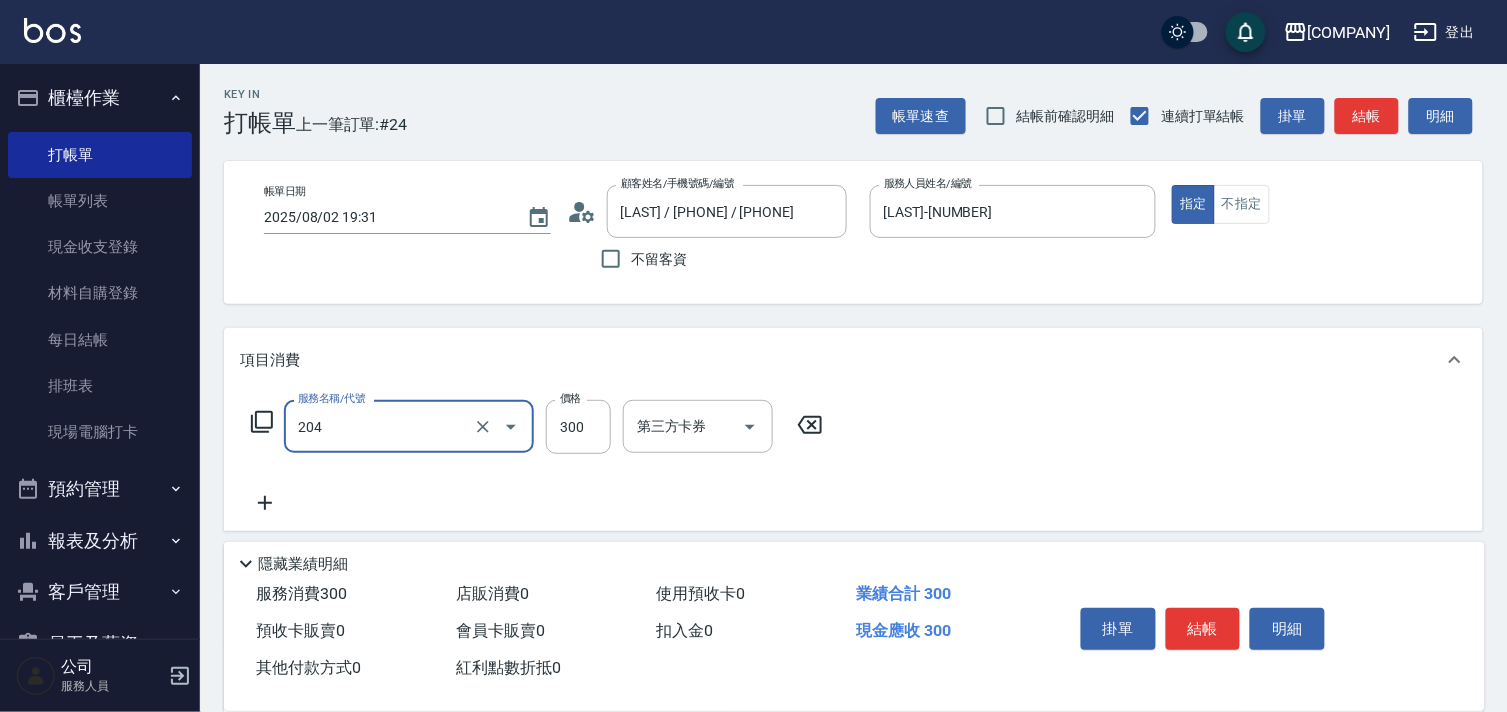 type on "[SERVICE]([NUMBER])" 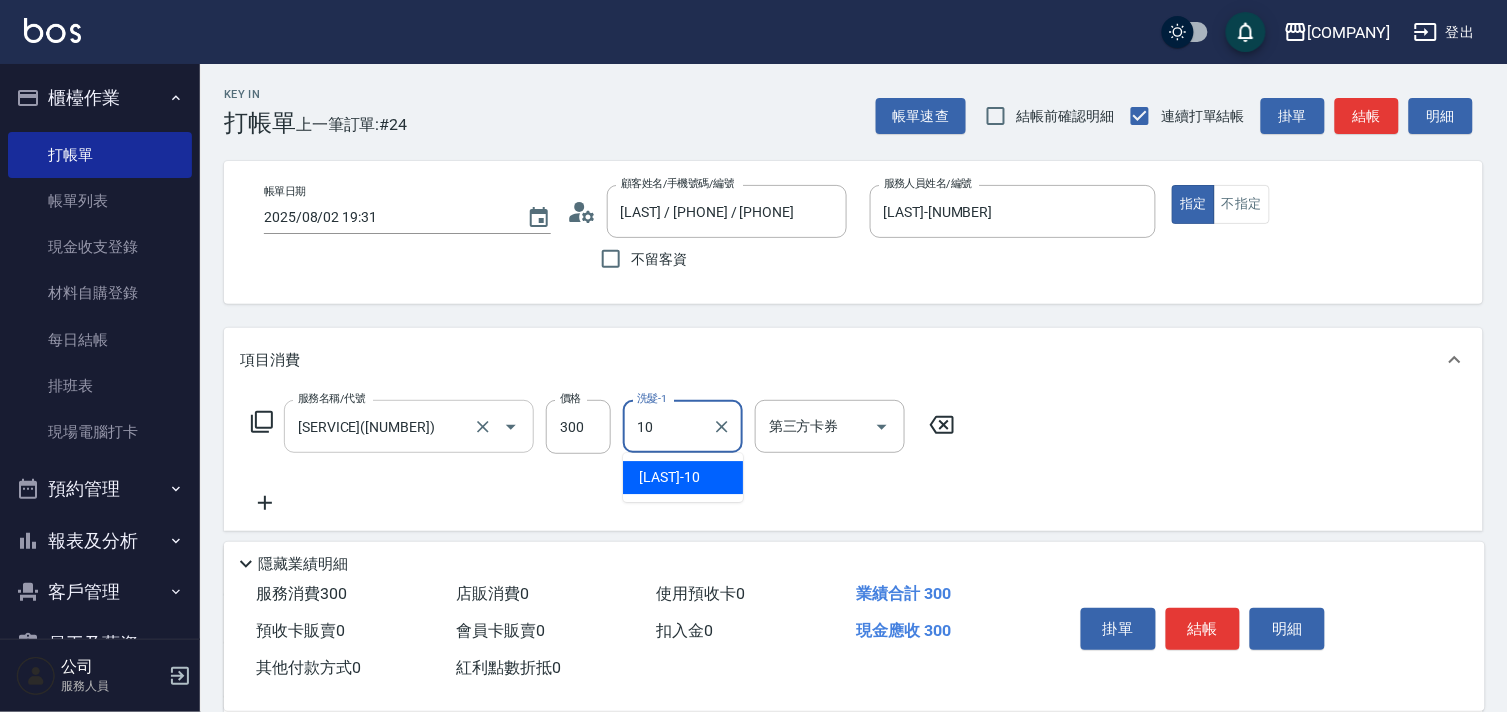 type on "[LAST]-[NUMBER]" 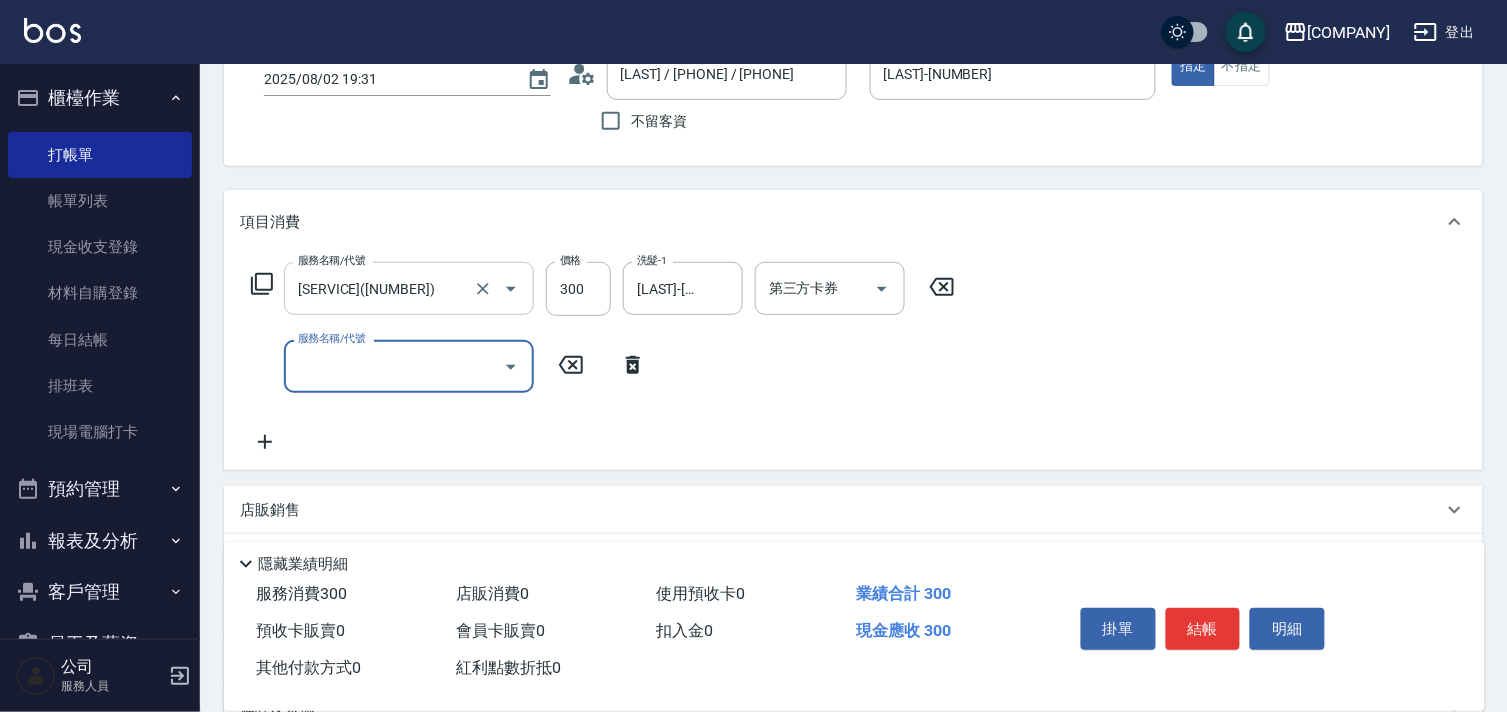 scroll, scrollTop: 333, scrollLeft: 0, axis: vertical 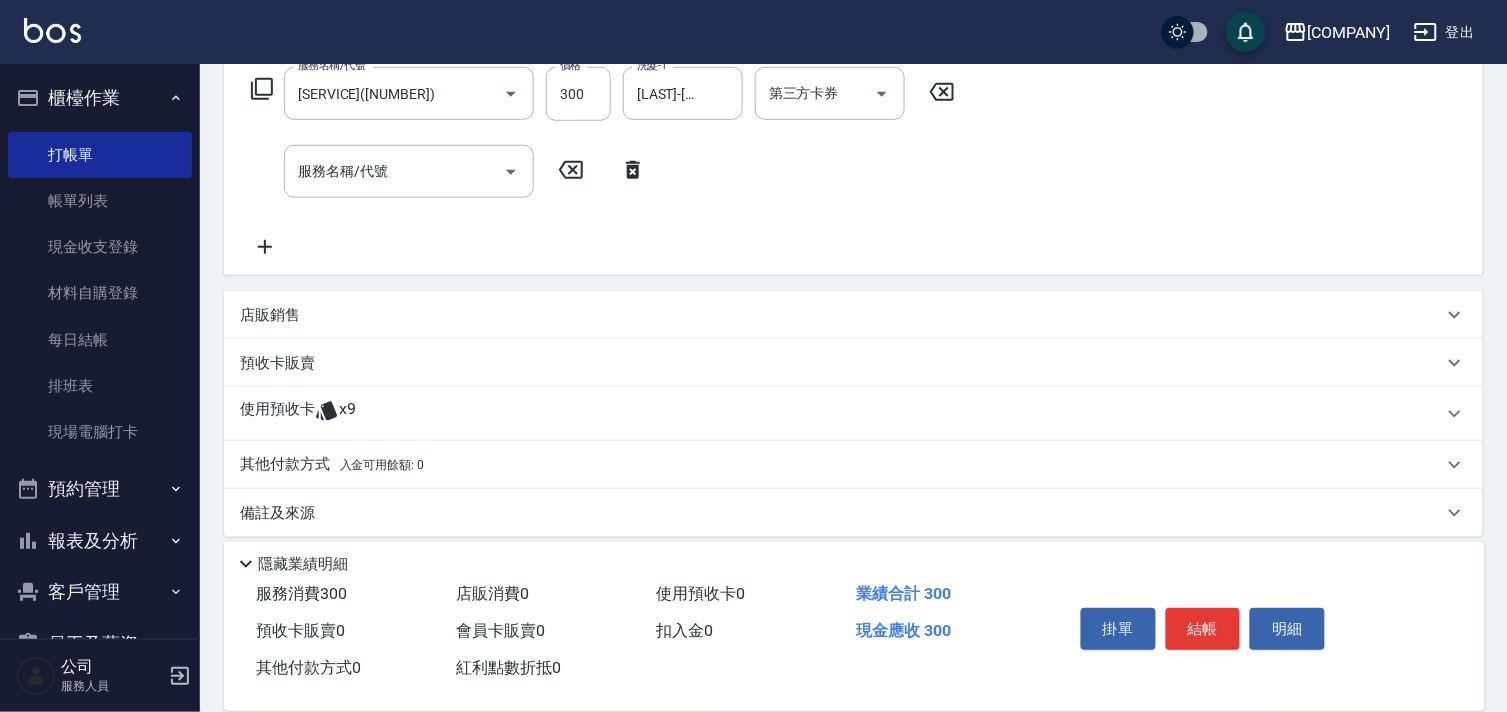 click on "使用預收卡" at bounding box center [277, 414] 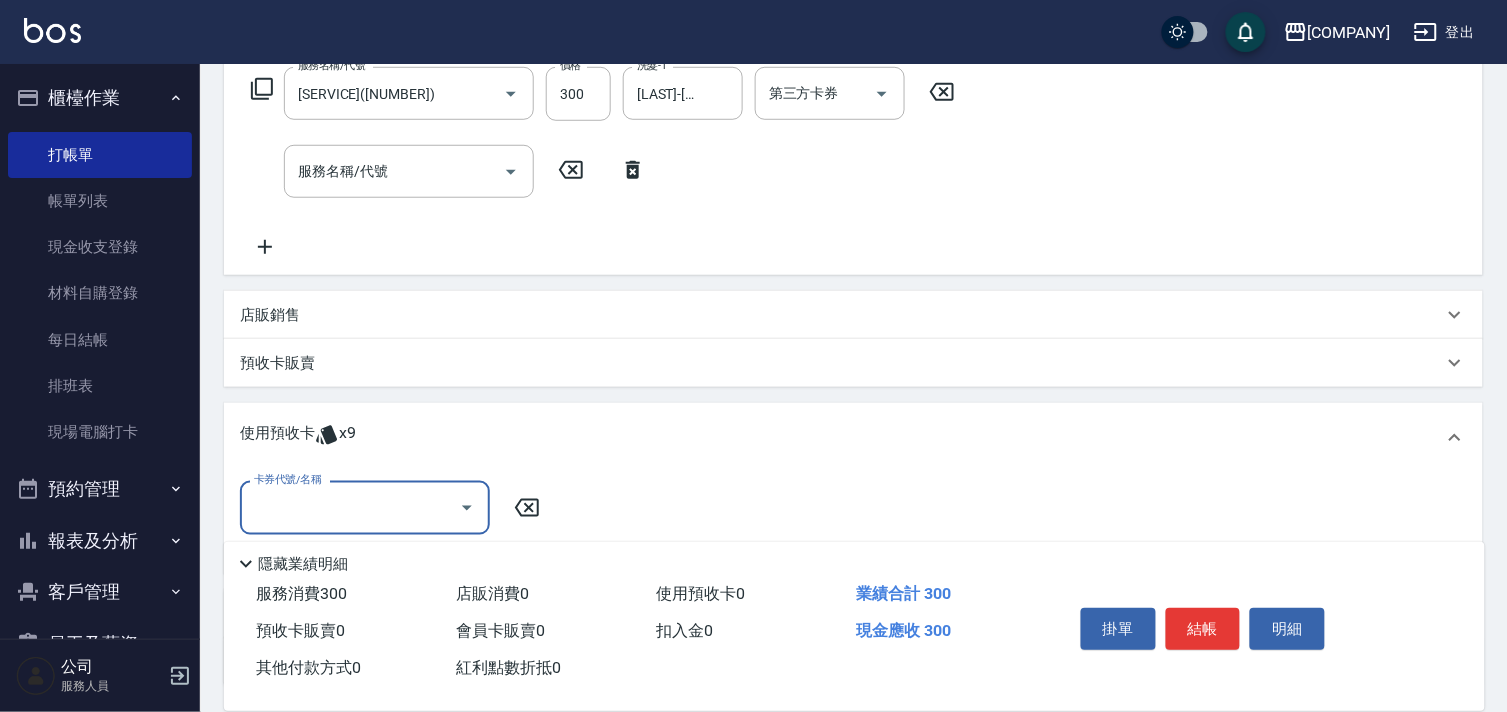 scroll, scrollTop: 0, scrollLeft: 0, axis: both 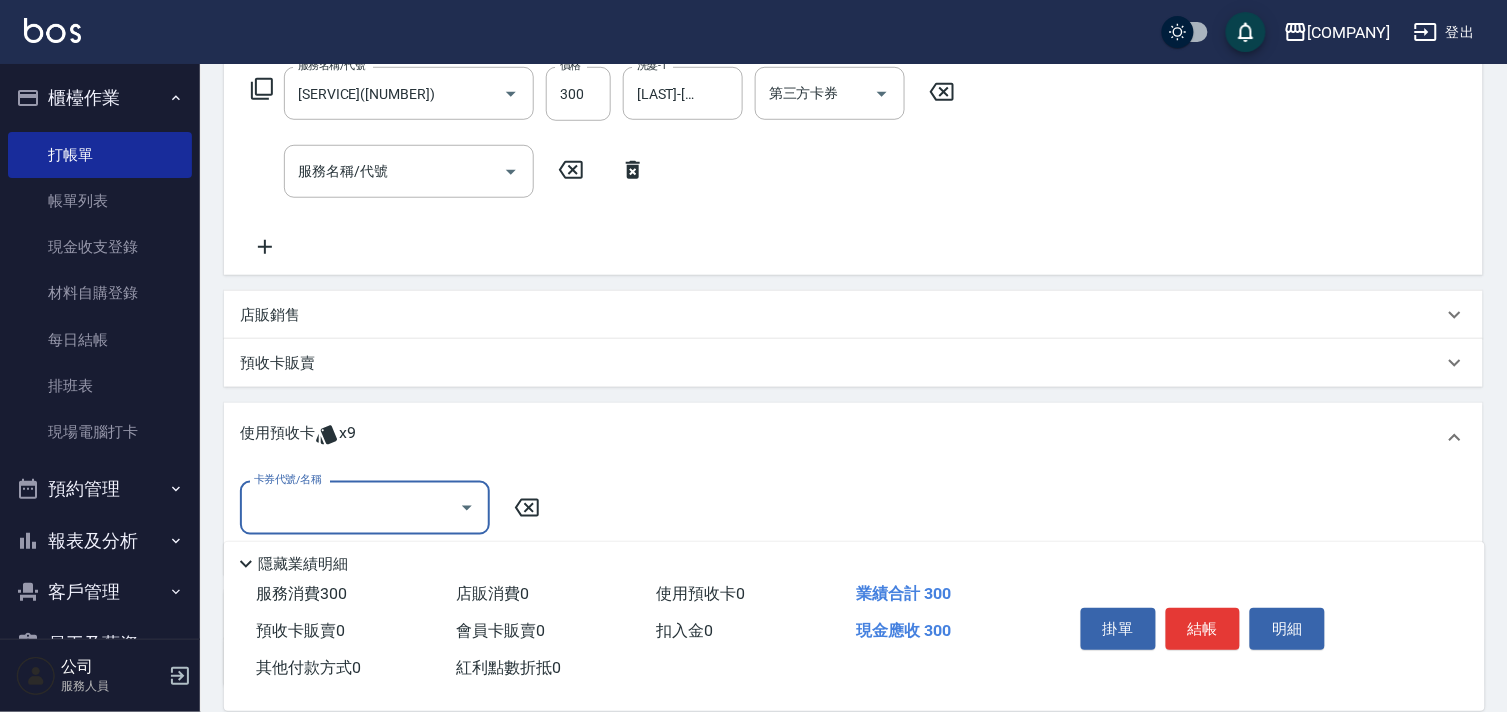click on "卡券代號/名稱" at bounding box center [350, 507] 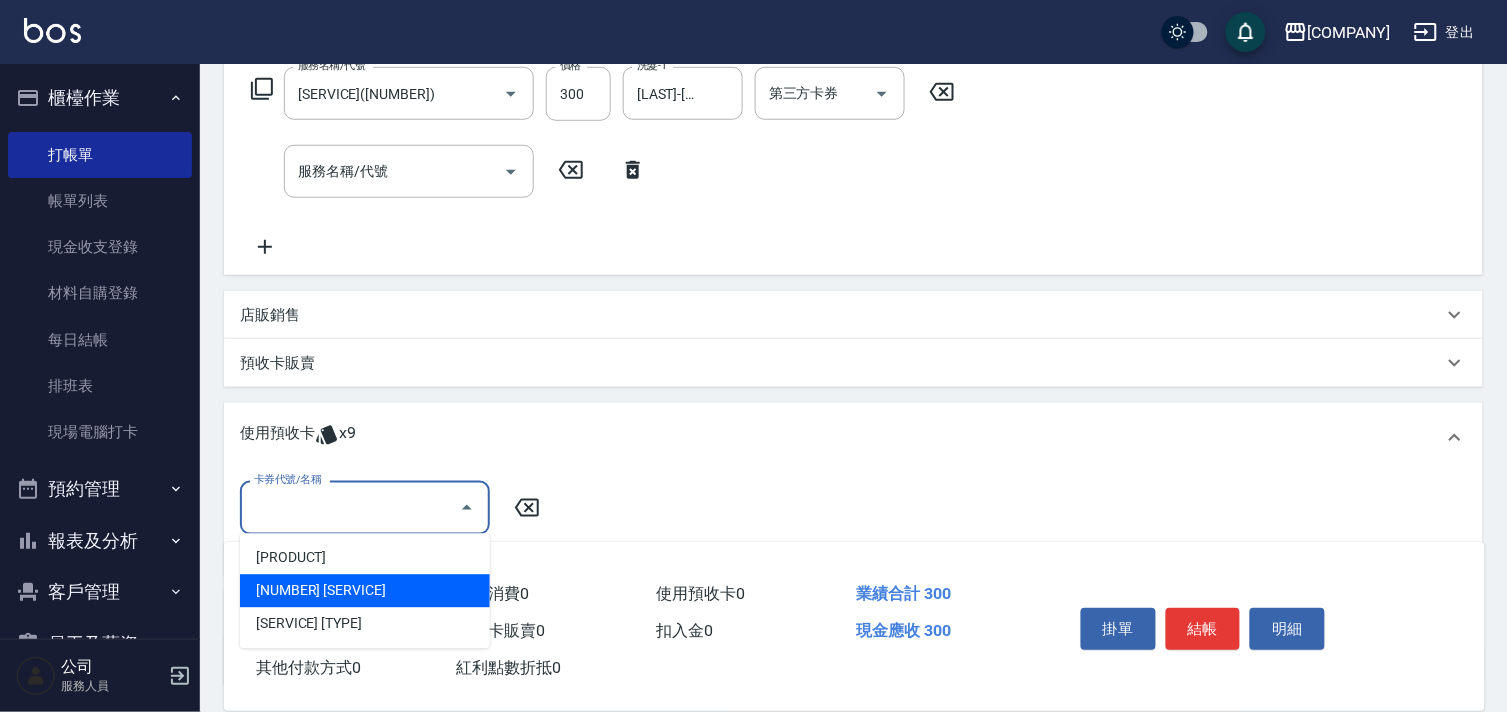 click on "[NUMBER] [SERVICE]" at bounding box center [365, 591] 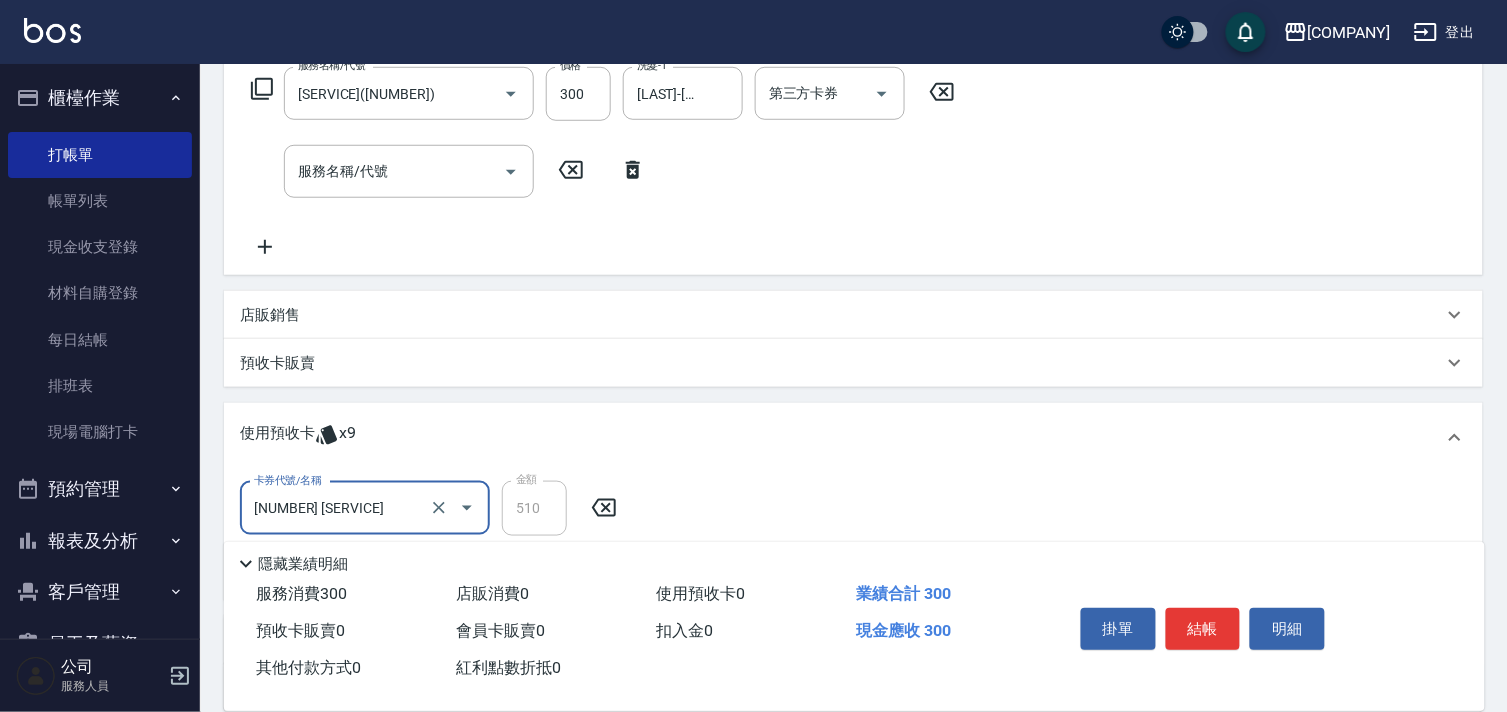 type on "[NUMBER] [SERVICE]" 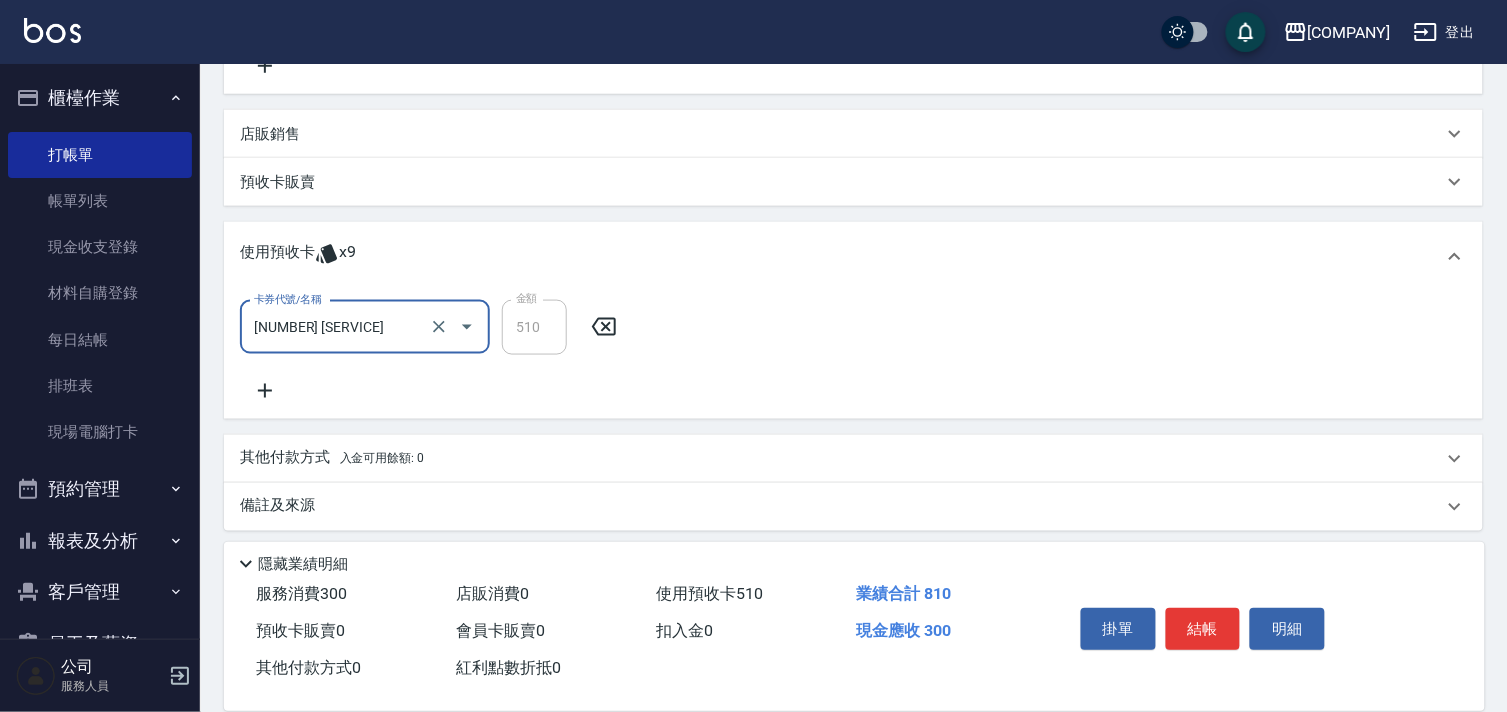 scroll, scrollTop: 521, scrollLeft: 0, axis: vertical 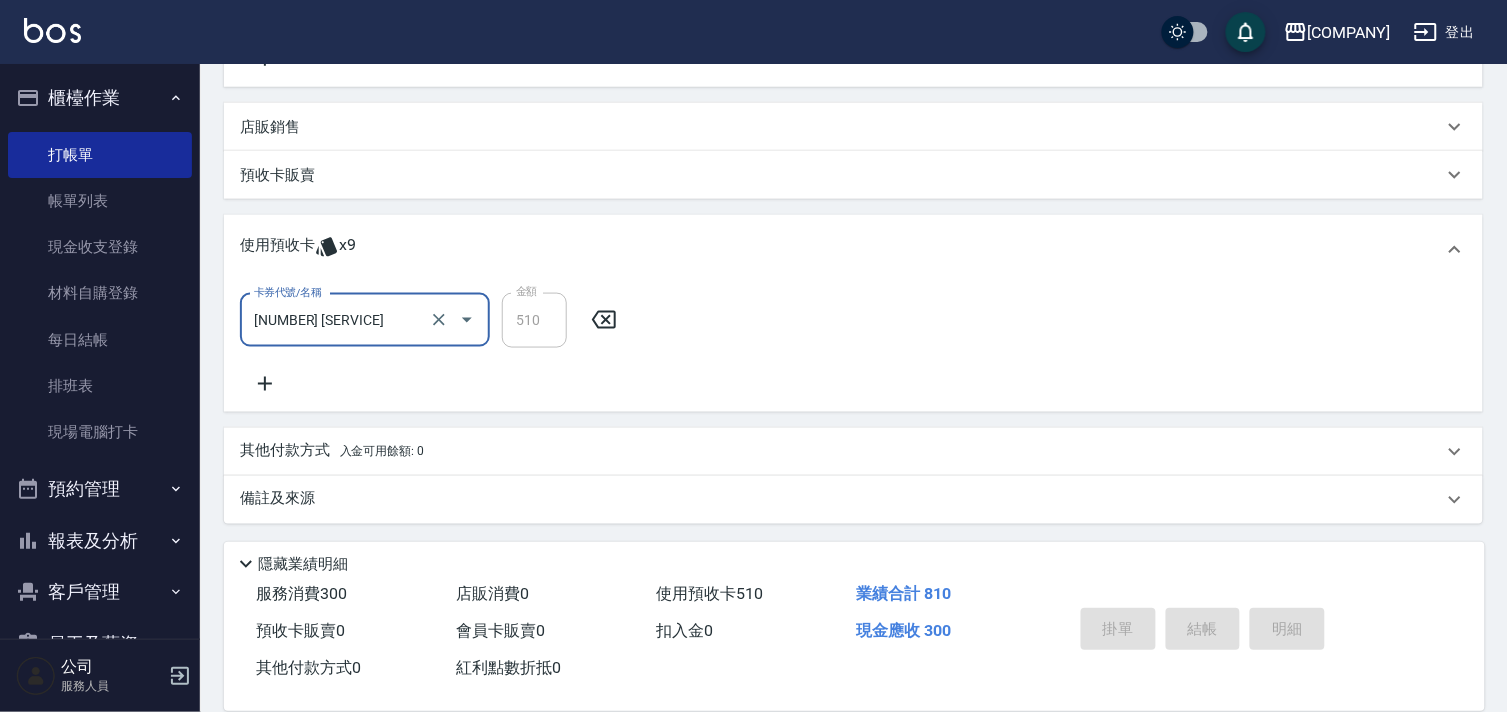 type 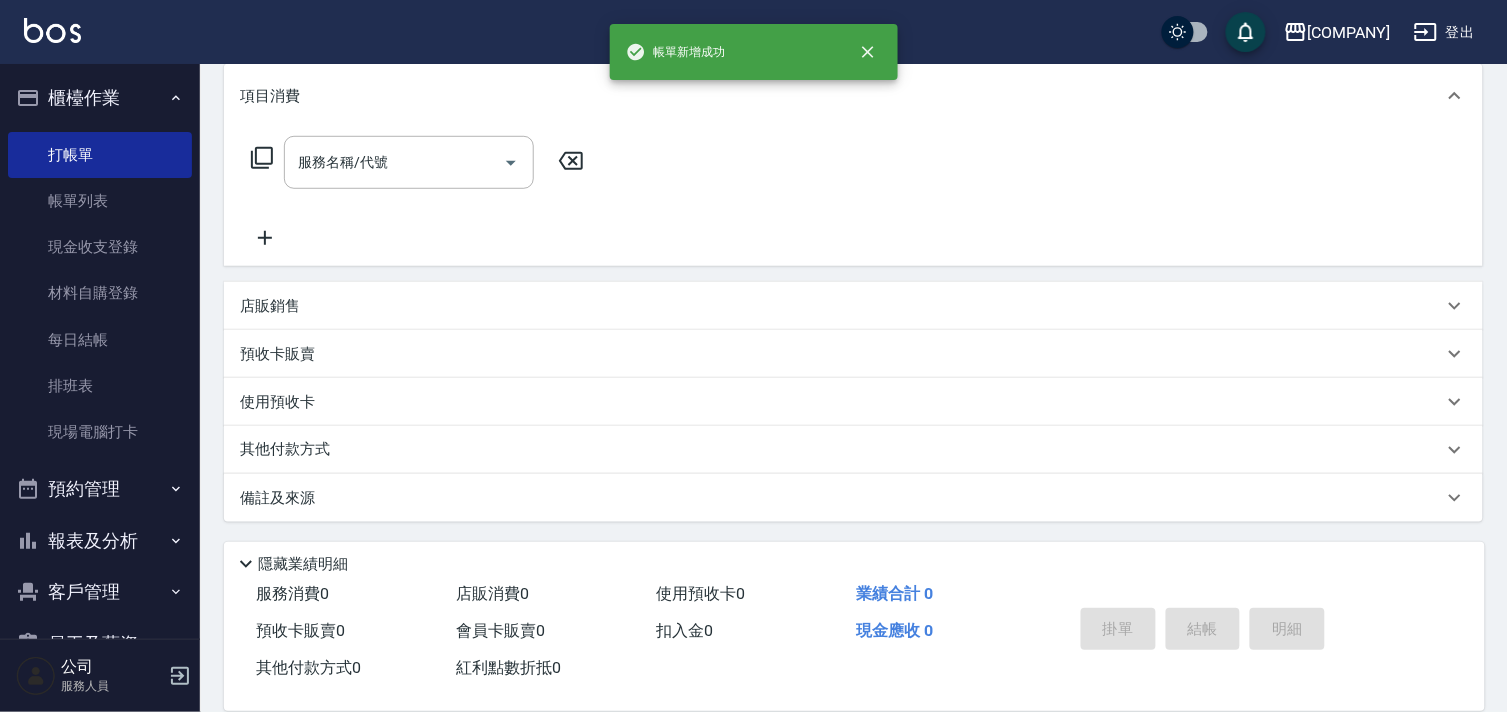 scroll, scrollTop: 0, scrollLeft: 0, axis: both 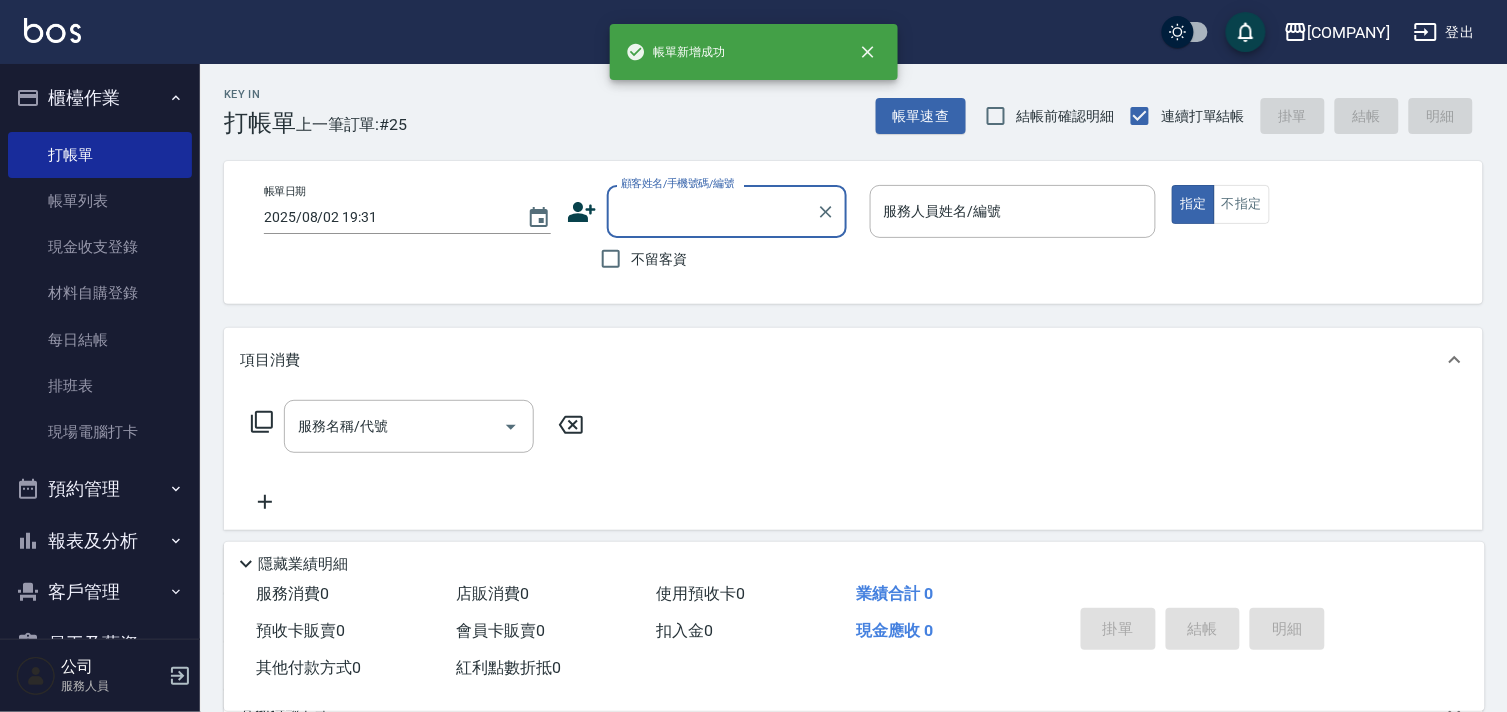 click on "顧客姓名/手機號碼/編號" at bounding box center (712, 211) 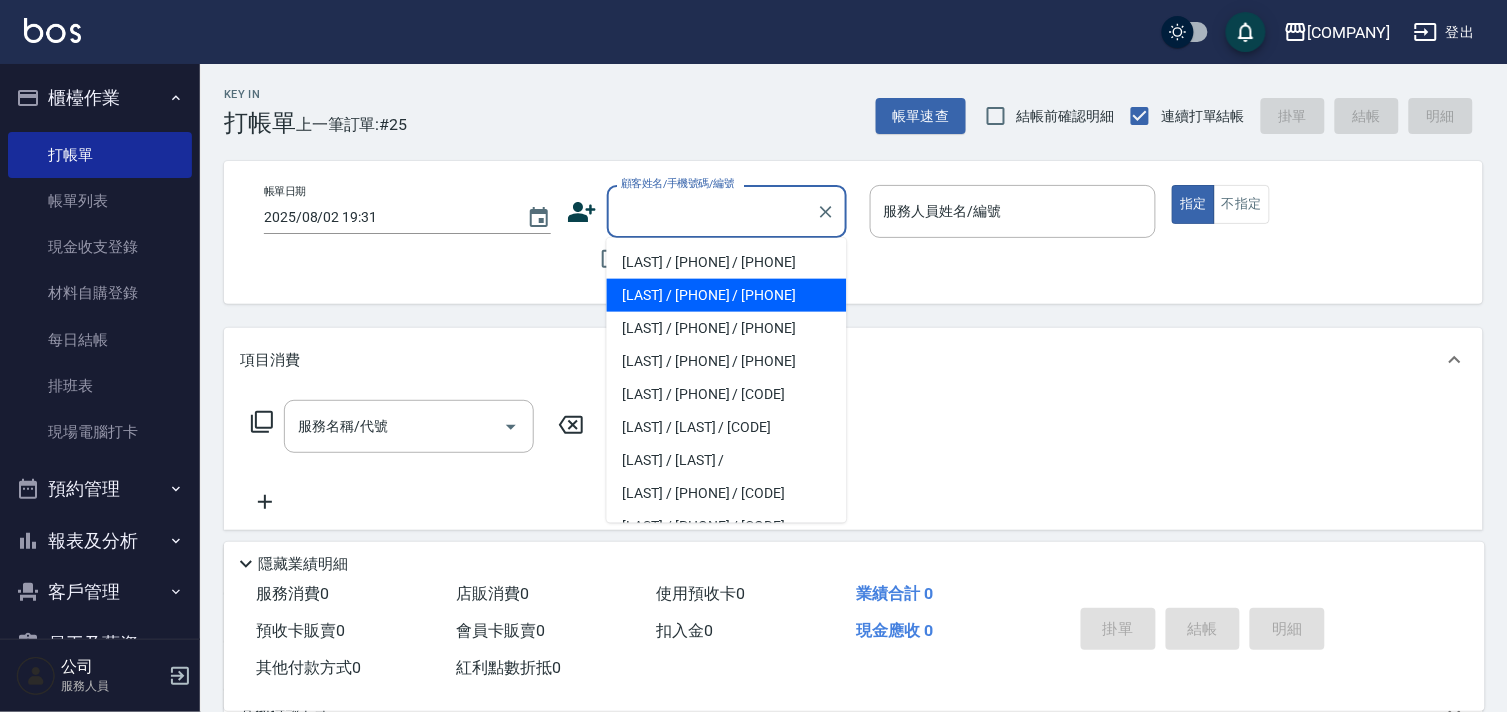 click on "[LAST] / [PHONE] / [PHONE]" at bounding box center (727, 295) 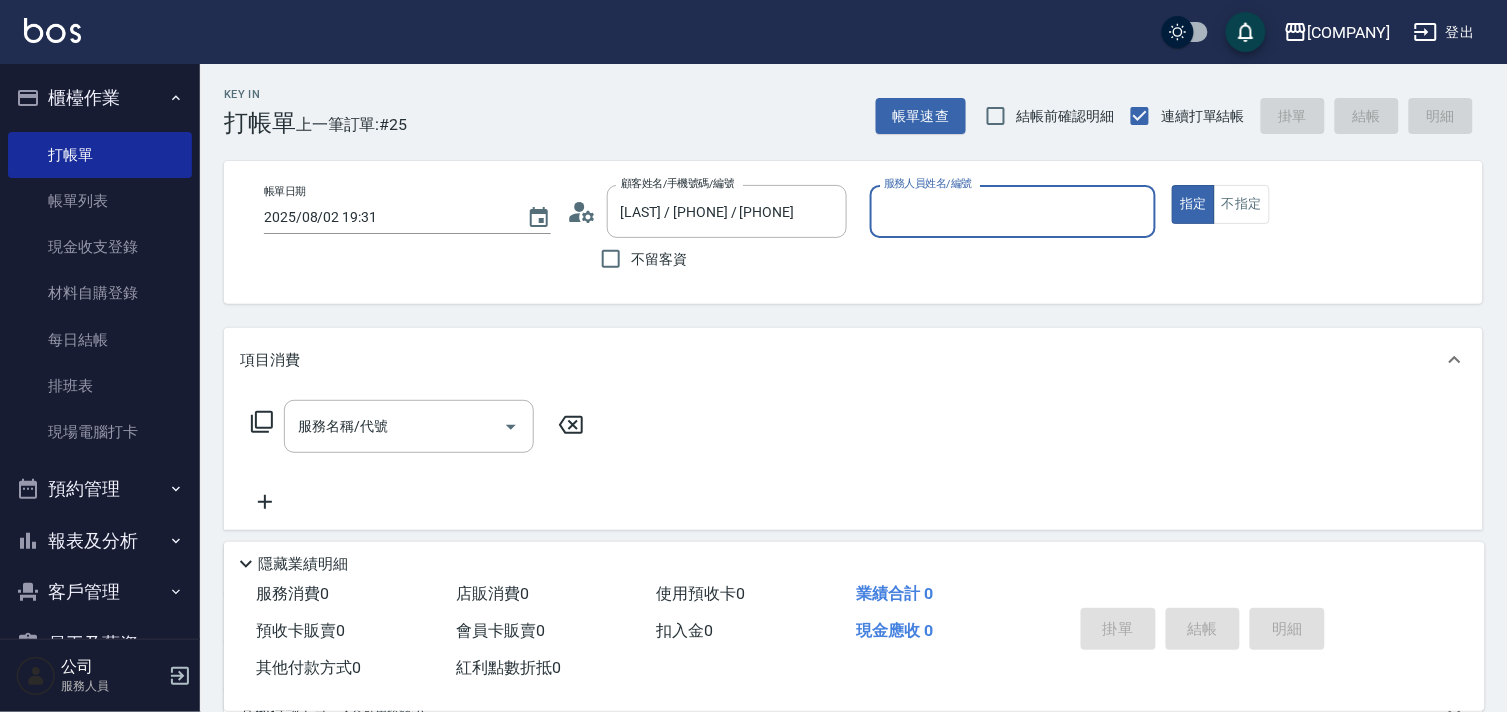 type on "[LAST]-[NUMBER]" 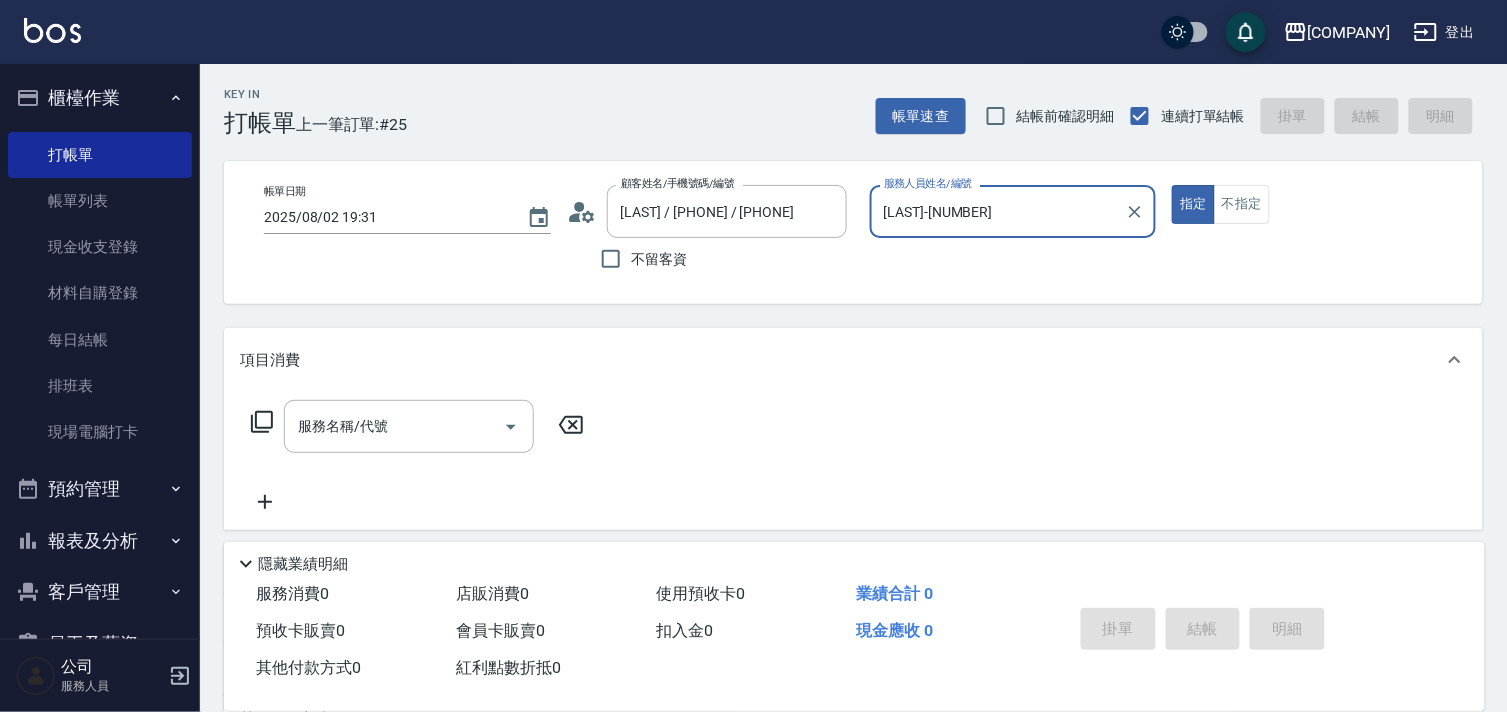 click on "服務名稱/代號 服務名稱/代號" at bounding box center (409, 426) 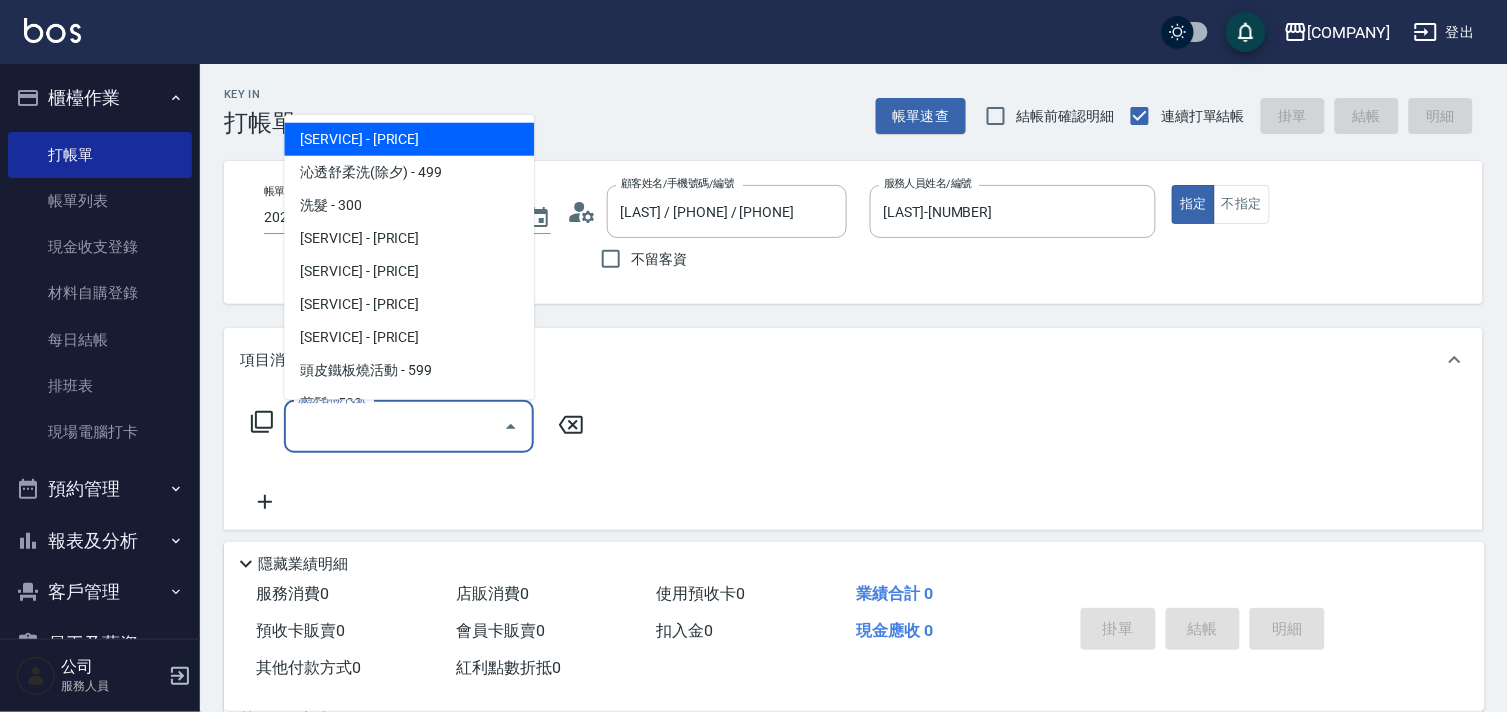 click on "服務名稱/代號 服務名稱/代號" at bounding box center [853, 461] 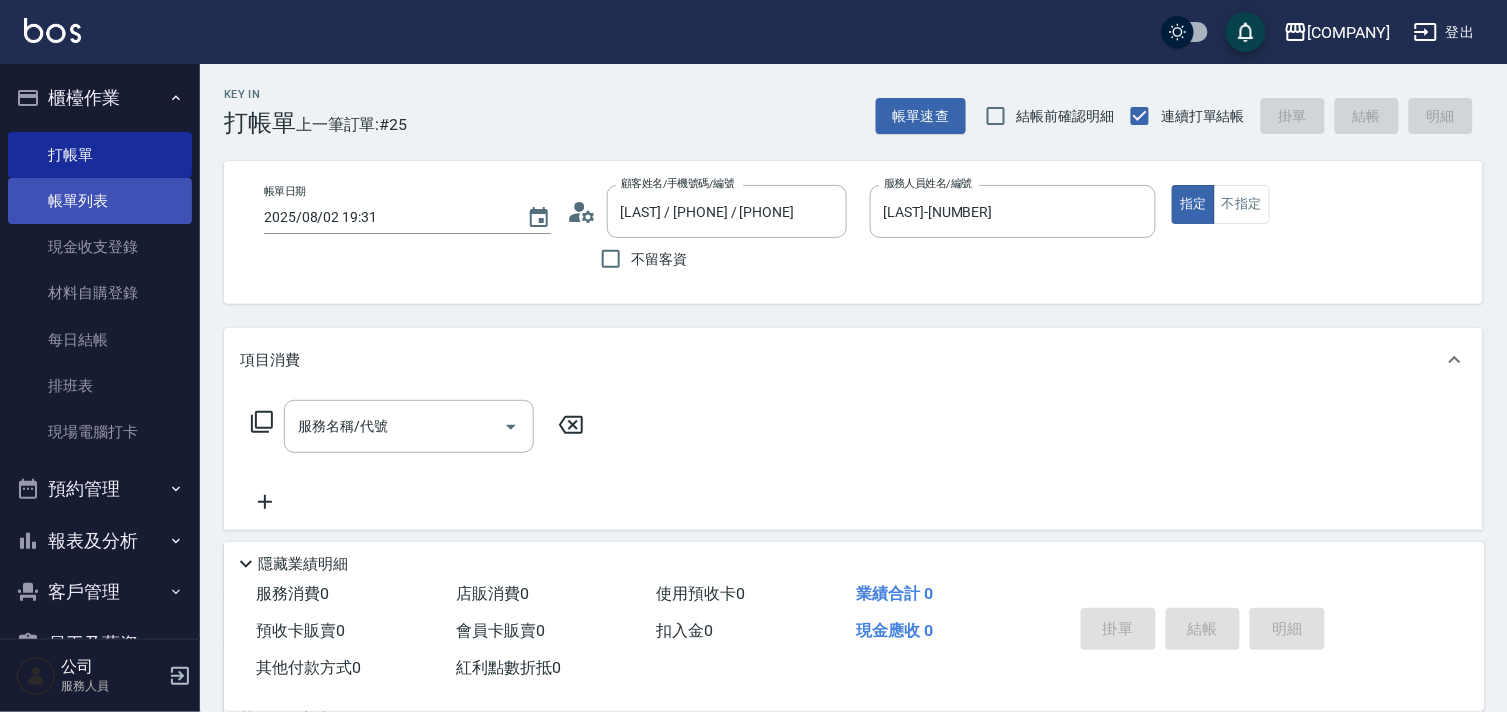 click on "帳單列表" at bounding box center (100, 201) 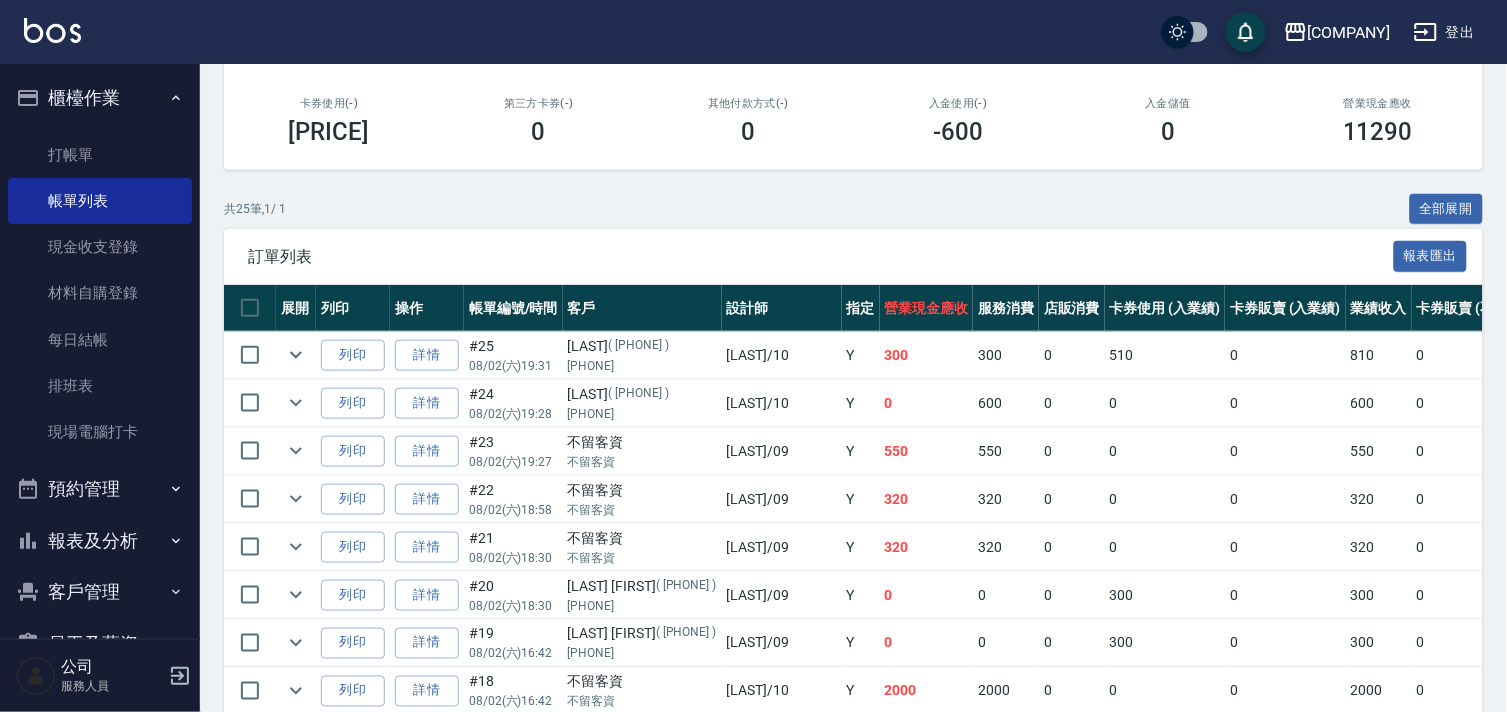 scroll, scrollTop: 444, scrollLeft: 0, axis: vertical 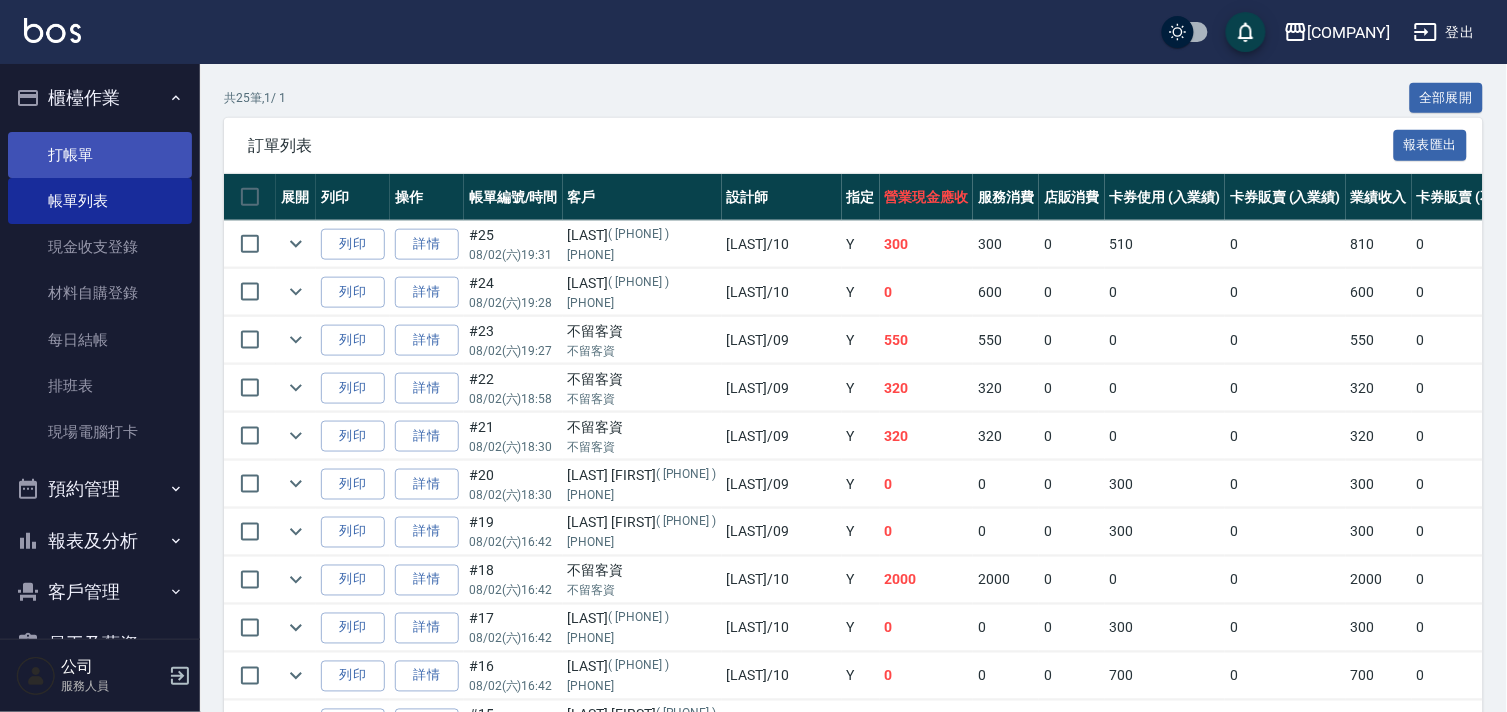 click on "打帳單" at bounding box center (100, 155) 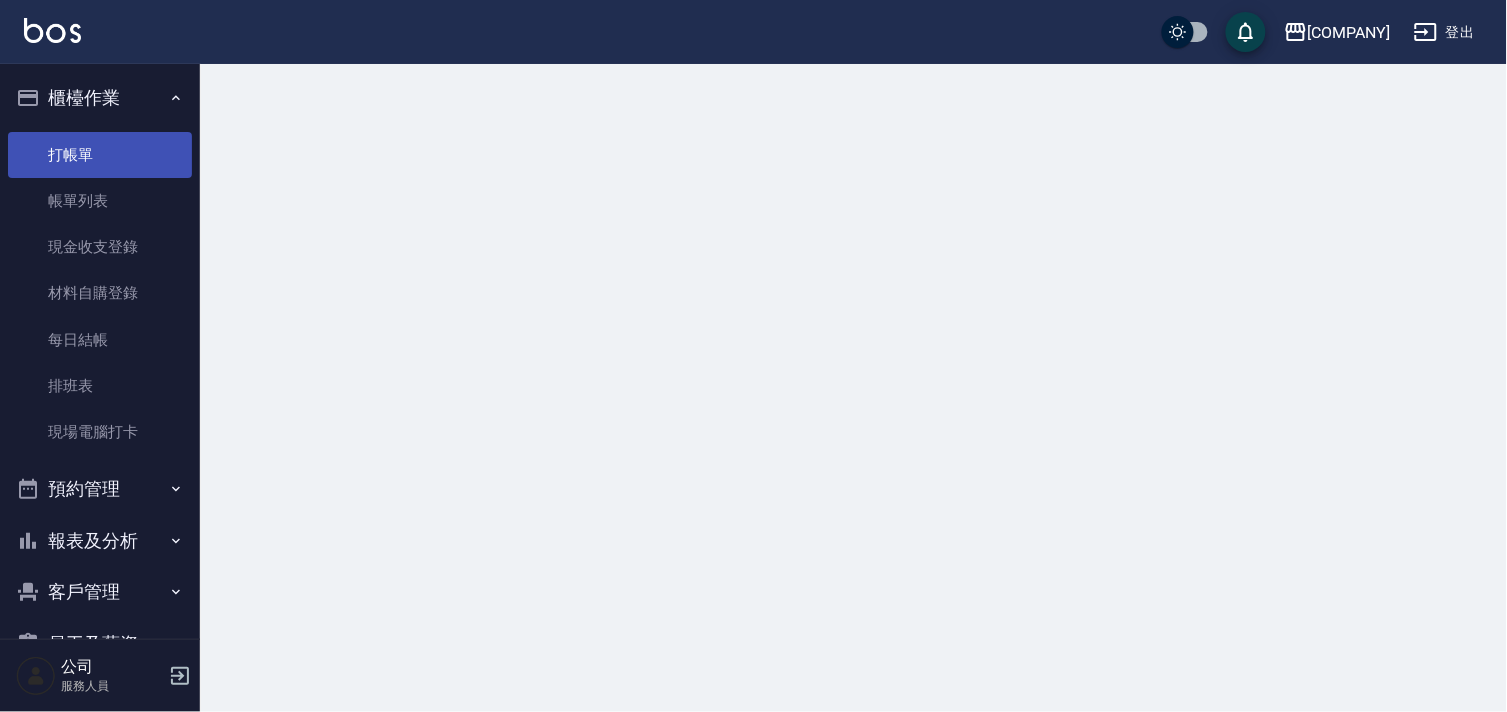 scroll, scrollTop: 0, scrollLeft: 0, axis: both 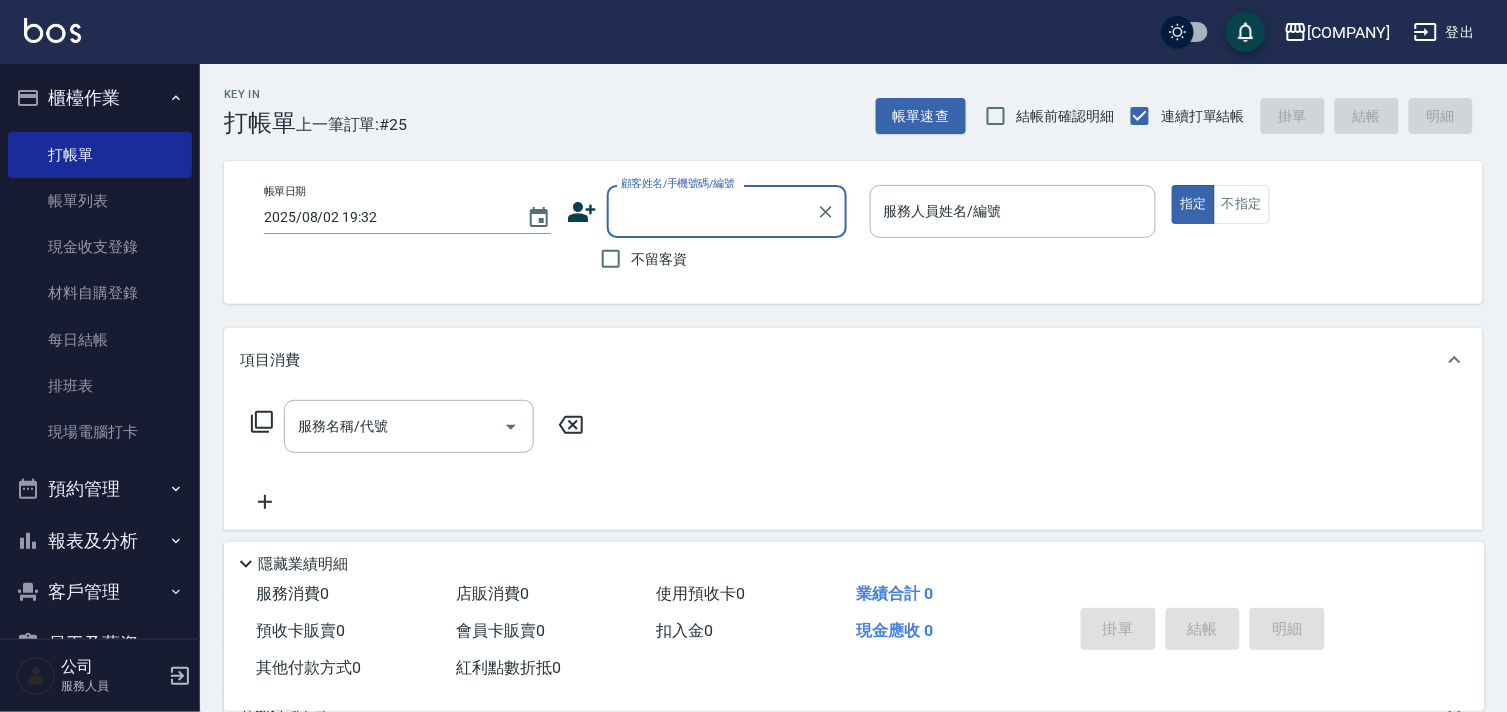 click on "顧客姓名/手機號碼/編號" at bounding box center (712, 211) 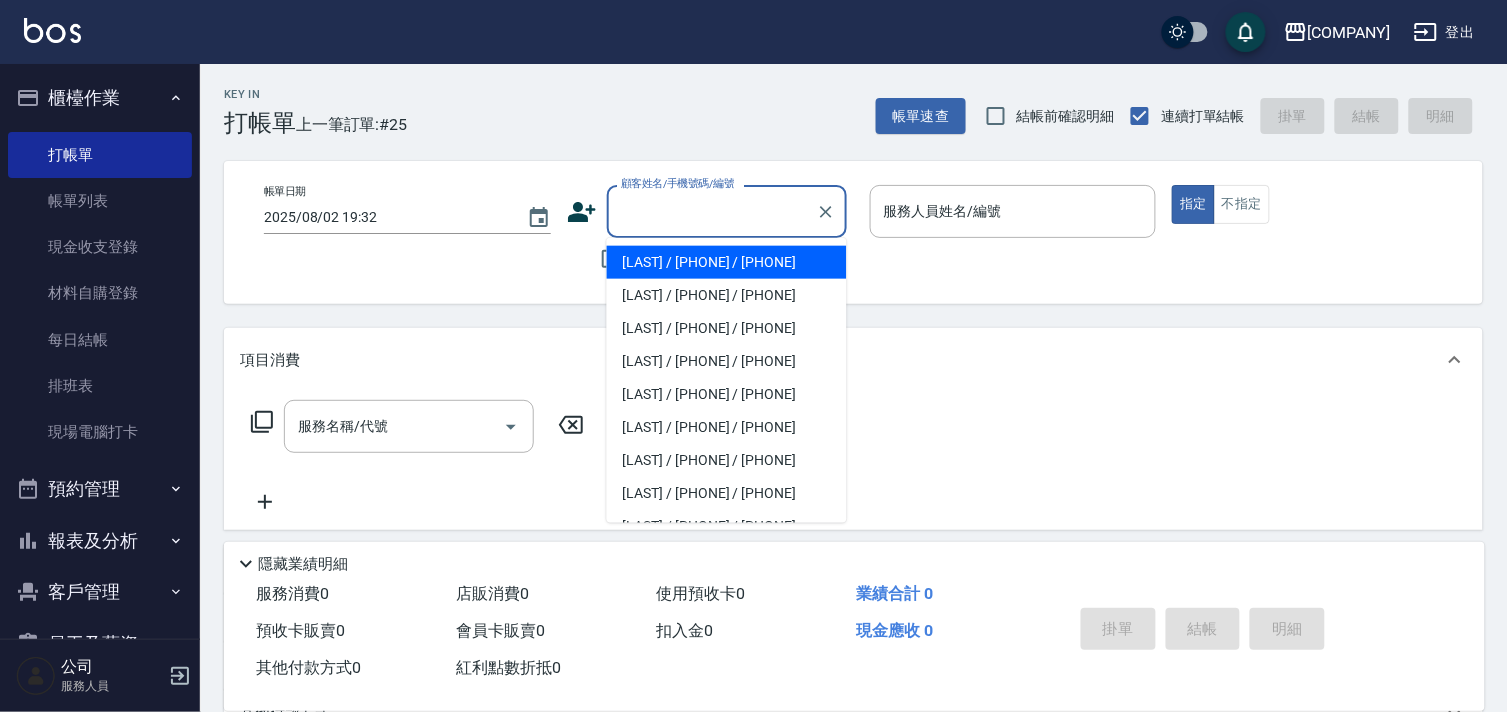 click on "邱小姐/0918068216/0918068216" at bounding box center (727, 262) 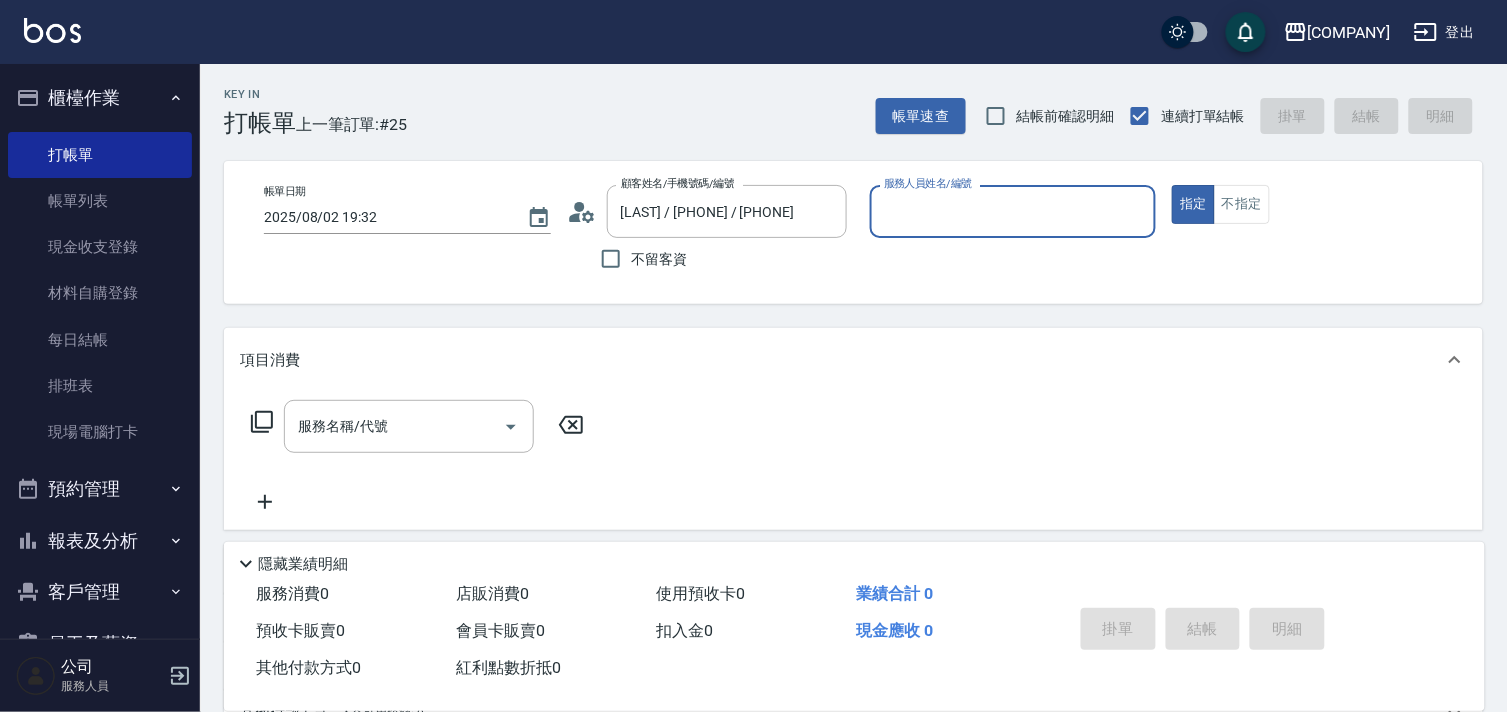 type on "婉如-10" 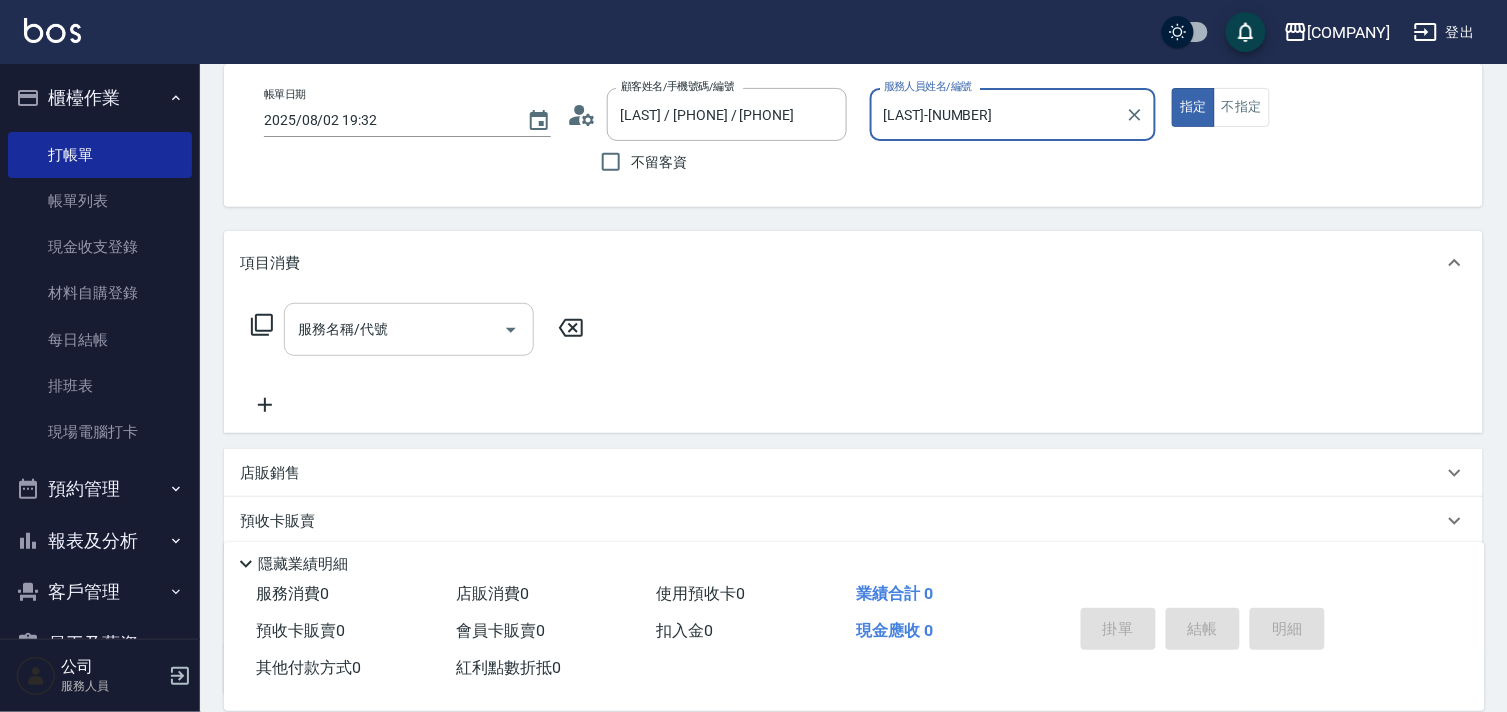 scroll, scrollTop: 111, scrollLeft: 0, axis: vertical 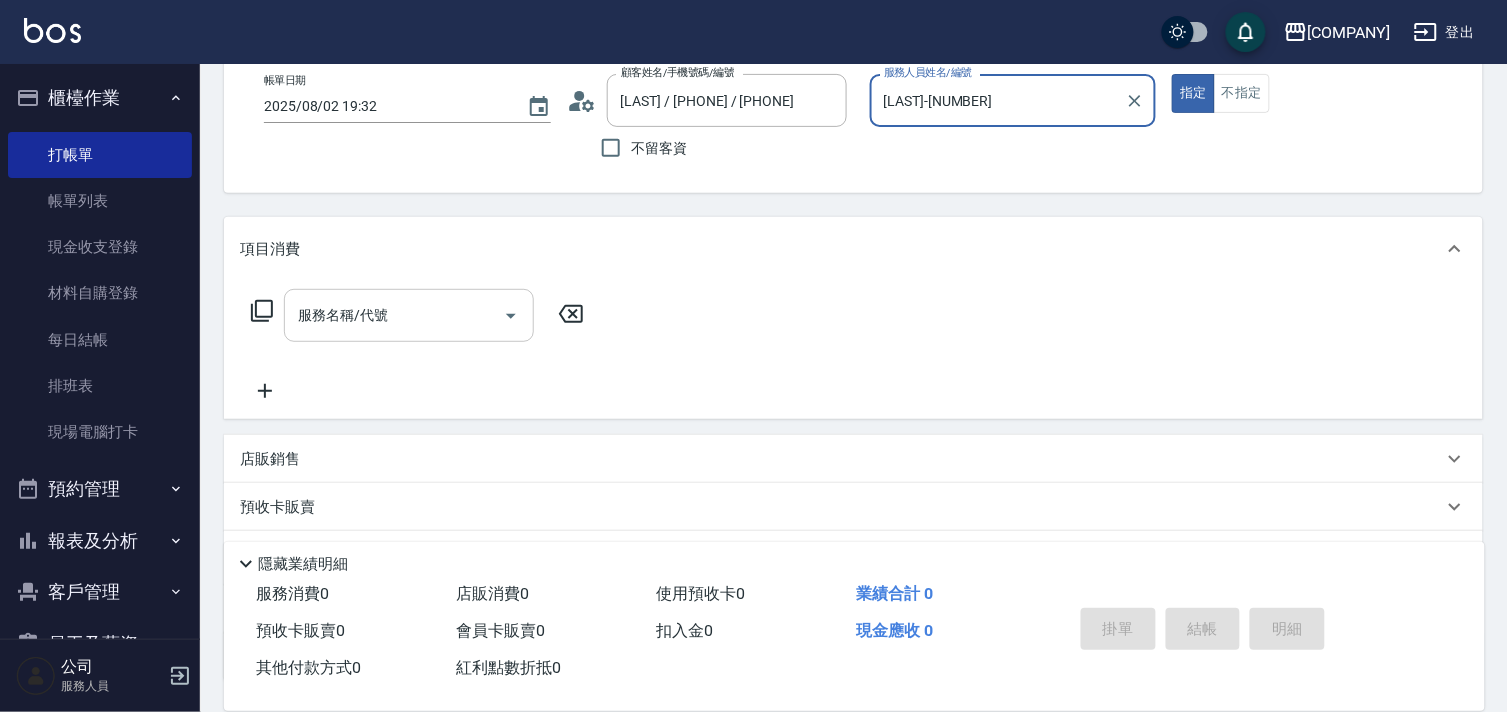 click on "服務名稱/代號 服務名稱/代號" at bounding box center (409, 315) 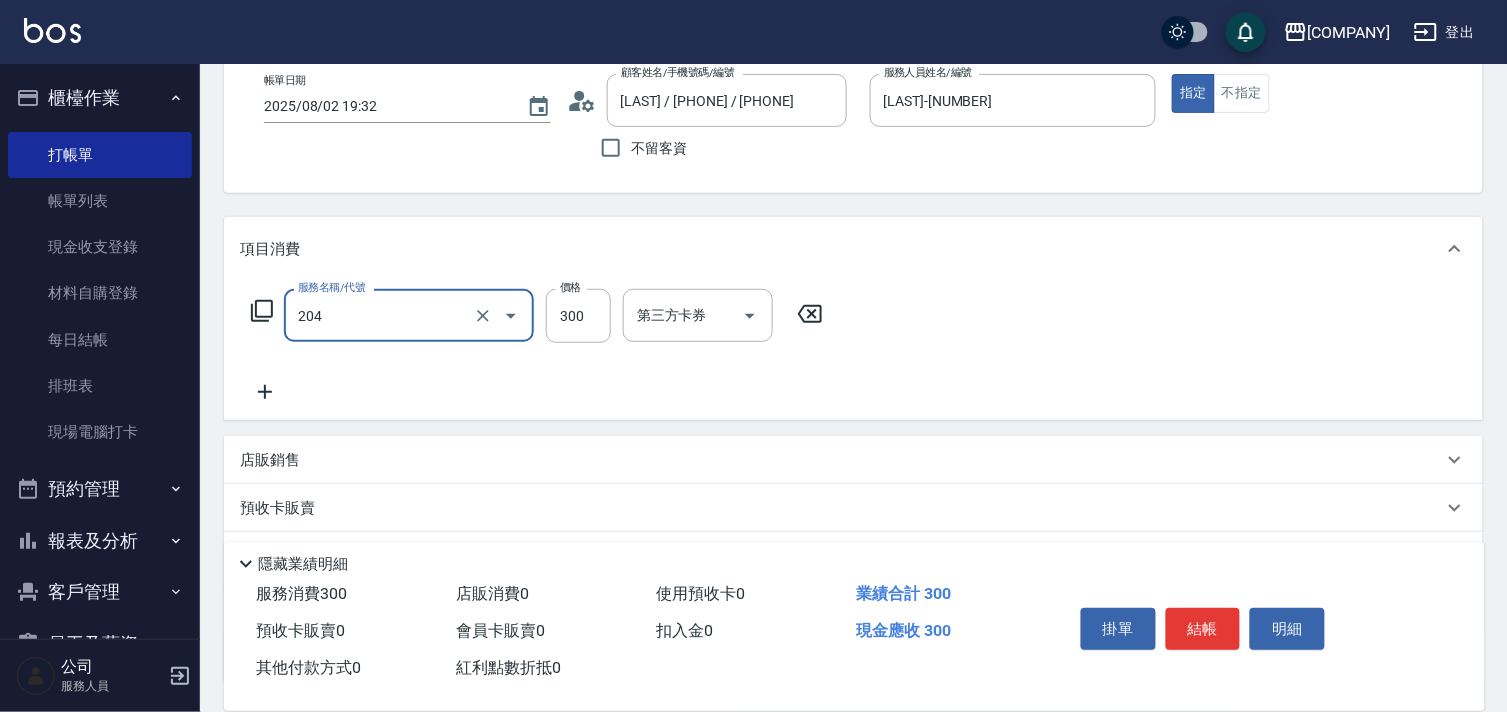 type on "洗髮(204)" 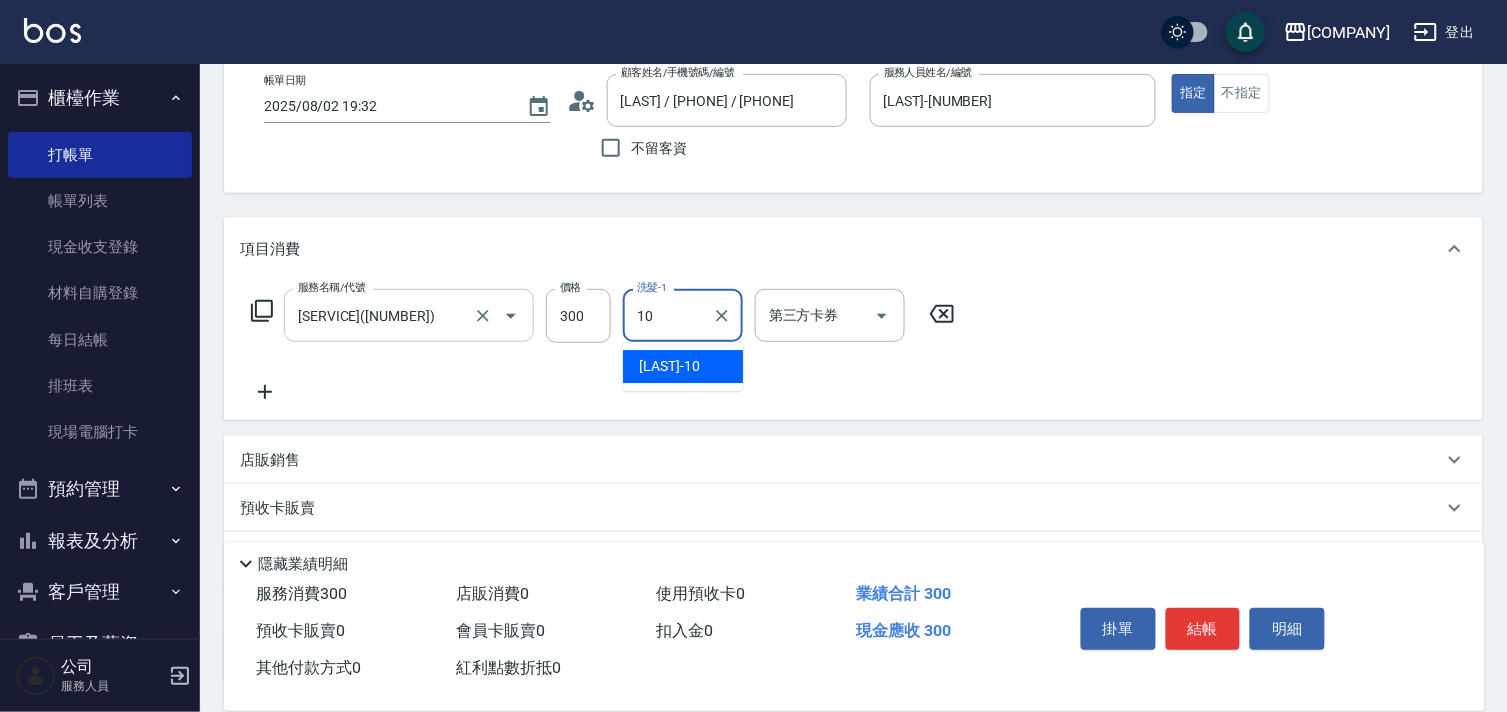type on "婉如-10" 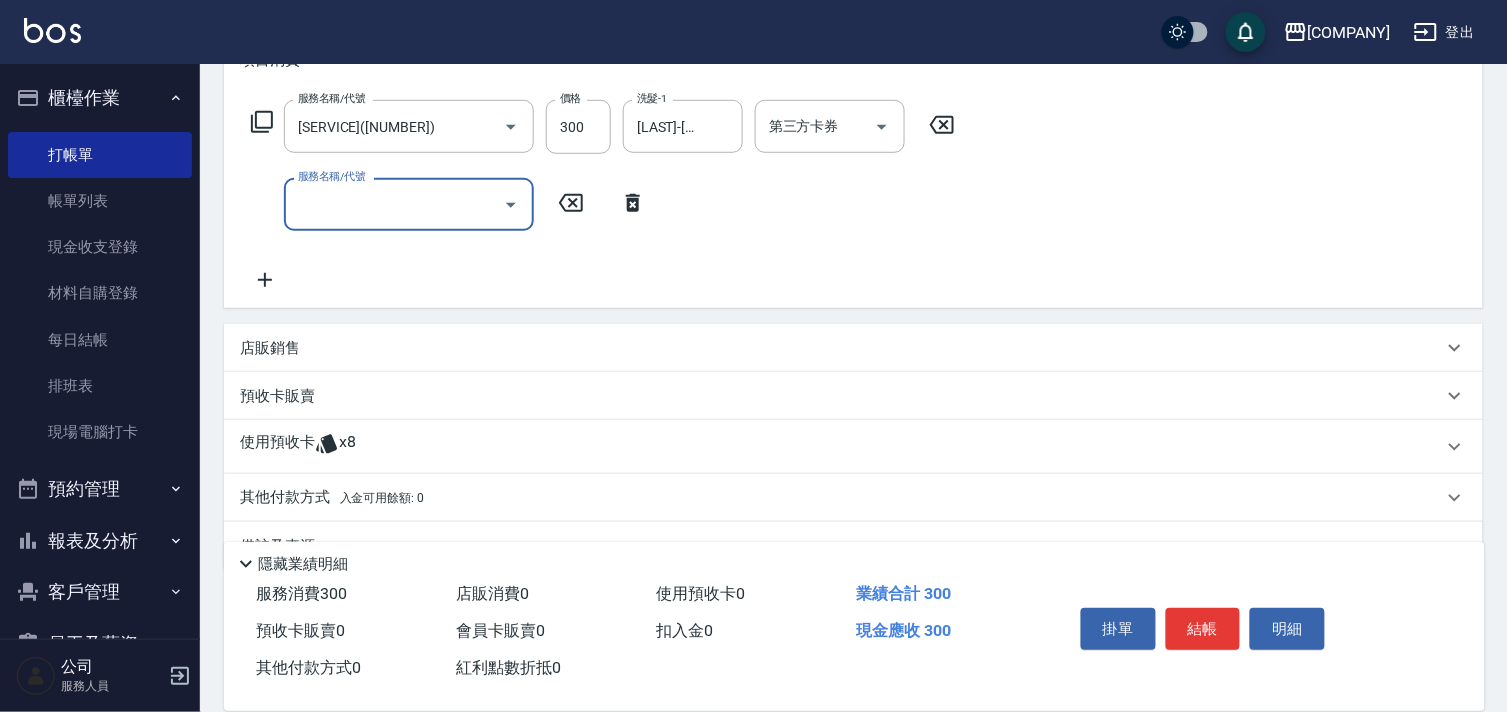 scroll, scrollTop: 347, scrollLeft: 0, axis: vertical 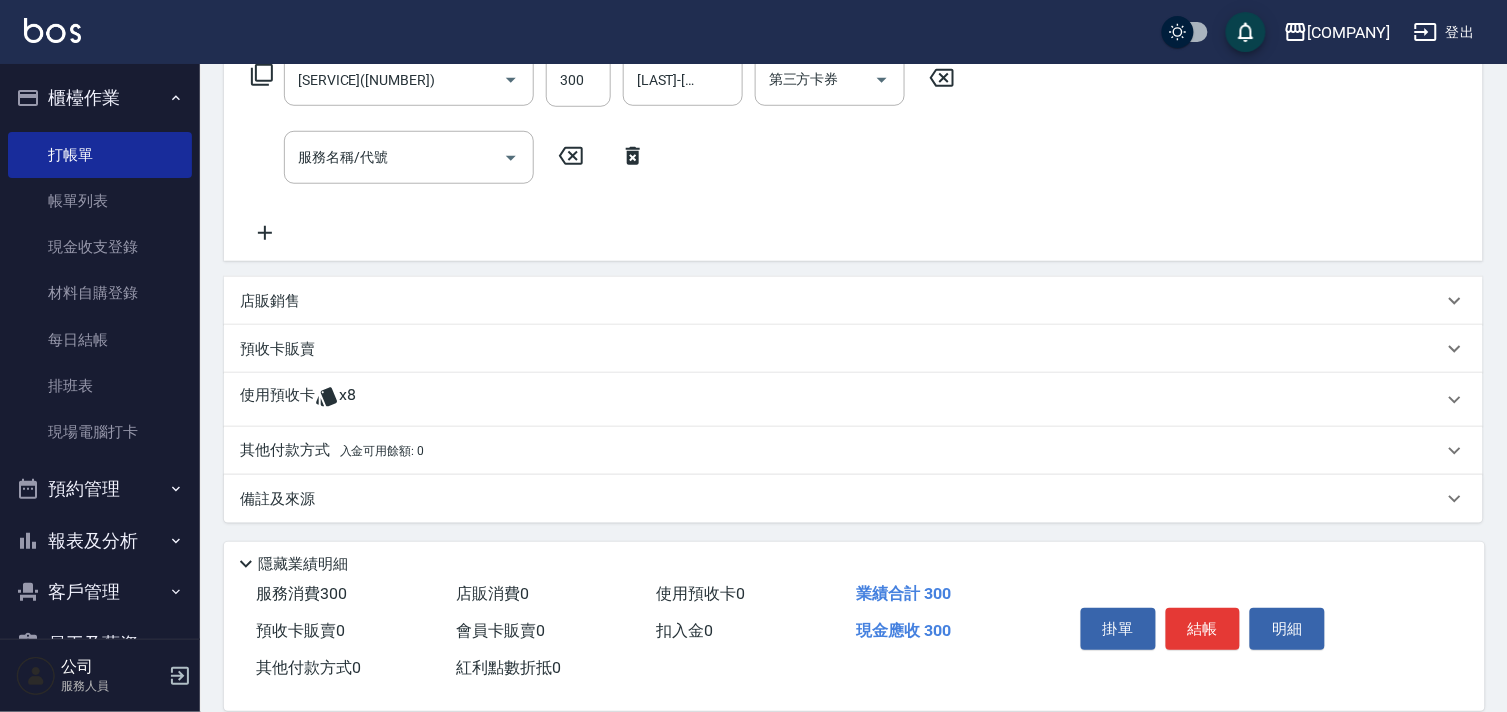 click 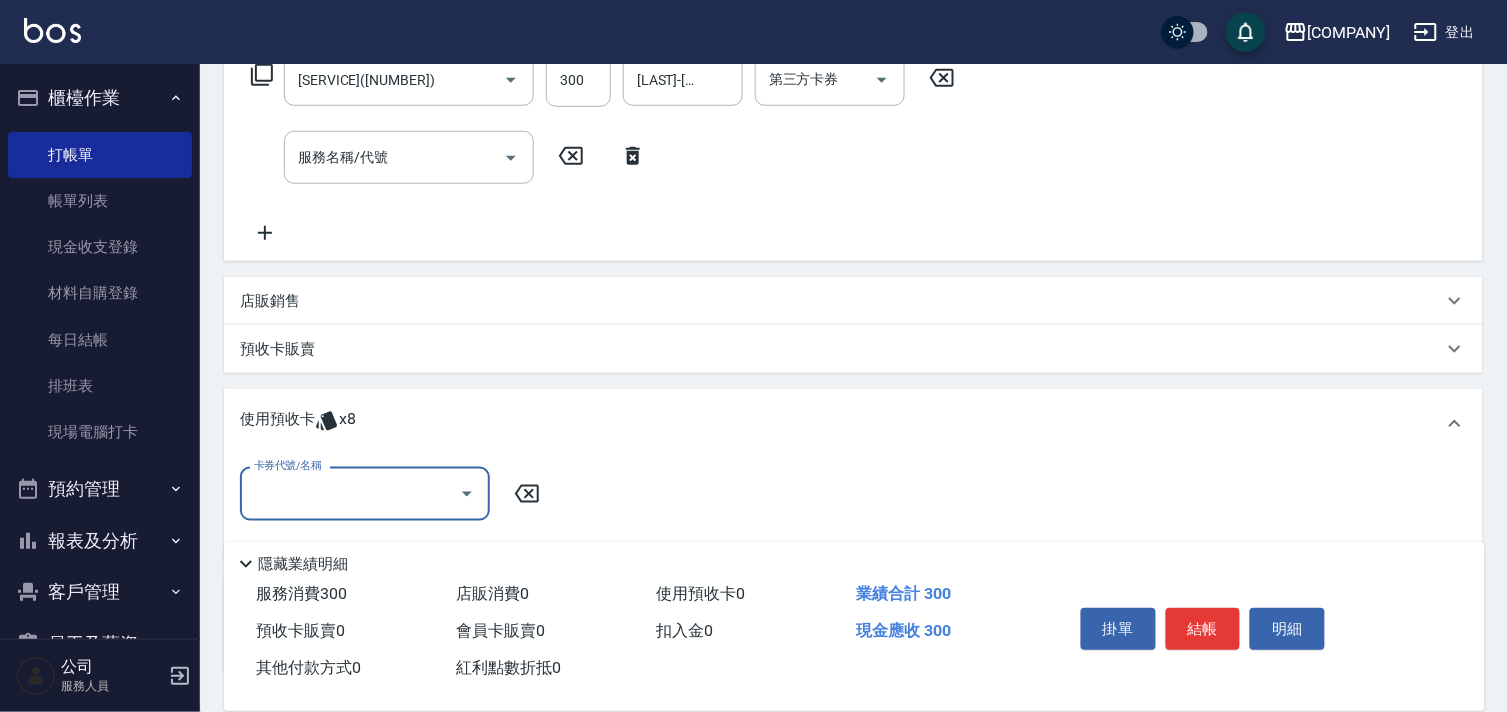 scroll, scrollTop: 1, scrollLeft: 0, axis: vertical 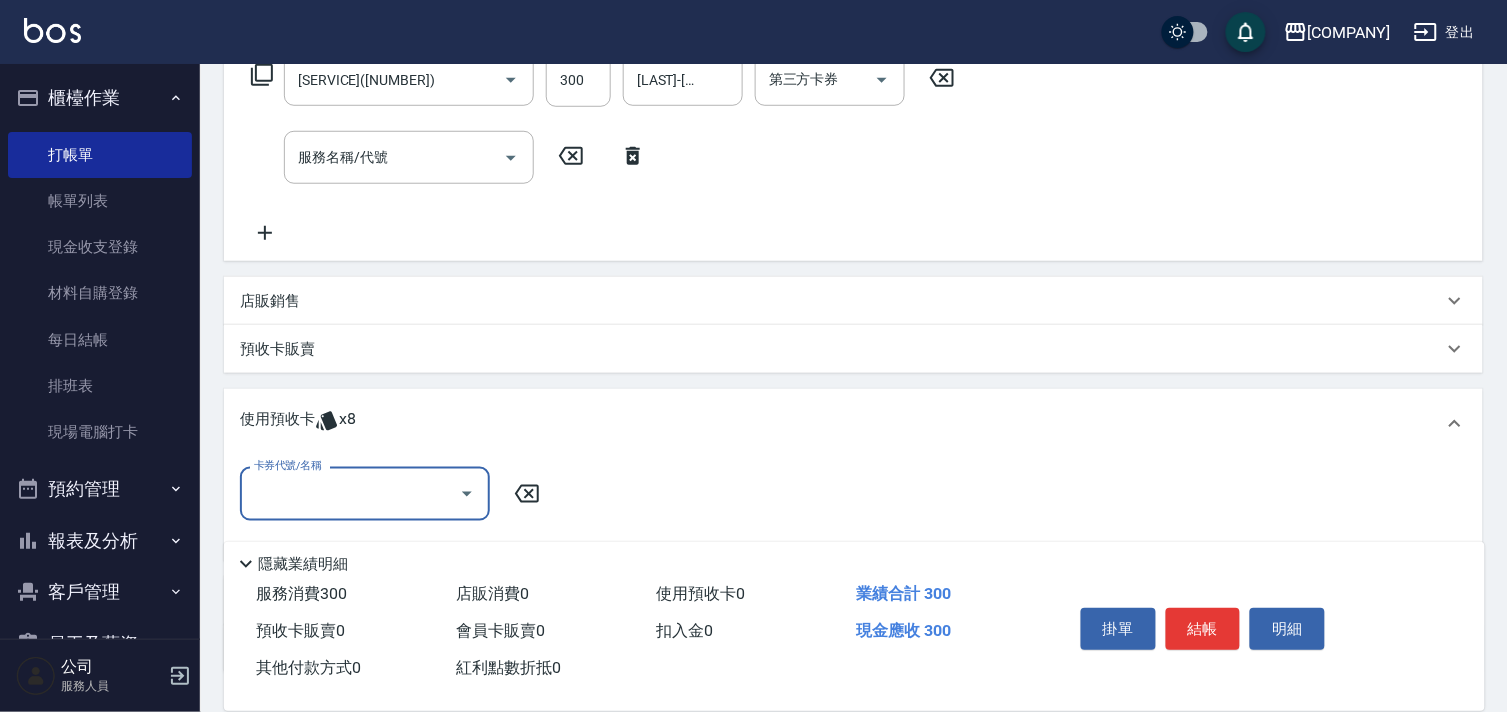 click on "卡券代號/名稱" at bounding box center (350, 493) 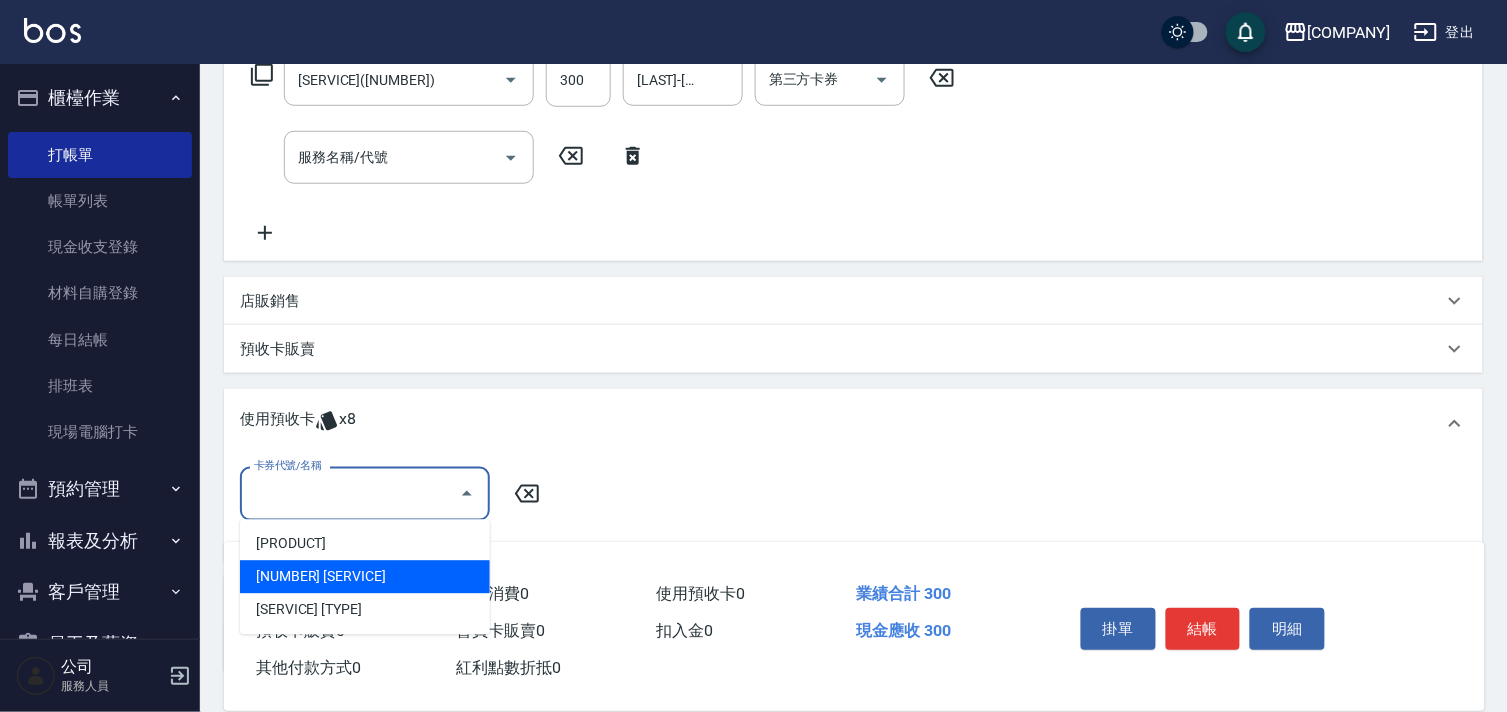 click on "113剪髮卡五格預收 剩餘2張" at bounding box center [365, 577] 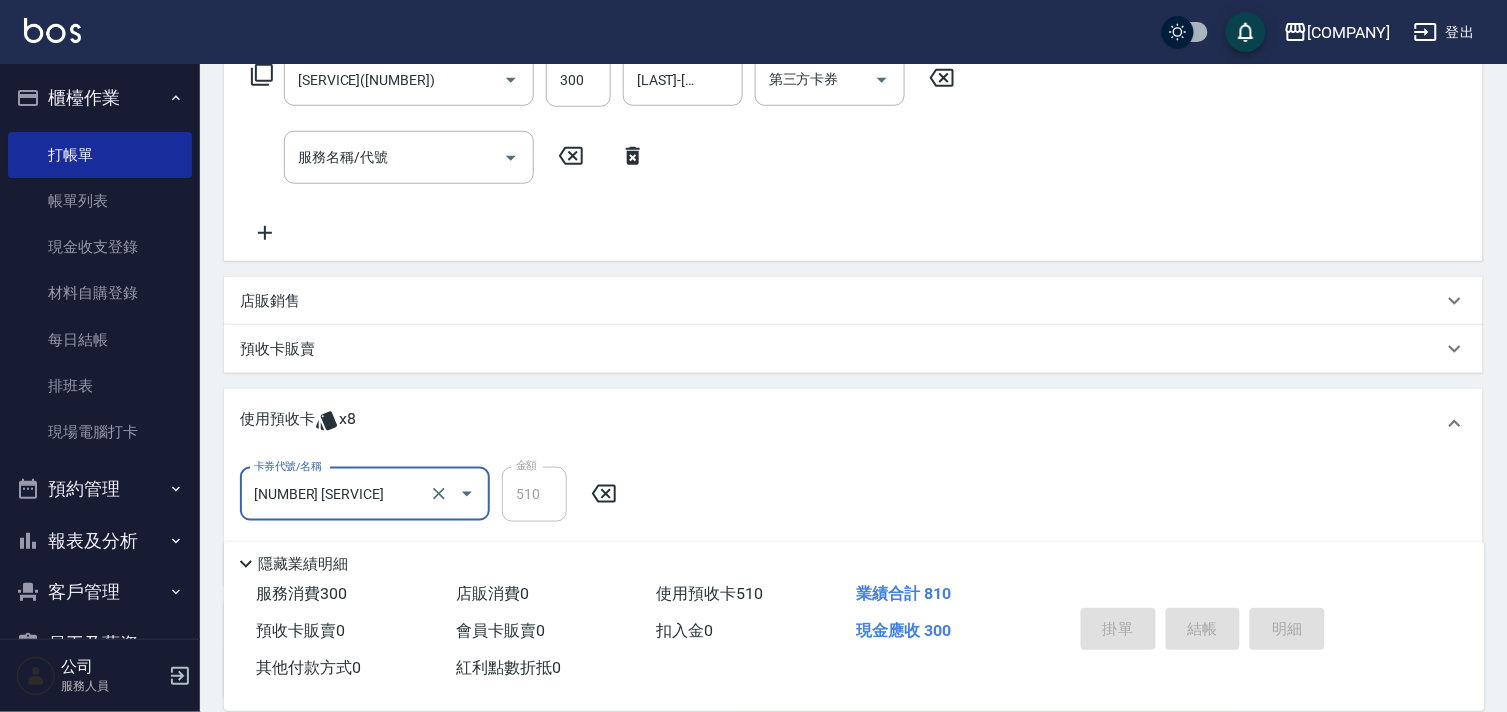 type on "2025/08/02 19:34" 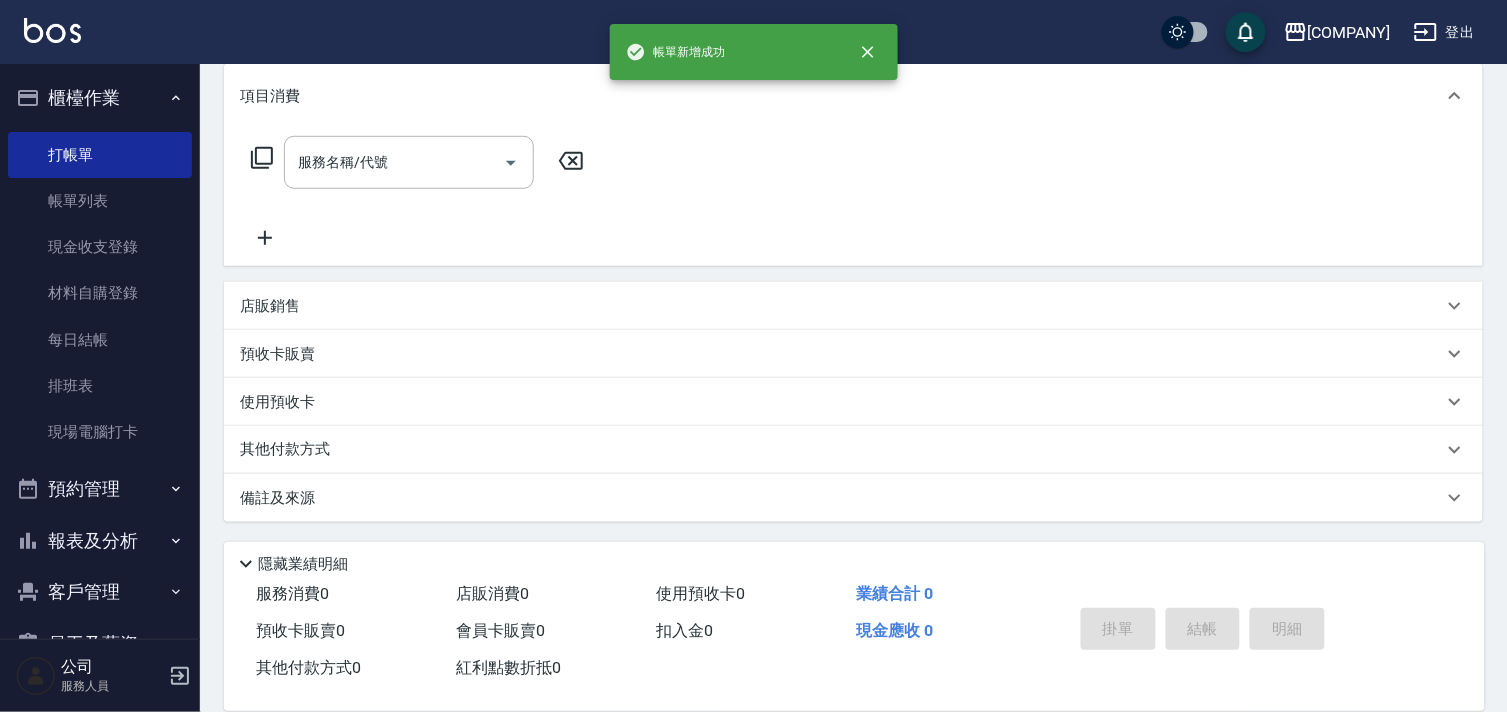 scroll, scrollTop: 0, scrollLeft: 0, axis: both 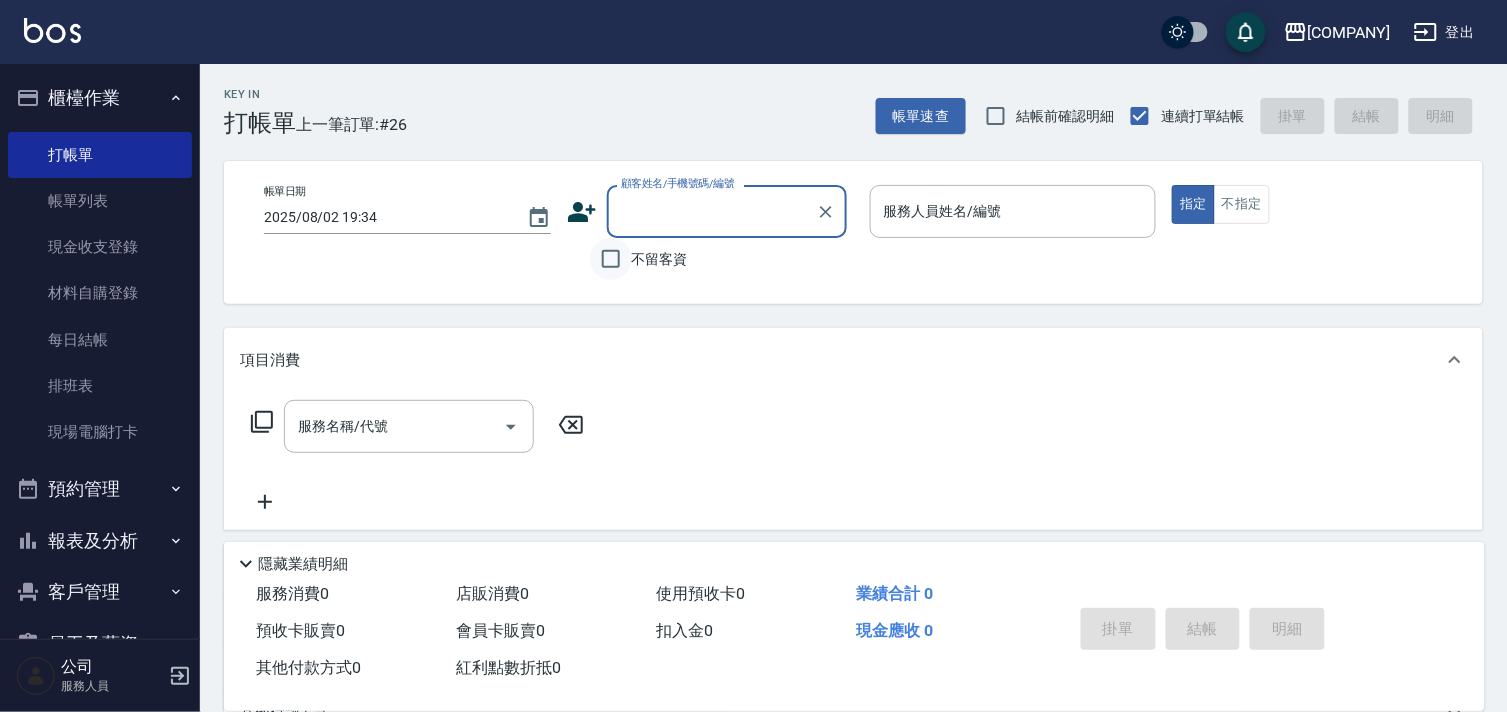 click on "不留客資" at bounding box center (611, 259) 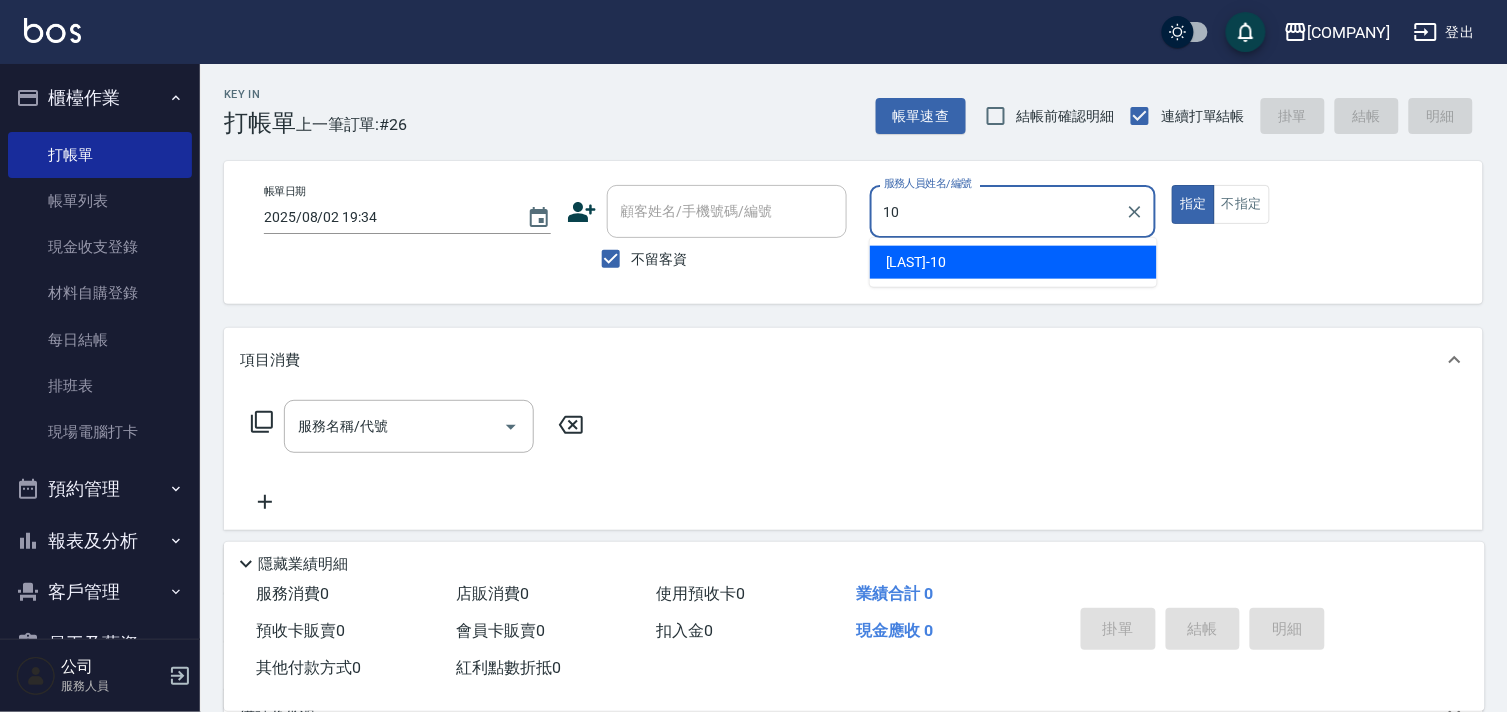 type on "婉如-10" 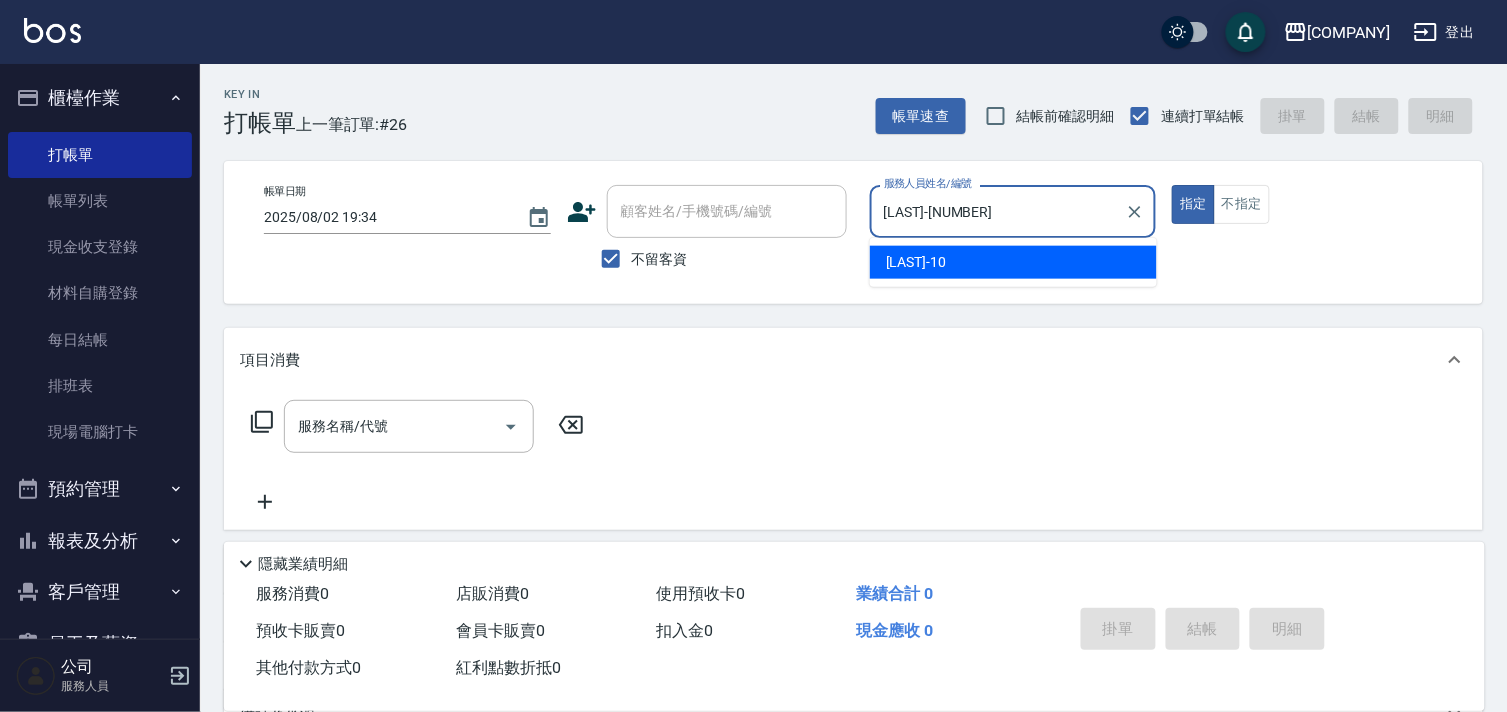 type on "true" 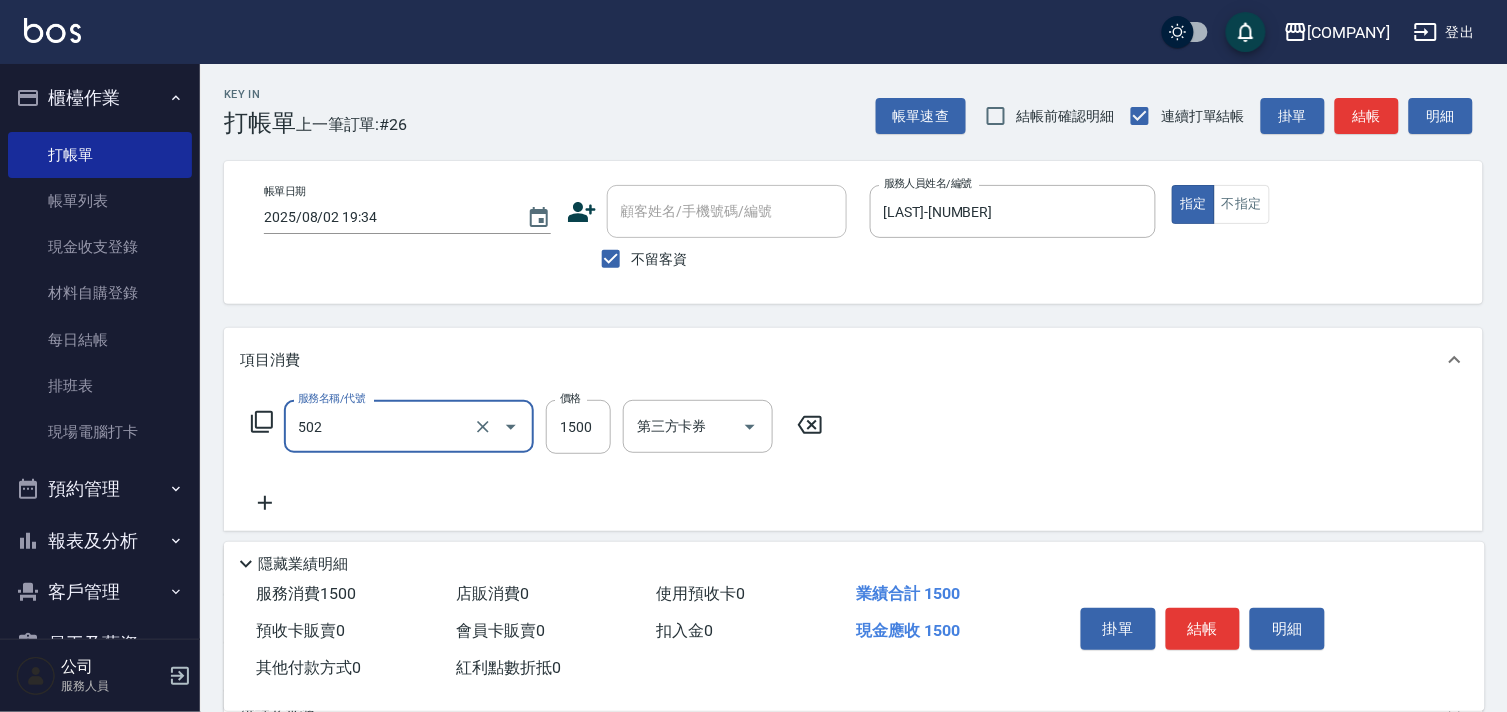 type on "染髮(502)" 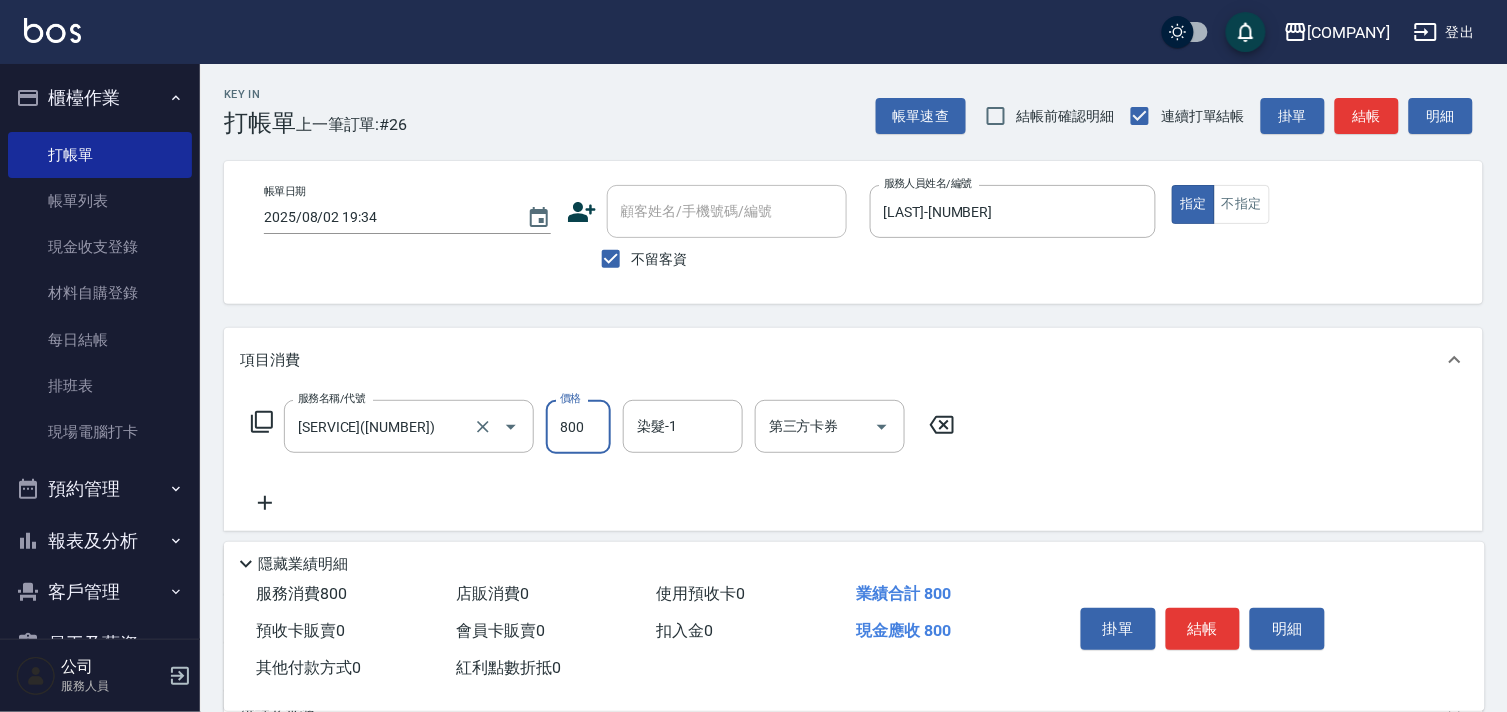 type on "800" 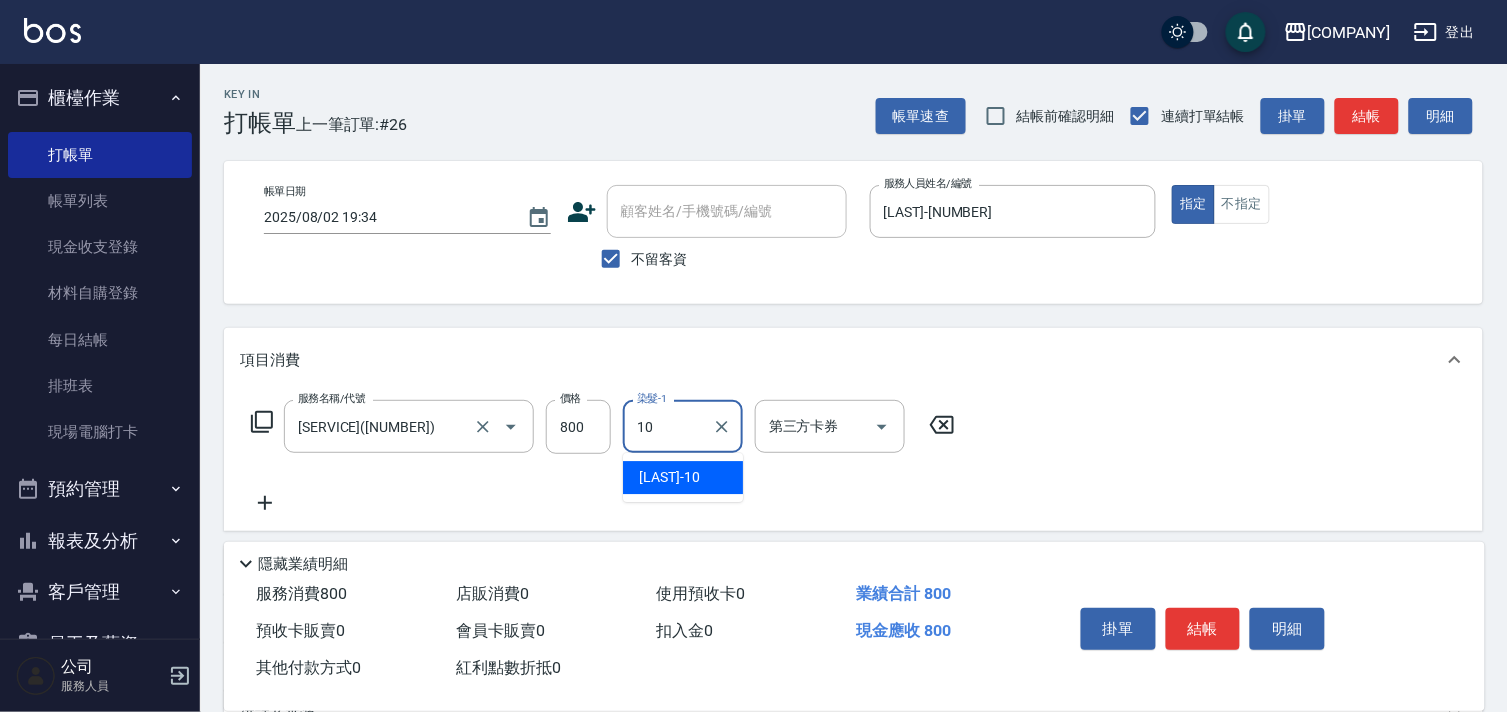 type on "婉如-10" 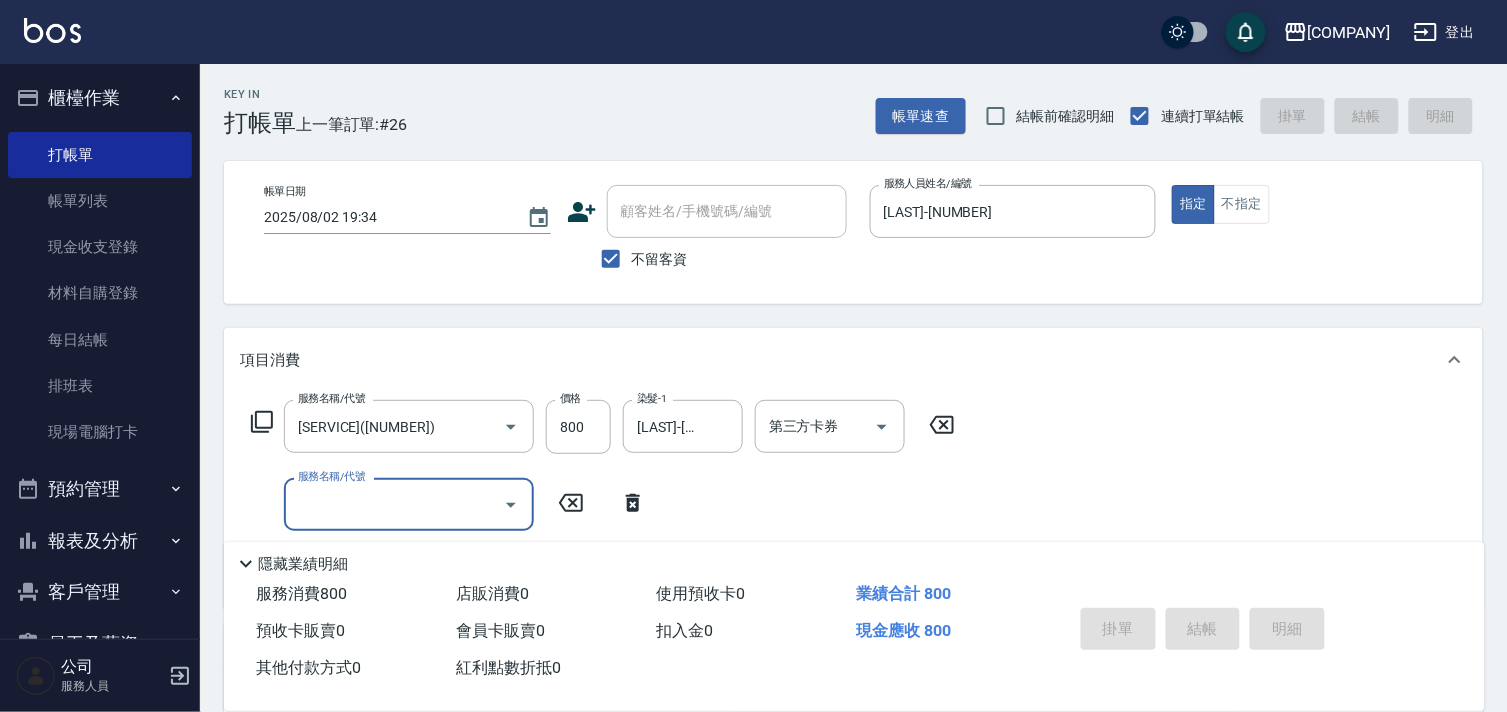 type on "2025/08/02 19:37" 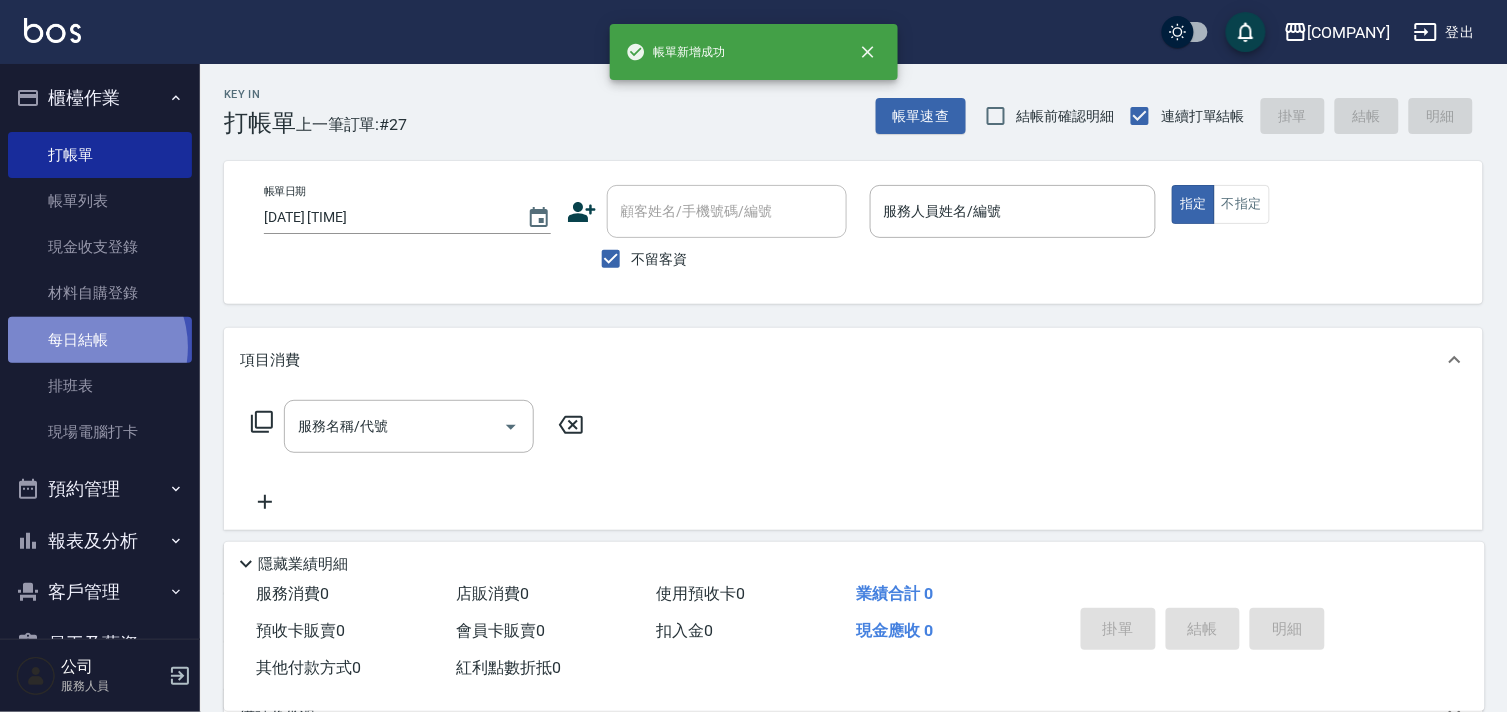click on "每日結帳" at bounding box center [100, 340] 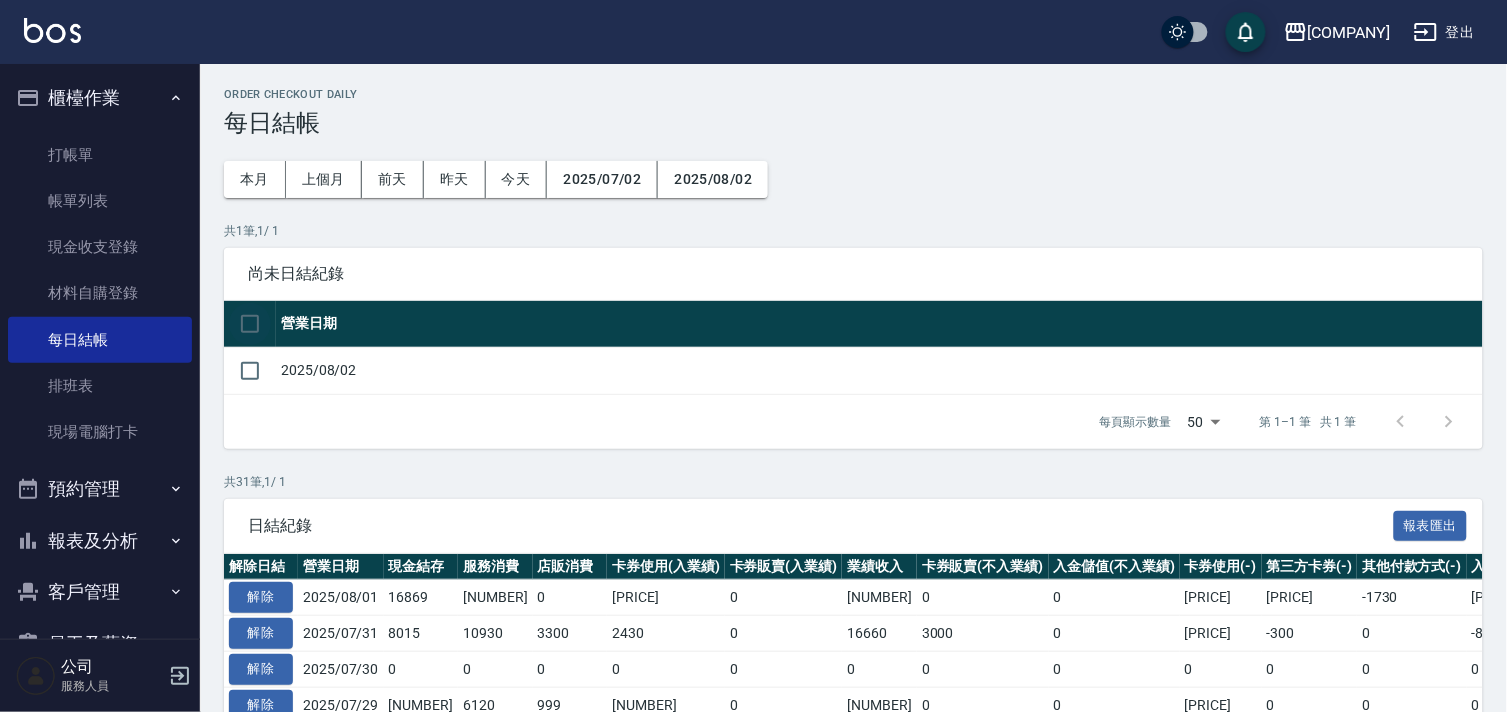 click at bounding box center [250, 324] 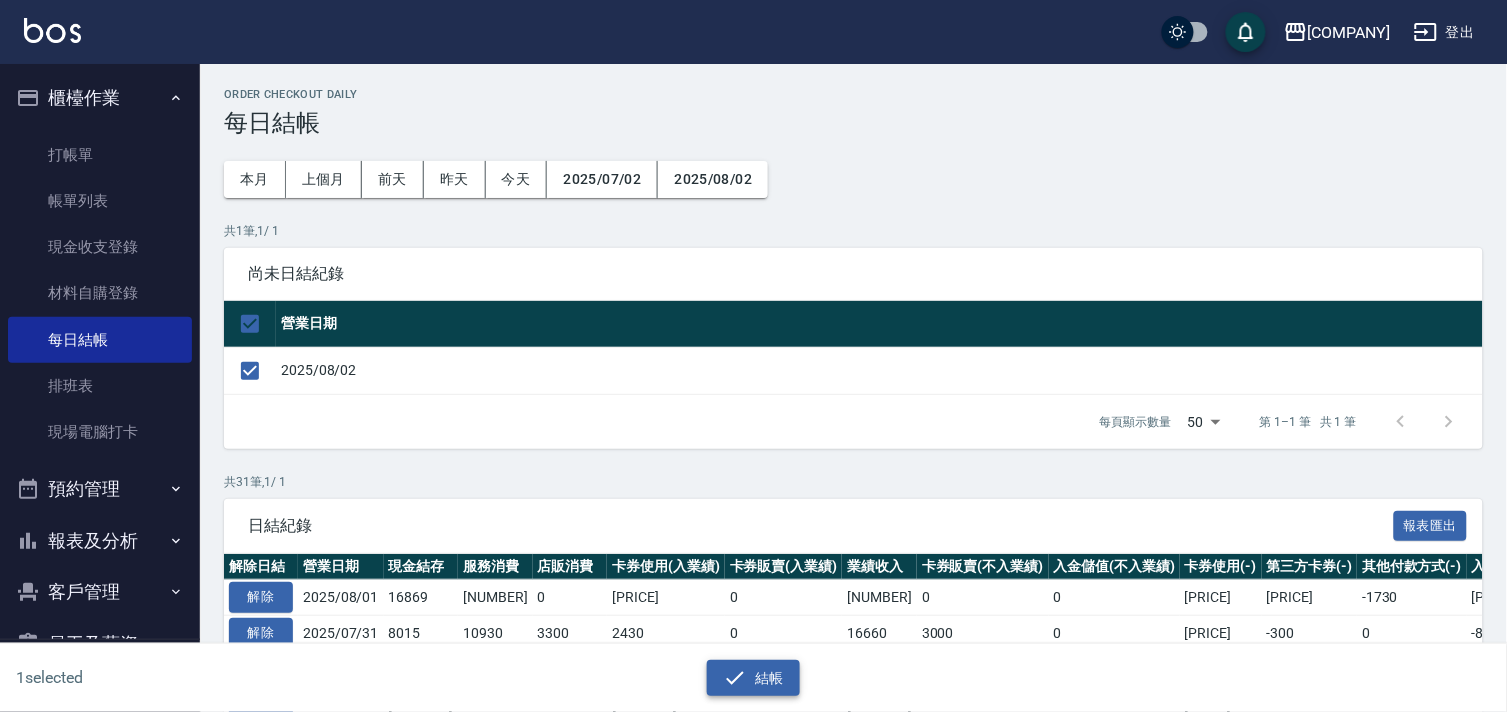 click on "結帳" at bounding box center [753, 678] 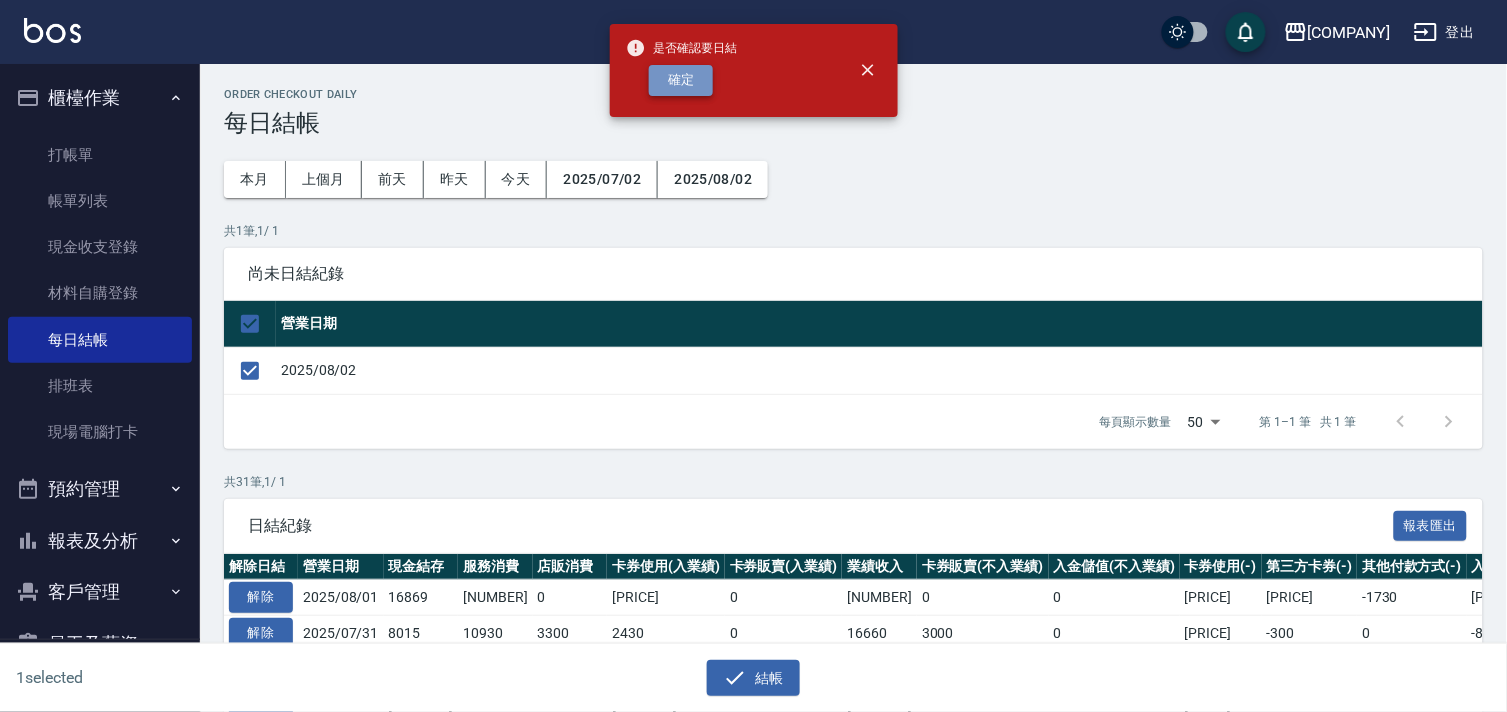 click on "確定" at bounding box center (681, 80) 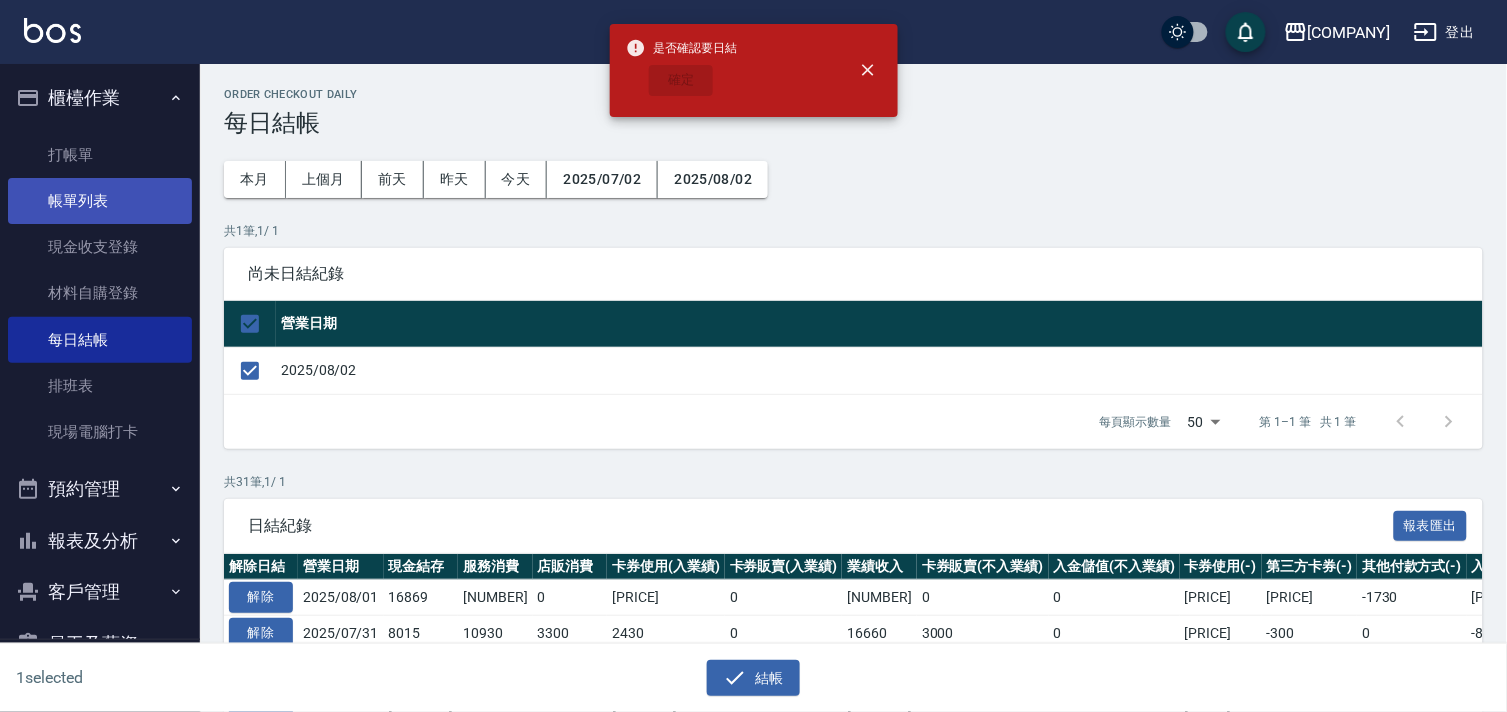 checkbox on "false" 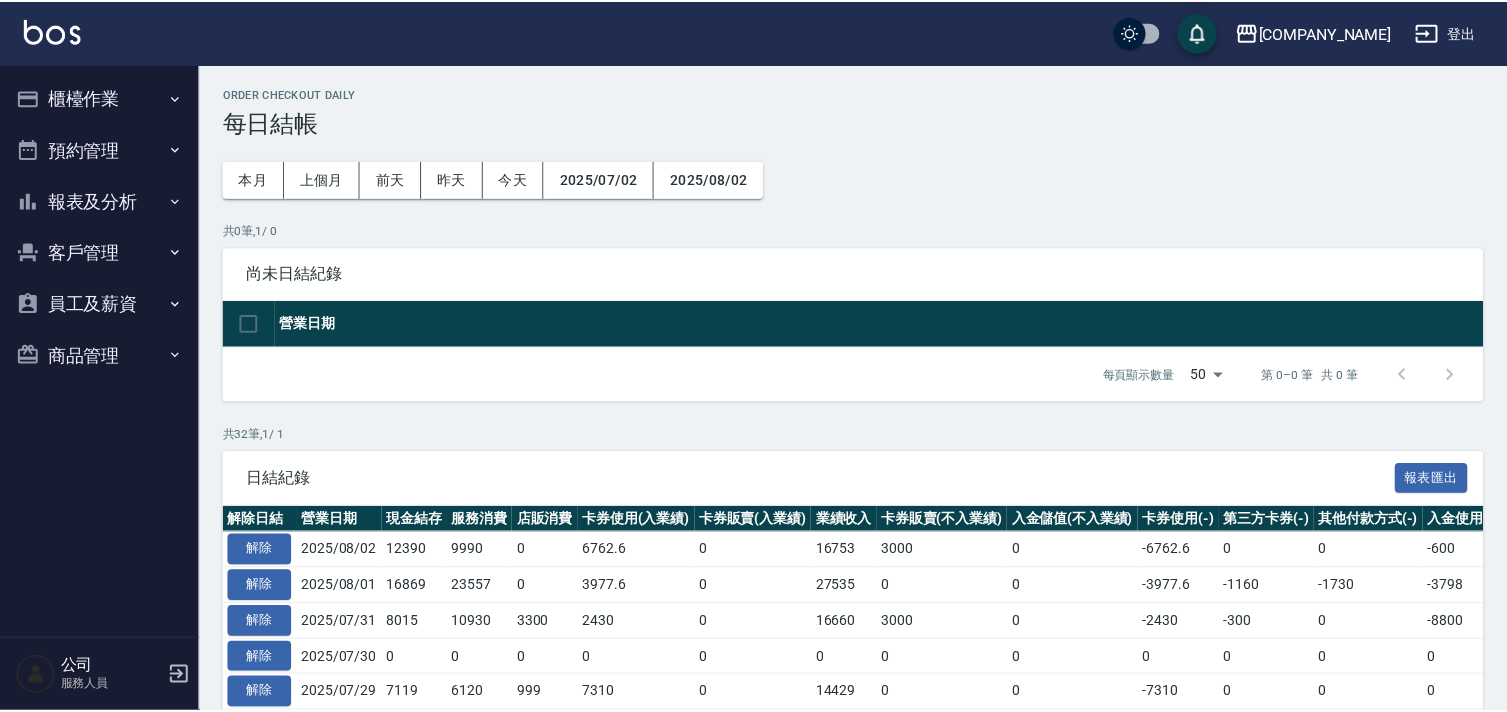 scroll, scrollTop: 0, scrollLeft: 0, axis: both 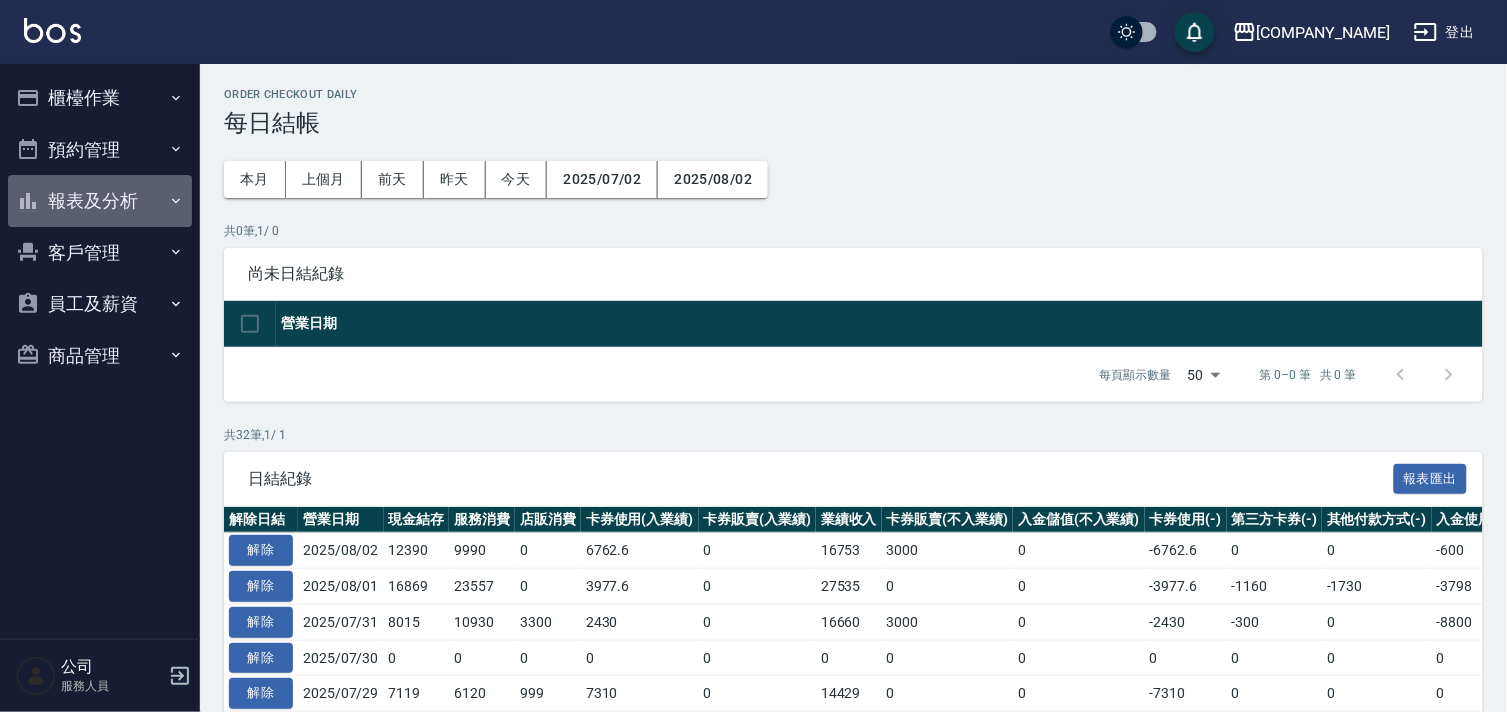 click on "報表及分析" at bounding box center [100, 201] 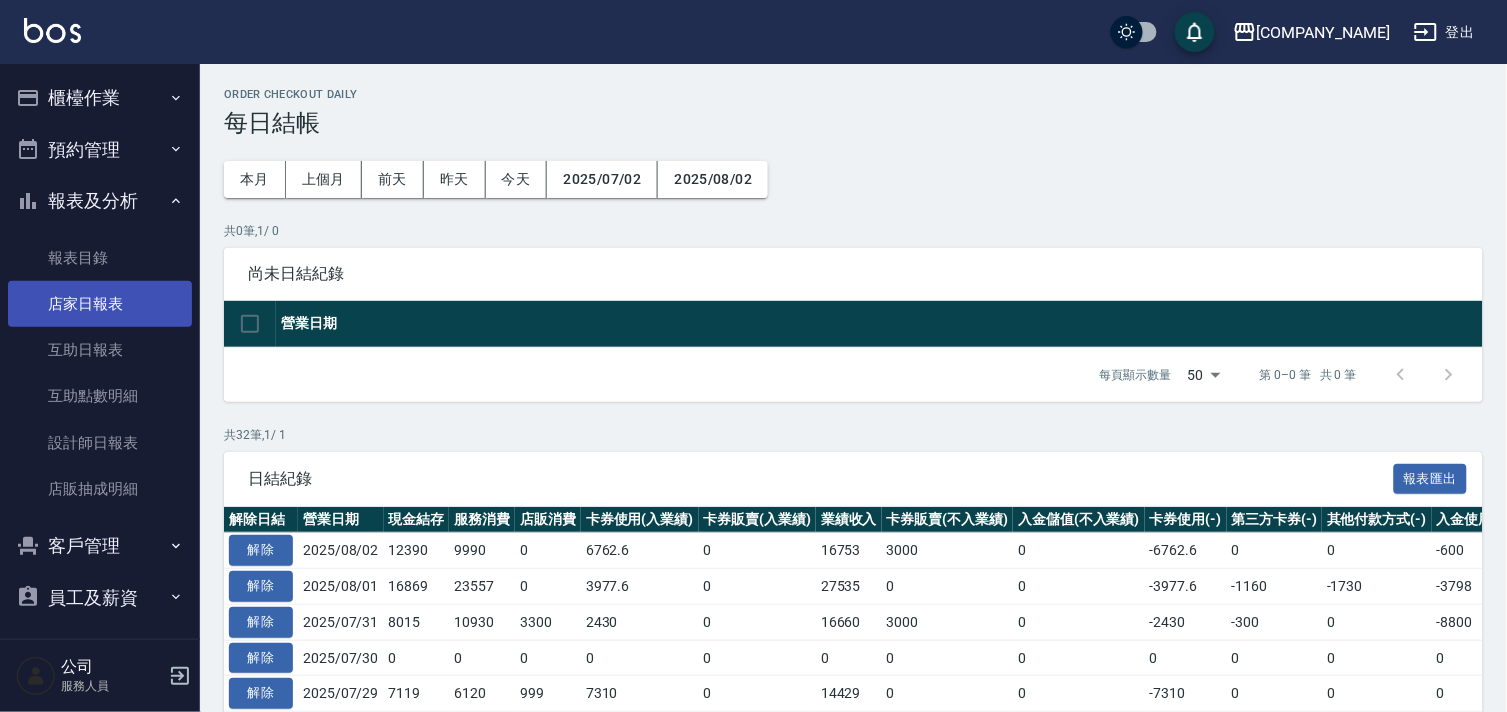 click on "店家日報表" at bounding box center (100, 304) 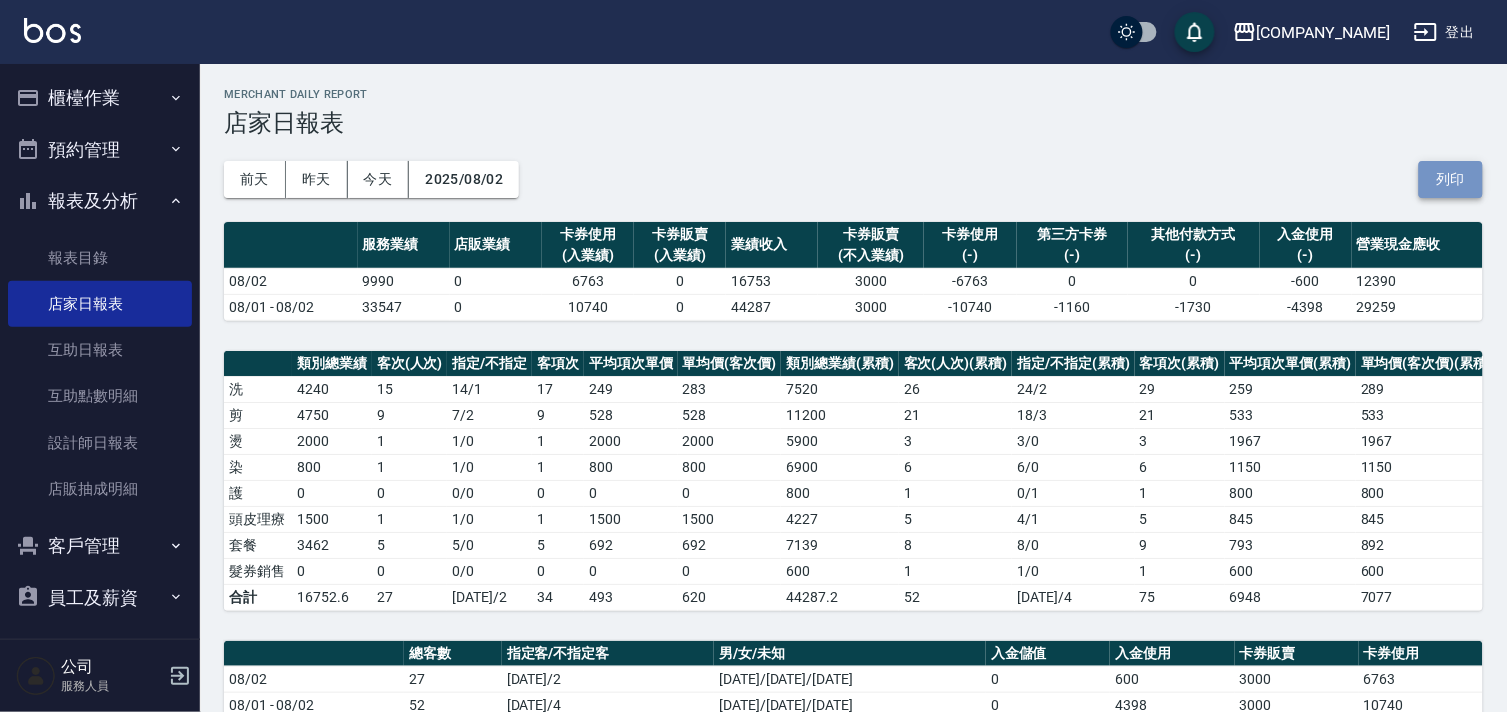 click on "列印" at bounding box center (1451, 179) 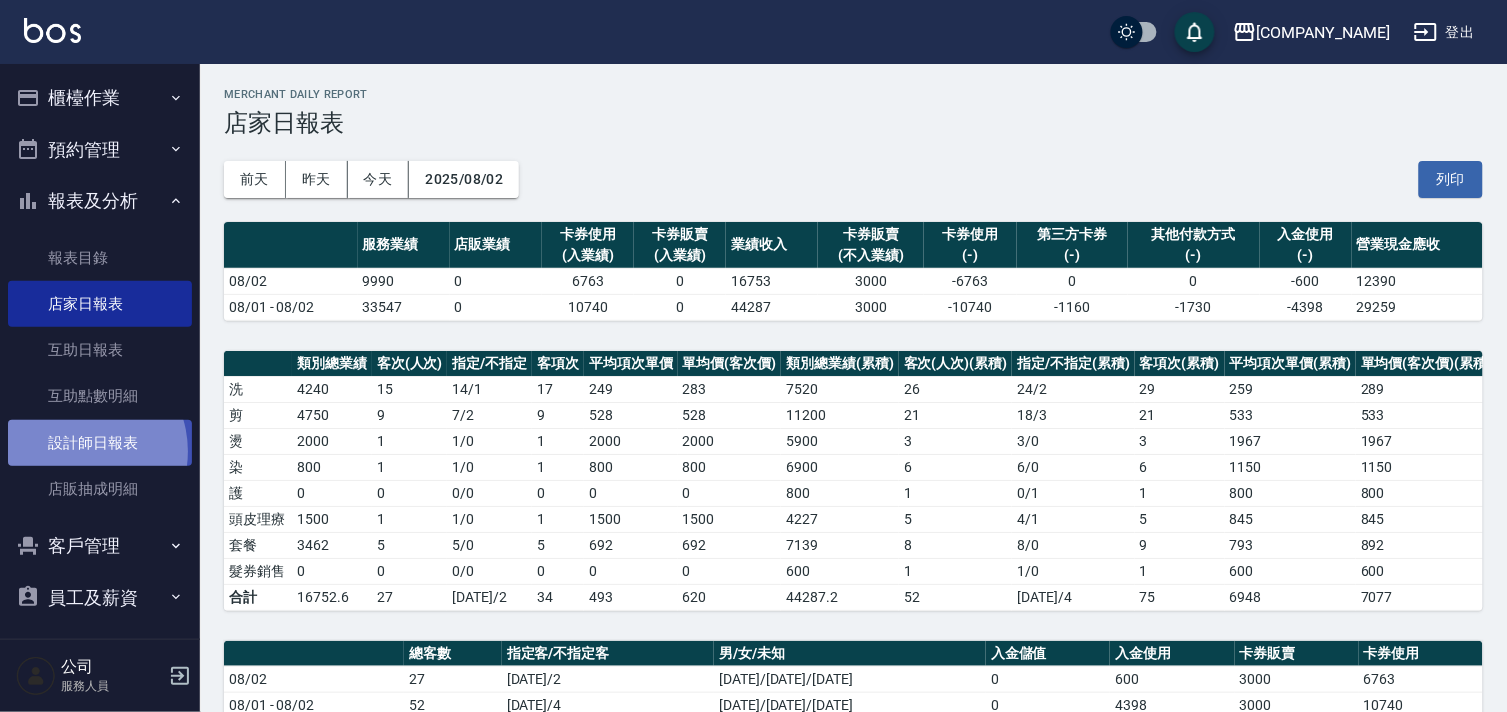 drag, startPoint x: 1448, startPoint y: 184, endPoint x: 75, endPoint y: 451, distance: 1398.7201 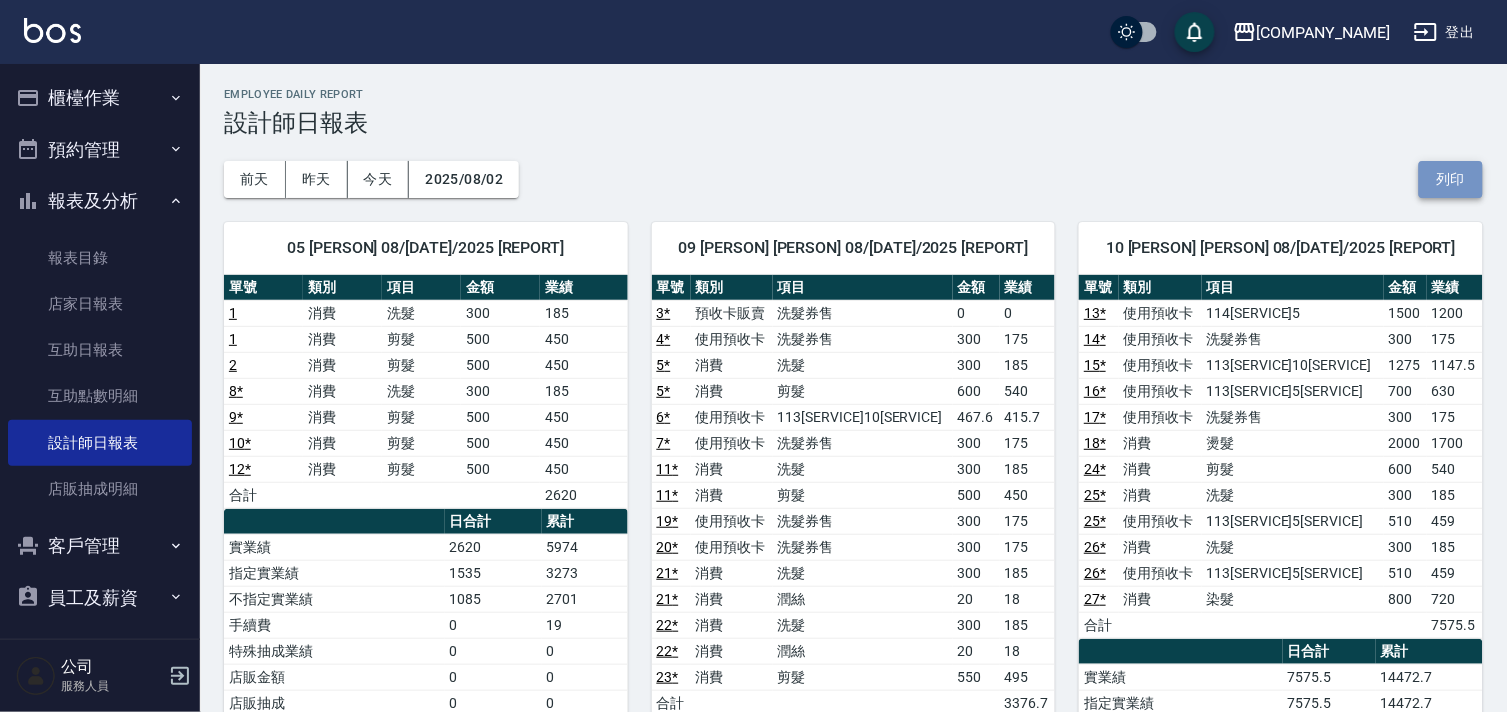 click on "列印" at bounding box center [1451, 179] 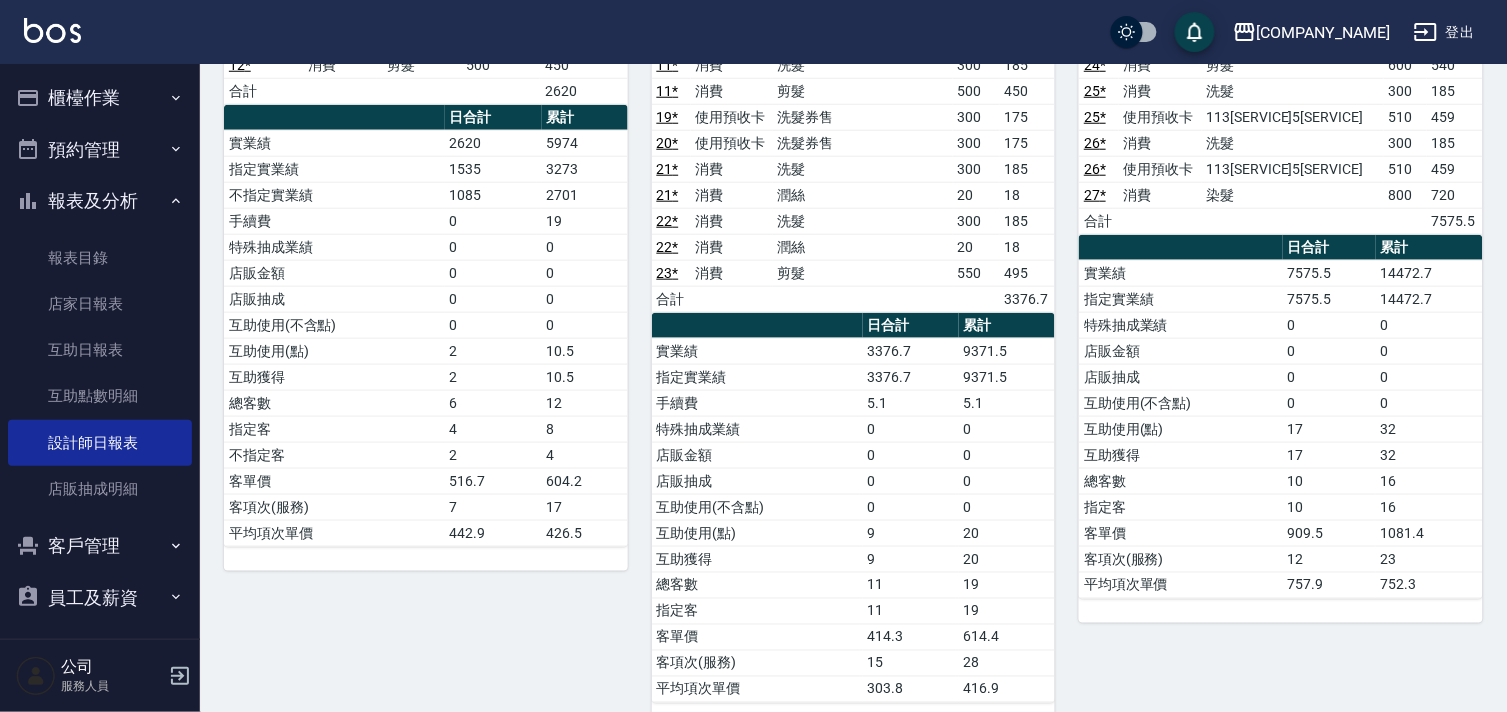 scroll, scrollTop: 444, scrollLeft: 0, axis: vertical 